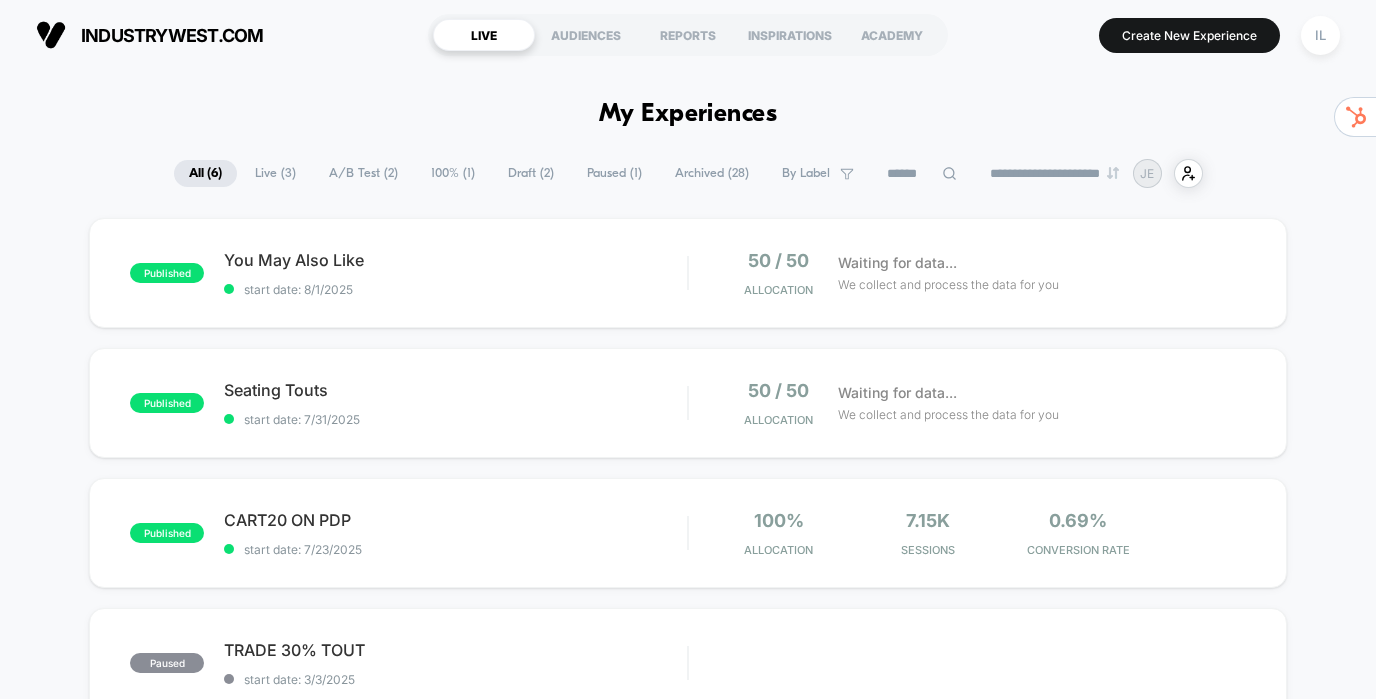 scroll, scrollTop: 0, scrollLeft: 0, axis: both 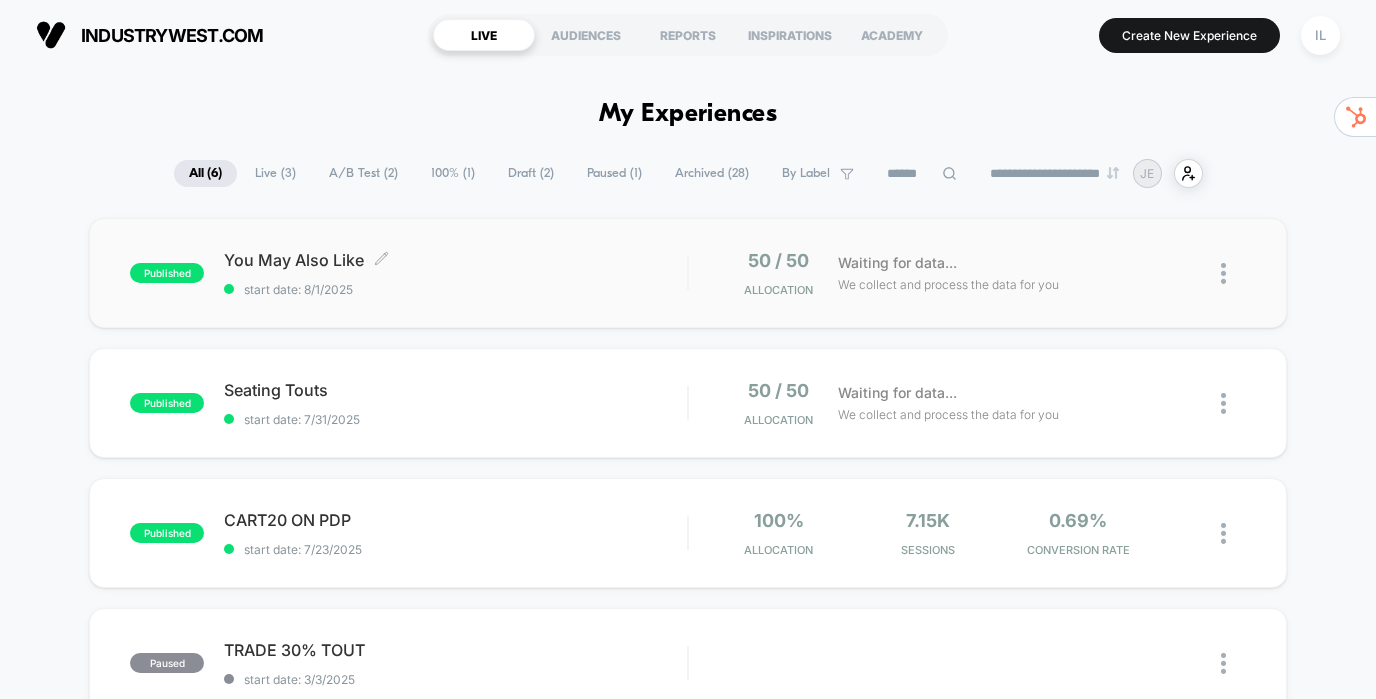 click on "You May Also Like Click to edit experience details" at bounding box center (455, 260) 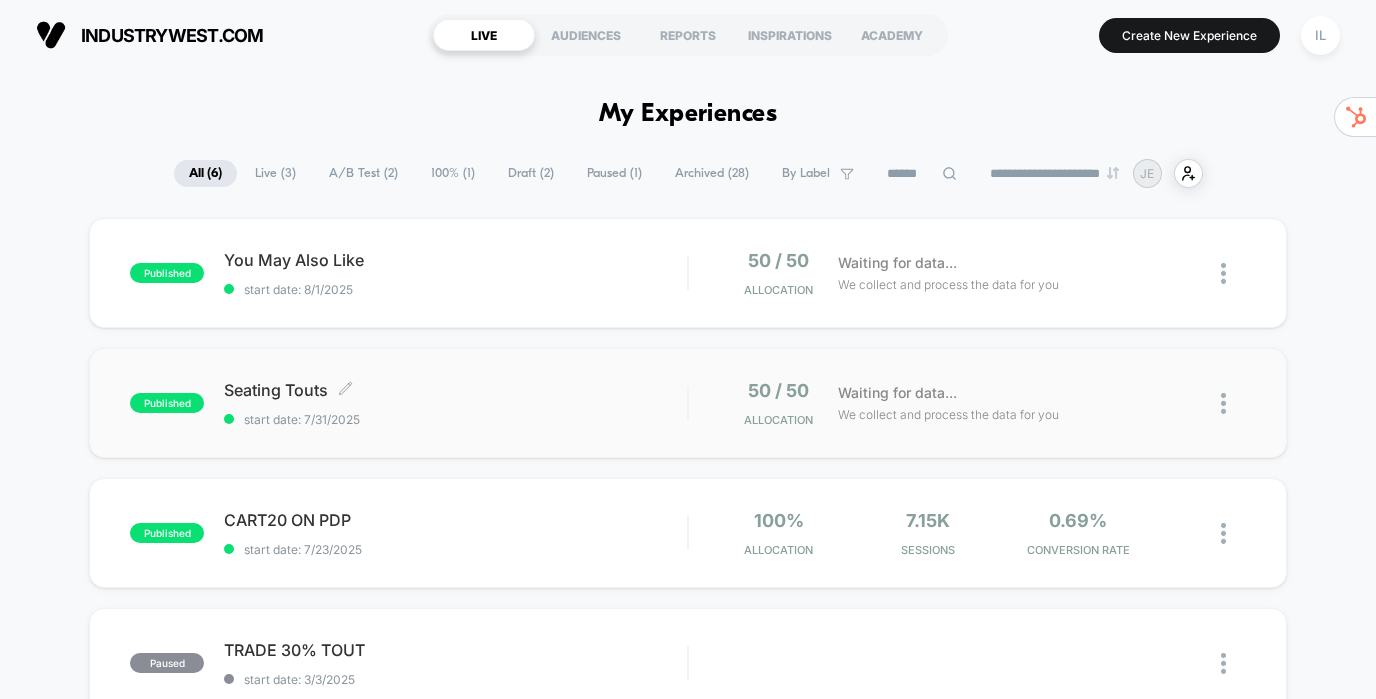 click on "start date: 7/31/2025" at bounding box center [455, 419] 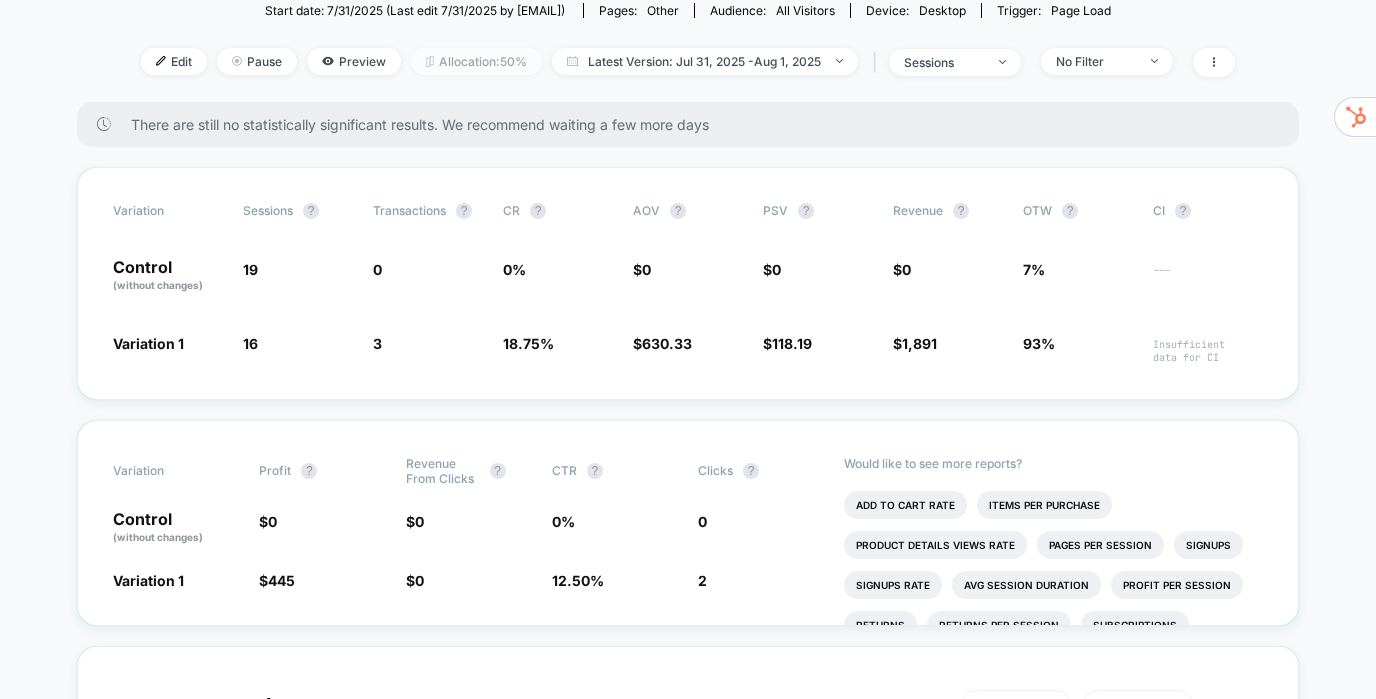 scroll, scrollTop: 237, scrollLeft: 0, axis: vertical 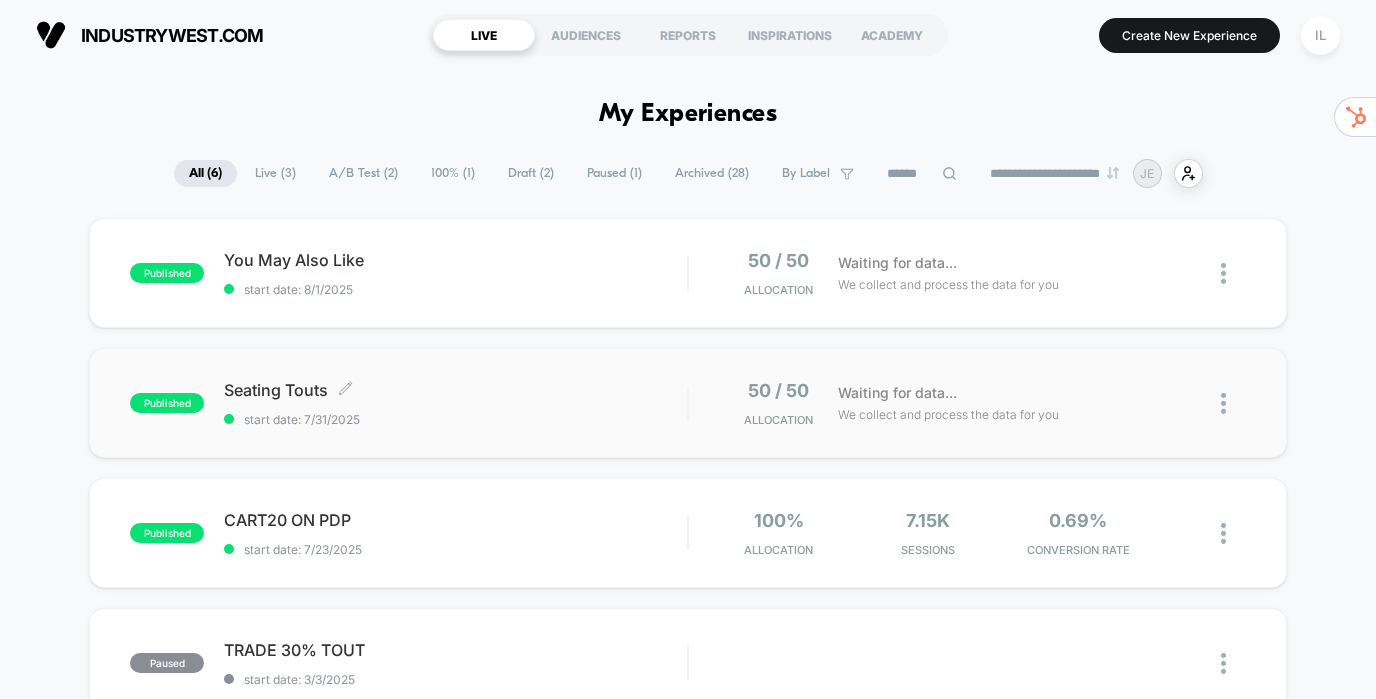 click on "Seating Touts Click to edit experience details" at bounding box center [455, 390] 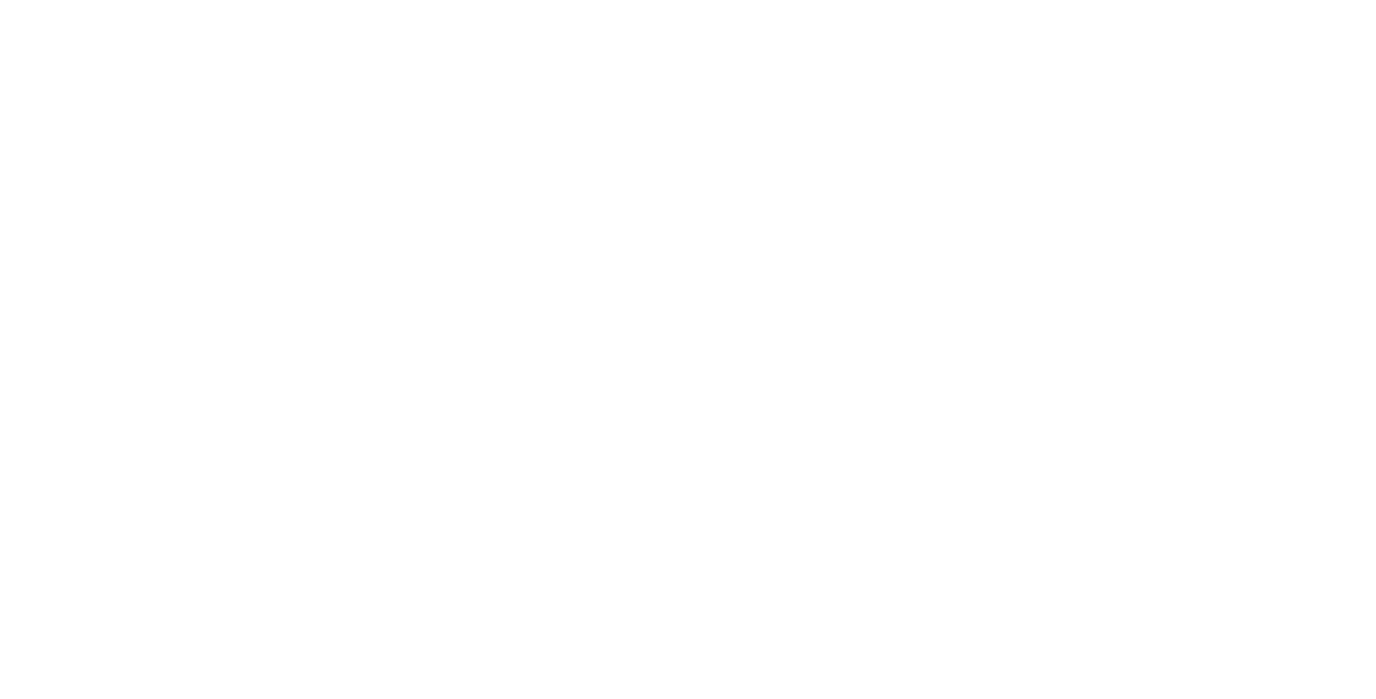 scroll, scrollTop: 0, scrollLeft: 0, axis: both 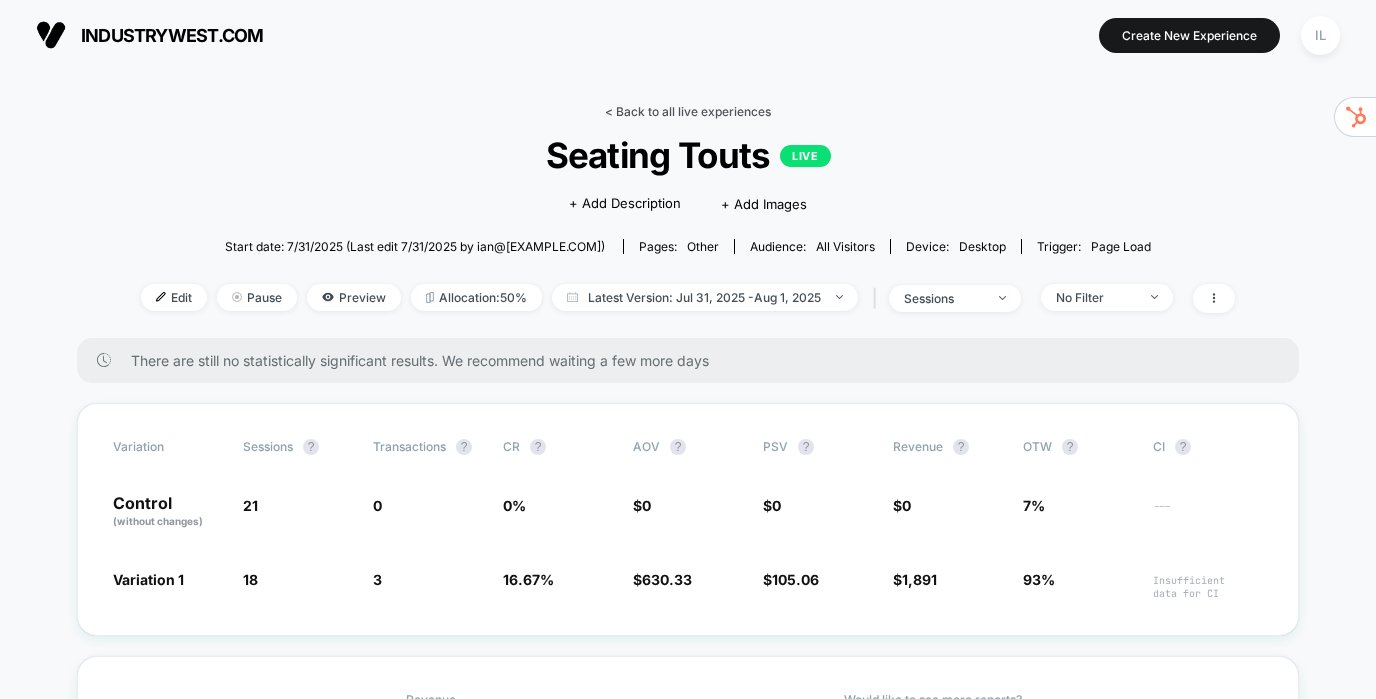 click on "< Back to all live experiences" at bounding box center (688, 111) 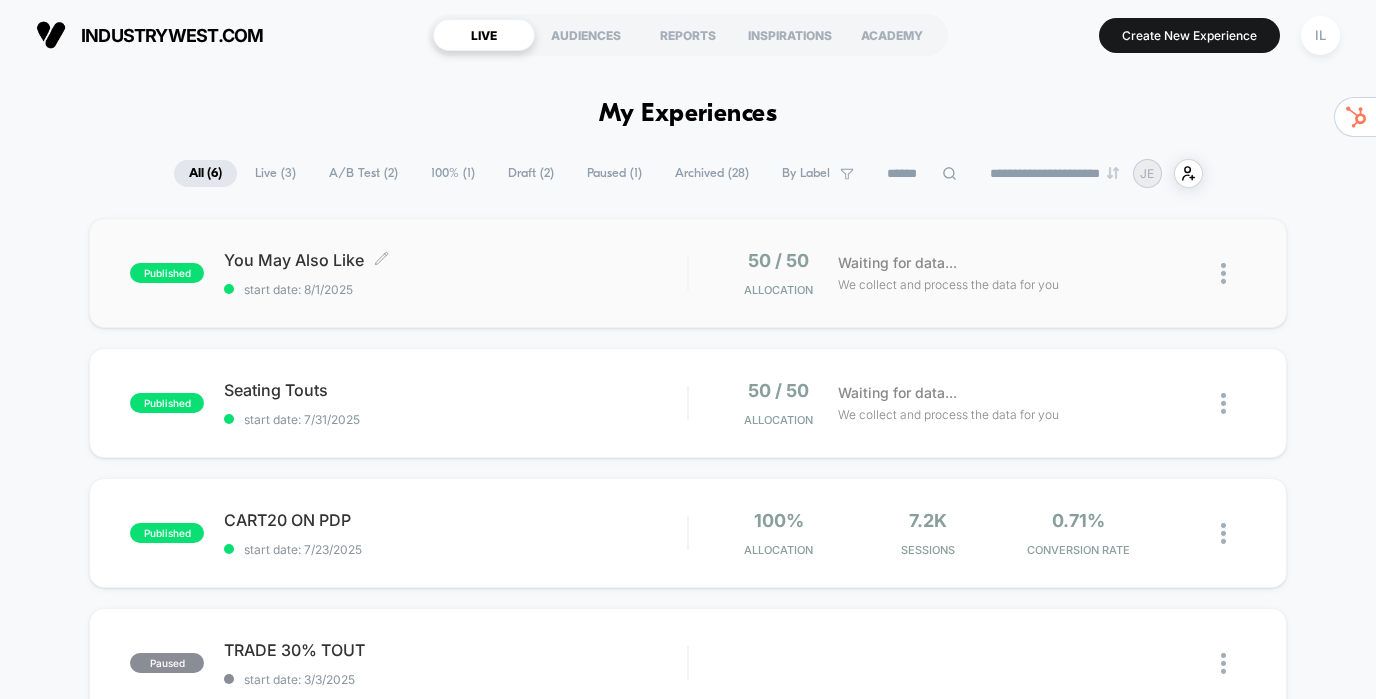 click on "start date: 8/1/2025" at bounding box center (455, 289) 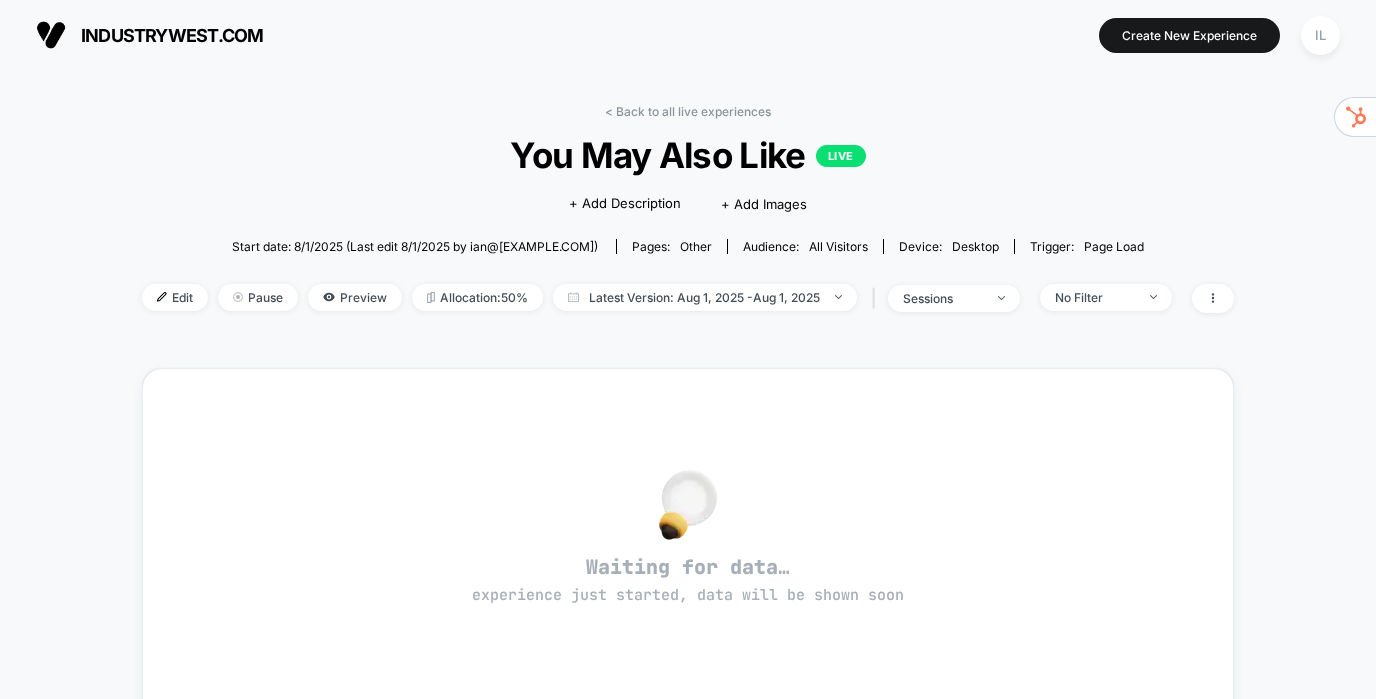 click on "< Back to all live experiences  You May Also Like LIVE Click to edit experience details + Add Description + Add Images Start date: 8/1/2025 (Last edit 8/1/2025 by ian@[EXAMPLE.COM]) Pages: other Audience: All Visitors Device: desktop Trigger: Page Load Edit Pause  Preview Allocation:  50% Latest Version:     Aug 1, 2025    -    Aug 1, 2025 |   sessions   No Filter Waiting for data… experience just started, data will be shown soon Would like to see more reports? Revenue Sessions Avg Order Value Add To Cart Rate Transactions Items Per Purchase Product Details Views Rate Pages Per Session Signups Signups Rate Avg Session Duration Profit Per Session Returns Returns Per Session Subscriptions Subscriptions Rate Checkout Rate" at bounding box center (688, 608) 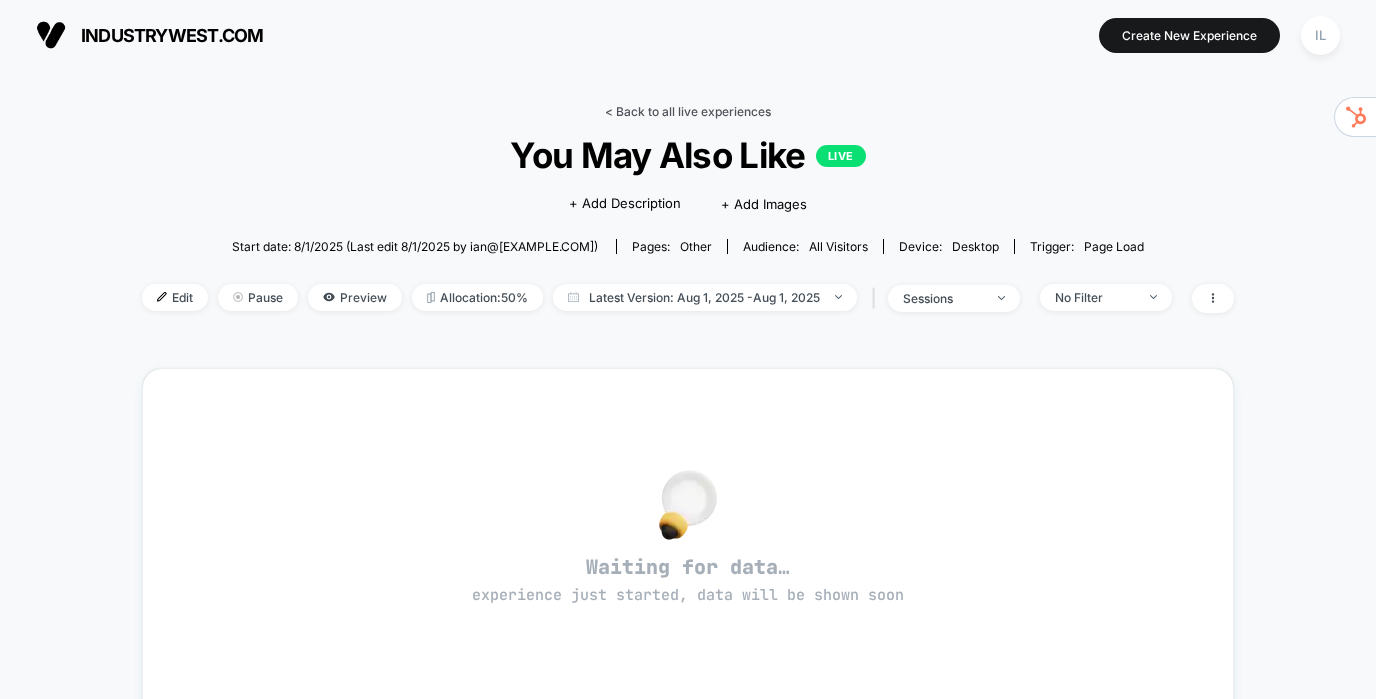 click on "< Back to all live experiences" at bounding box center [688, 111] 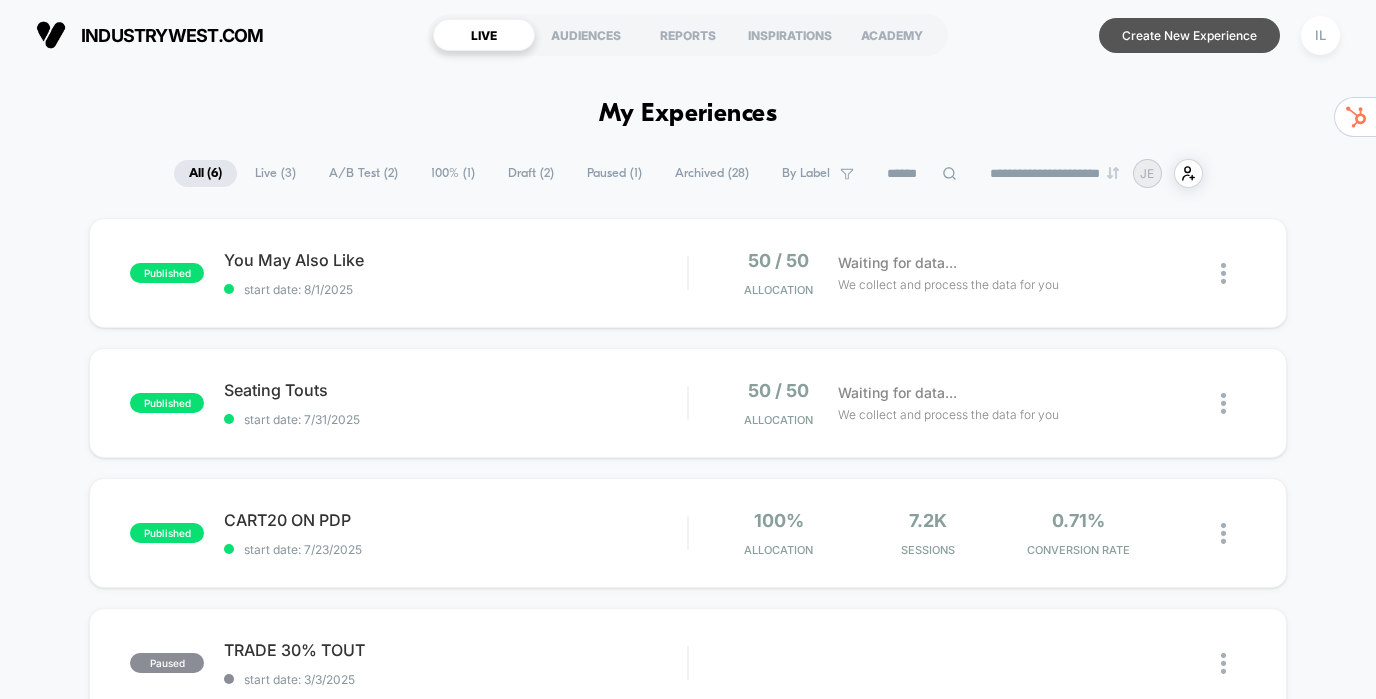 click on "Create New Experience" at bounding box center (1189, 35) 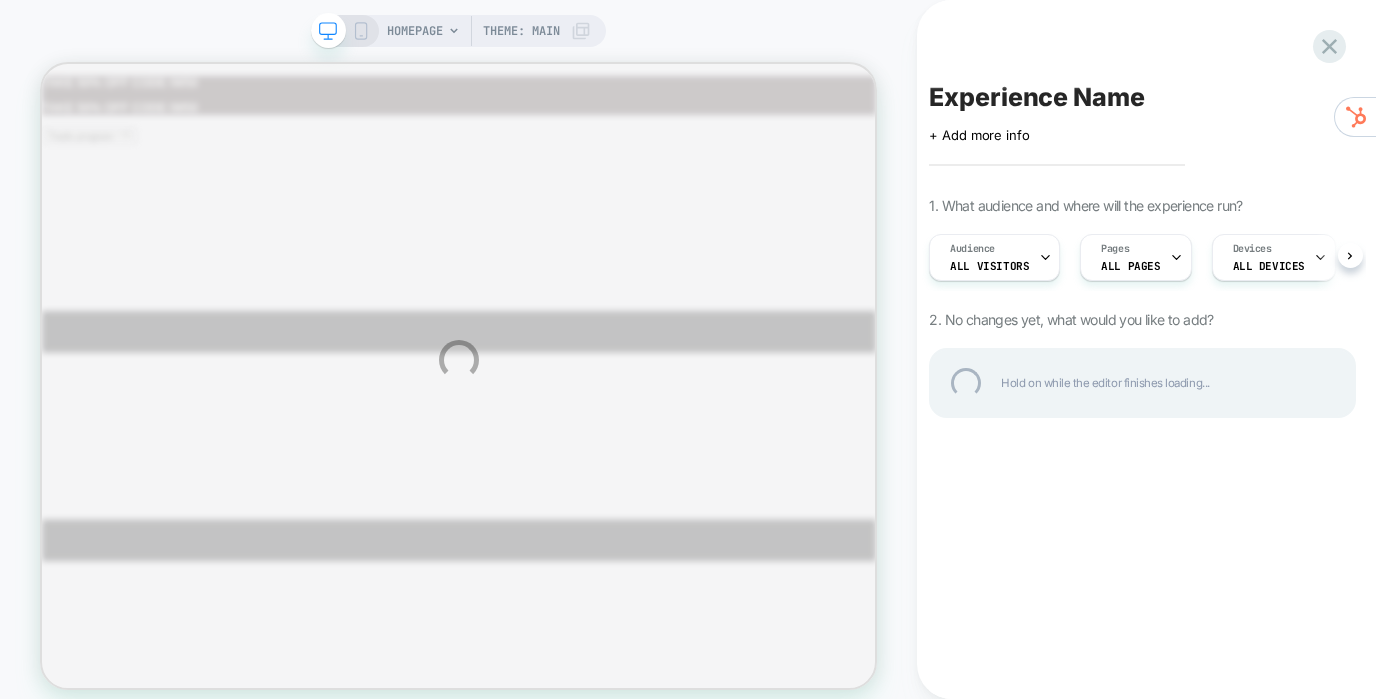scroll, scrollTop: 0, scrollLeft: 0, axis: both 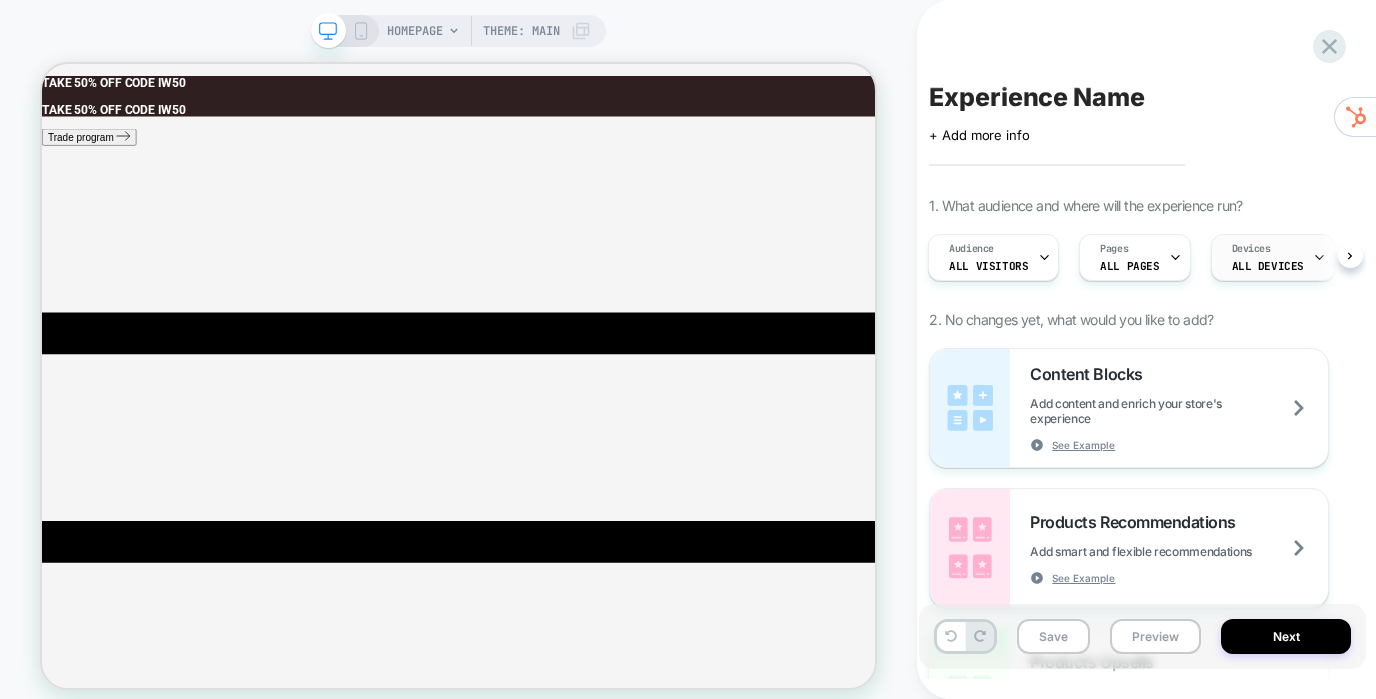 click on "Devices ALL DEVICES" at bounding box center (1268, 257) 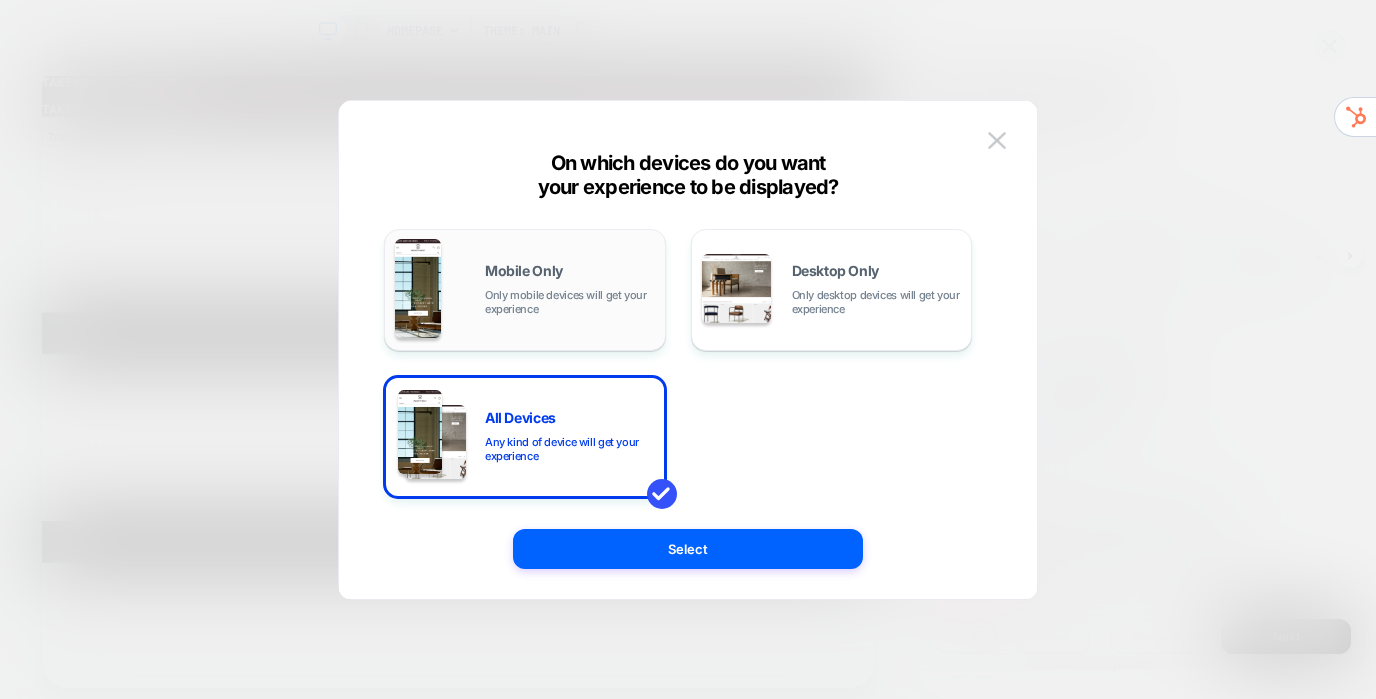 click on "Mobile Only Only mobile devices will get your experience" at bounding box center [525, 290] 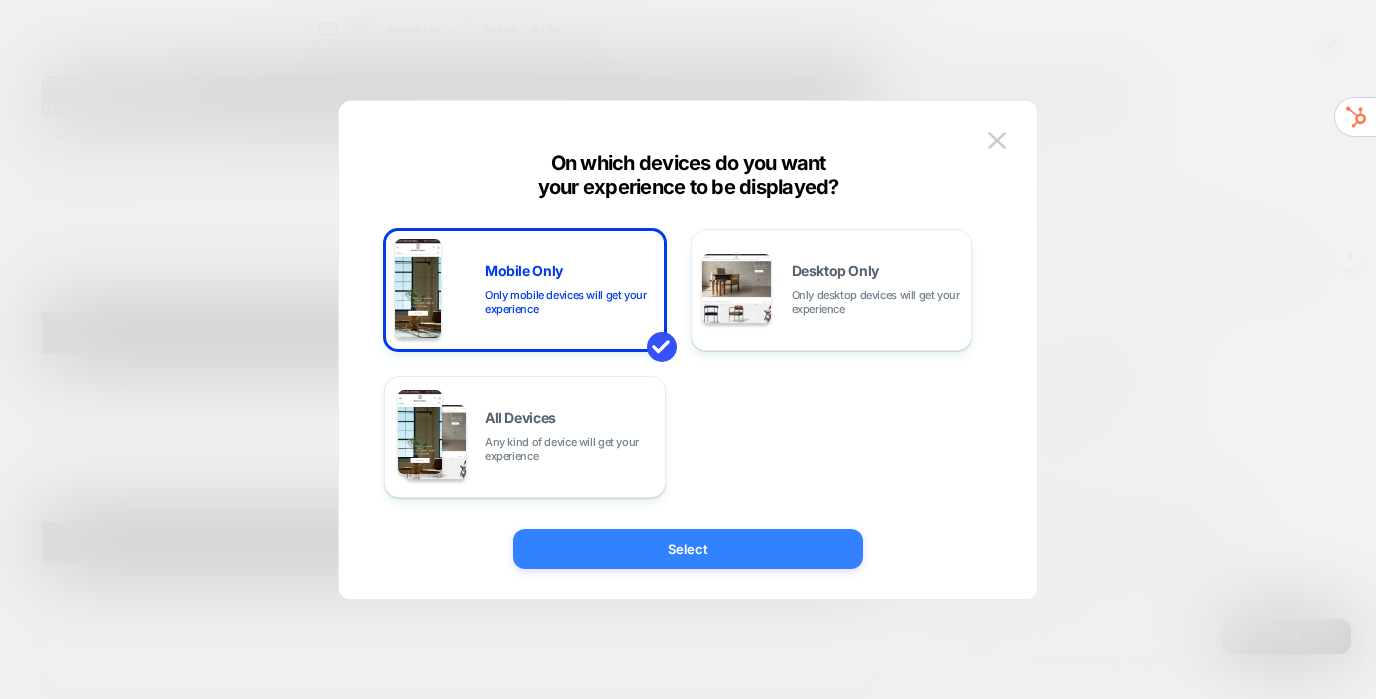 click on "Select" at bounding box center (688, 549) 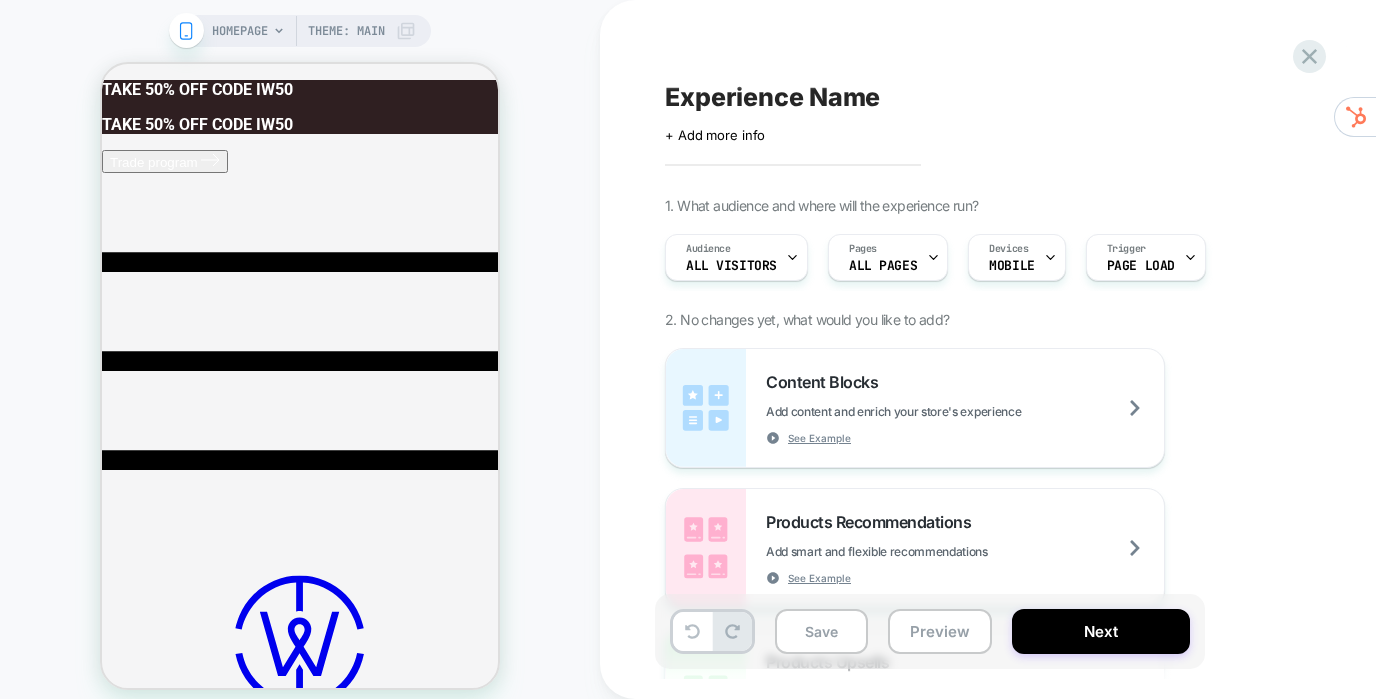 scroll, scrollTop: 0, scrollLeft: 0, axis: both 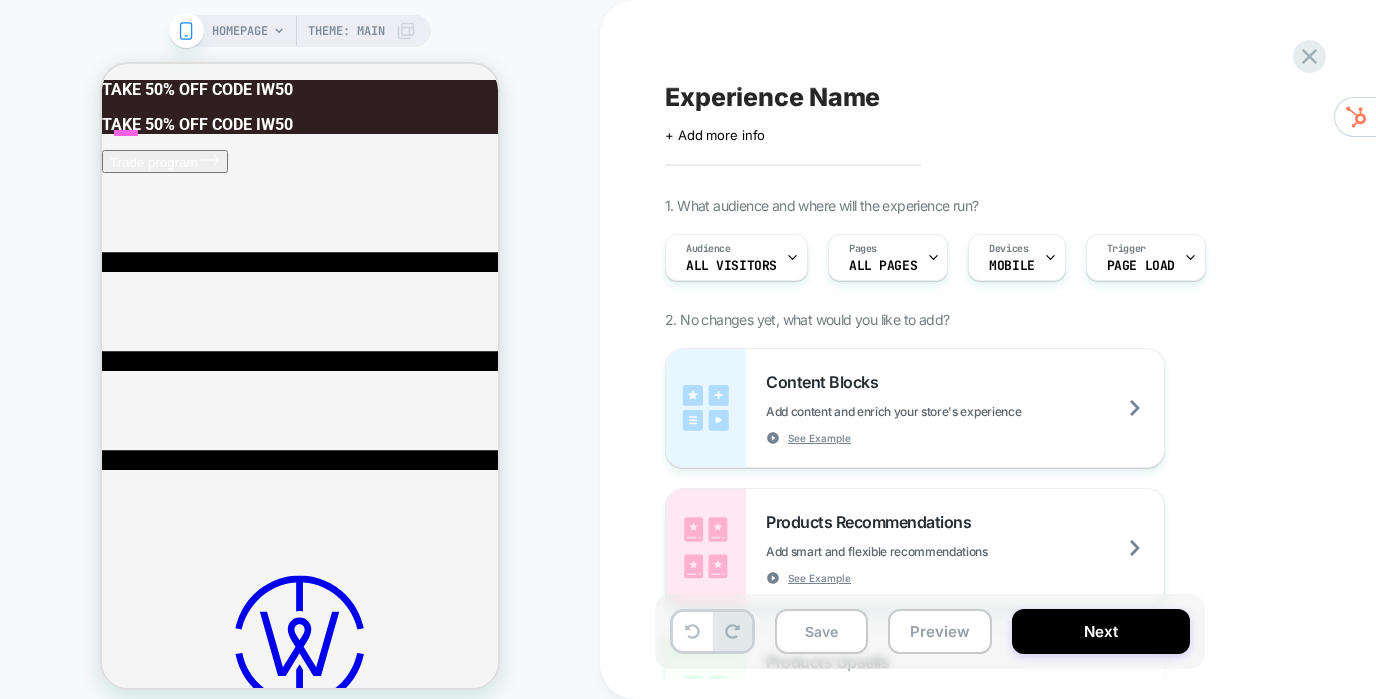 click 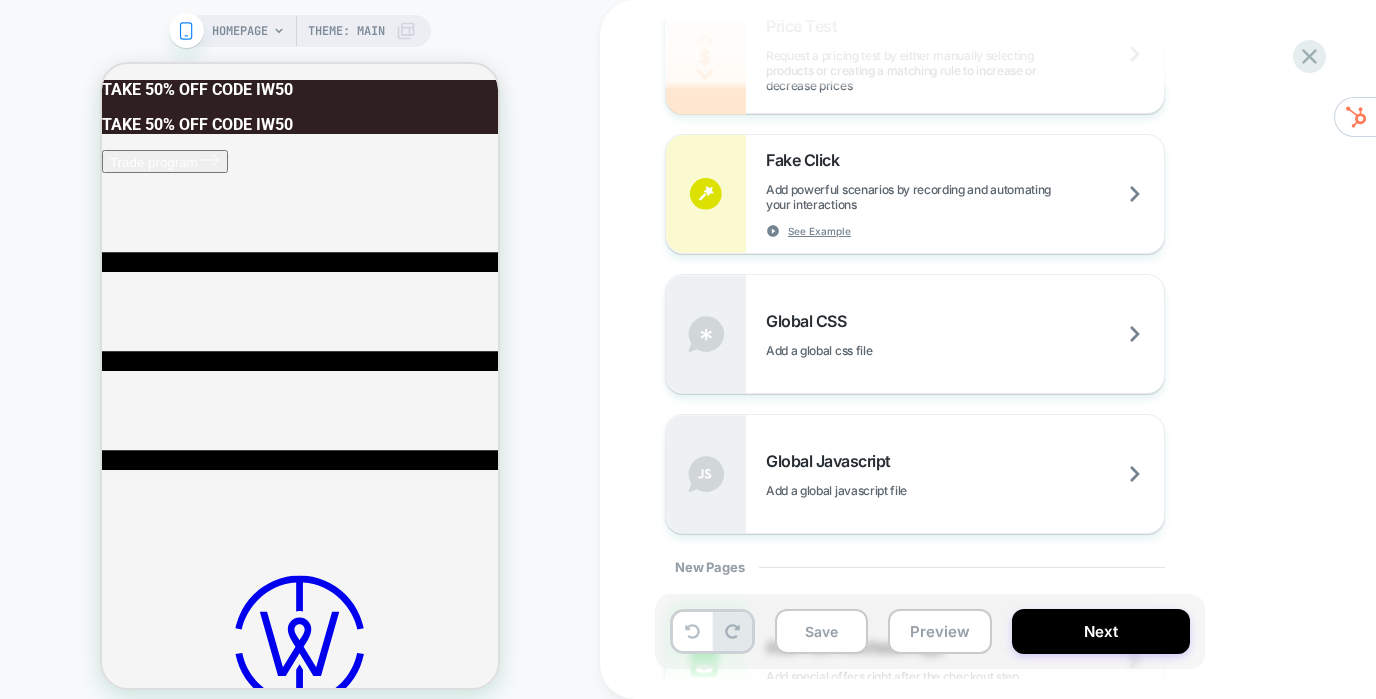 scroll, scrollTop: 1235, scrollLeft: 0, axis: vertical 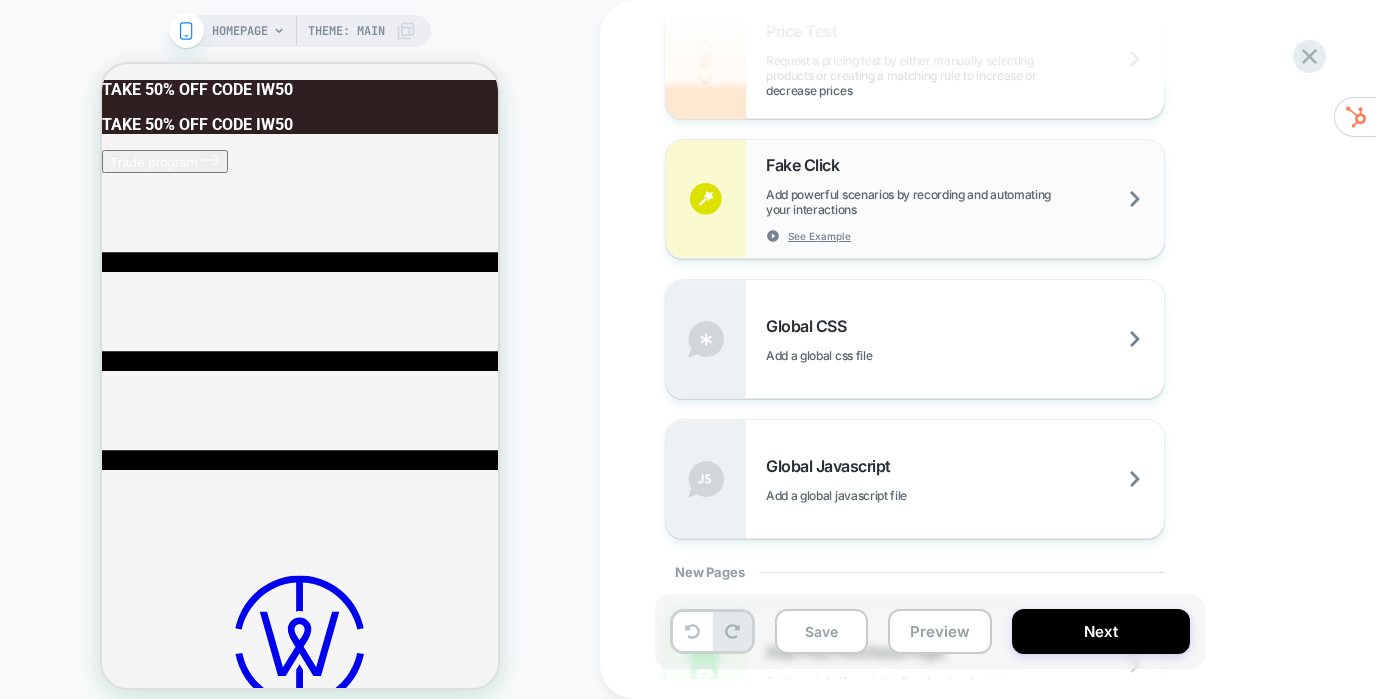 click on "Fake Click Add powerful scenarios  by recording and automating your interactions See Example" at bounding box center (965, 199) 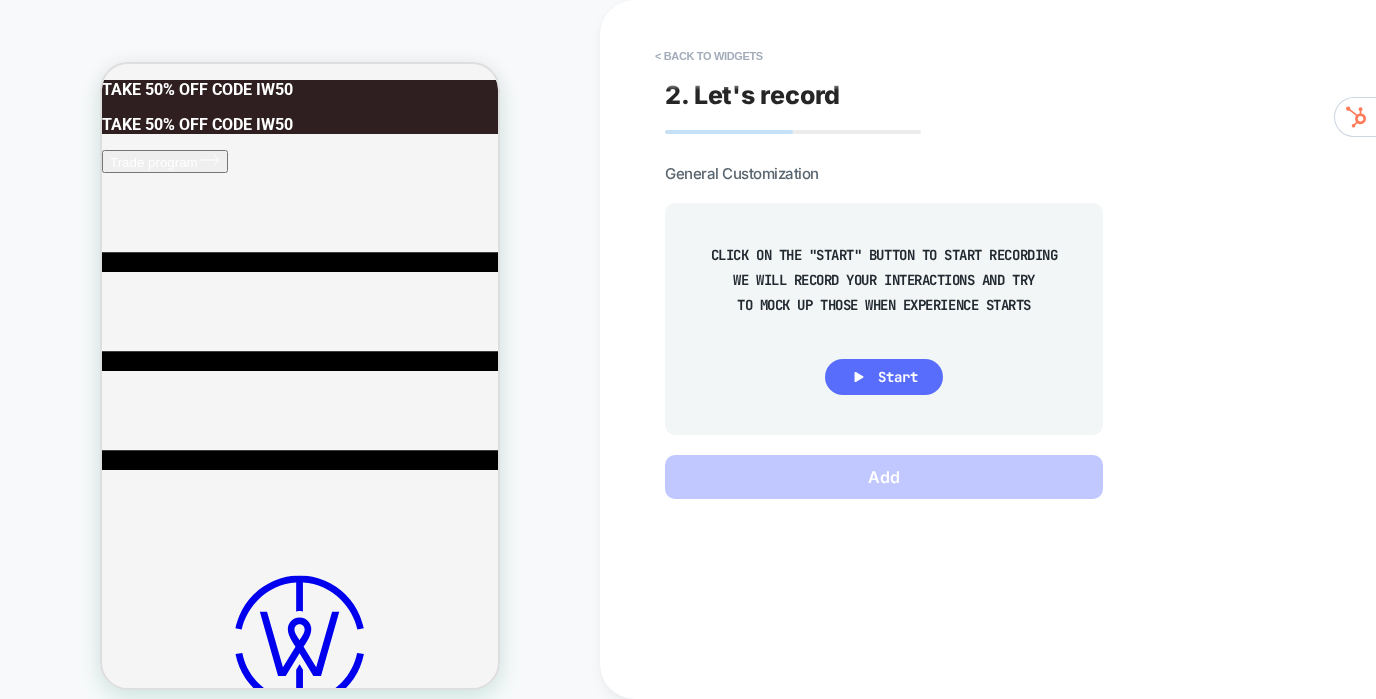 click on "Start" at bounding box center (898, 377) 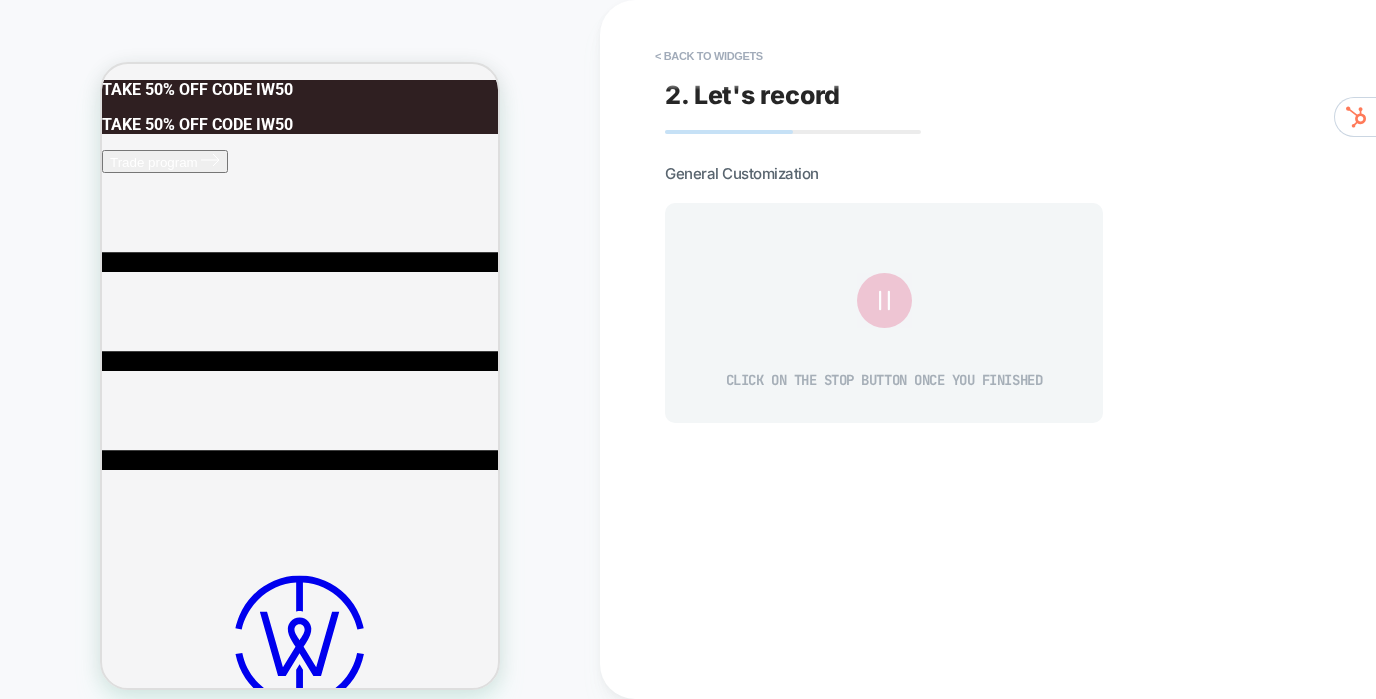 click at bounding box center (884, 300) 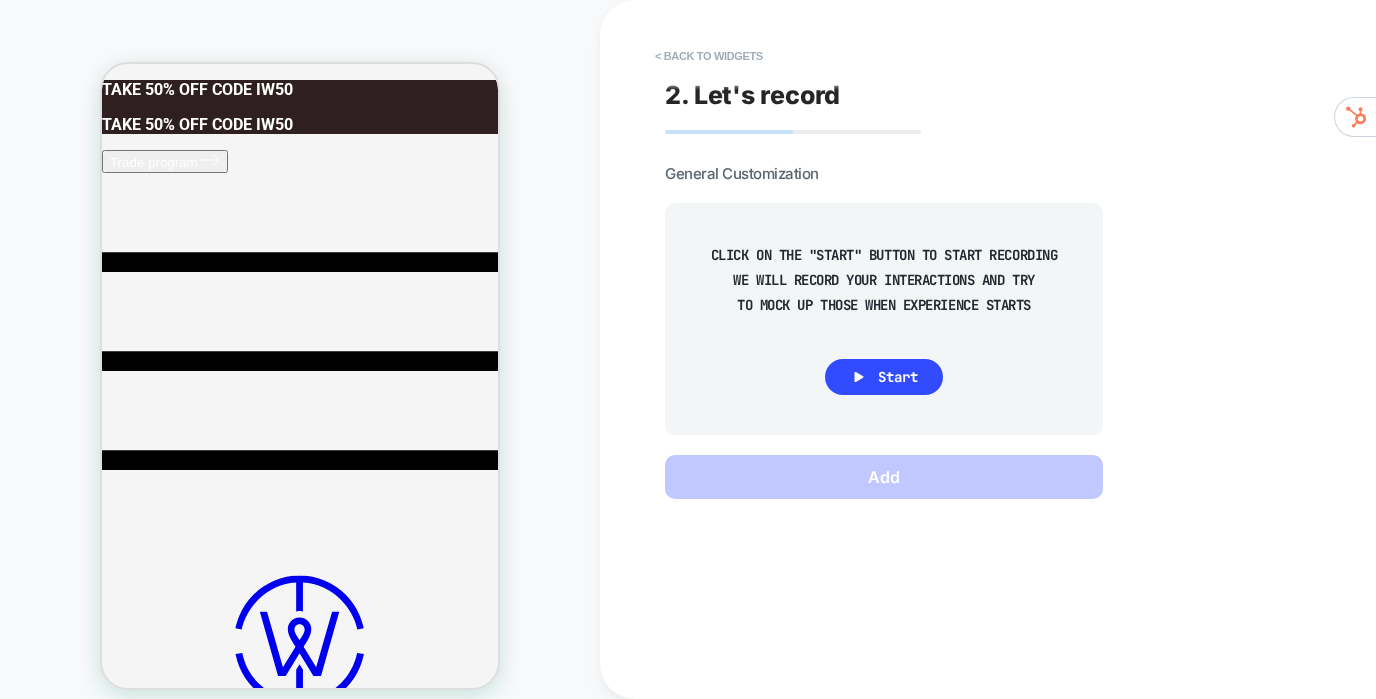 click at bounding box center (300, 264) 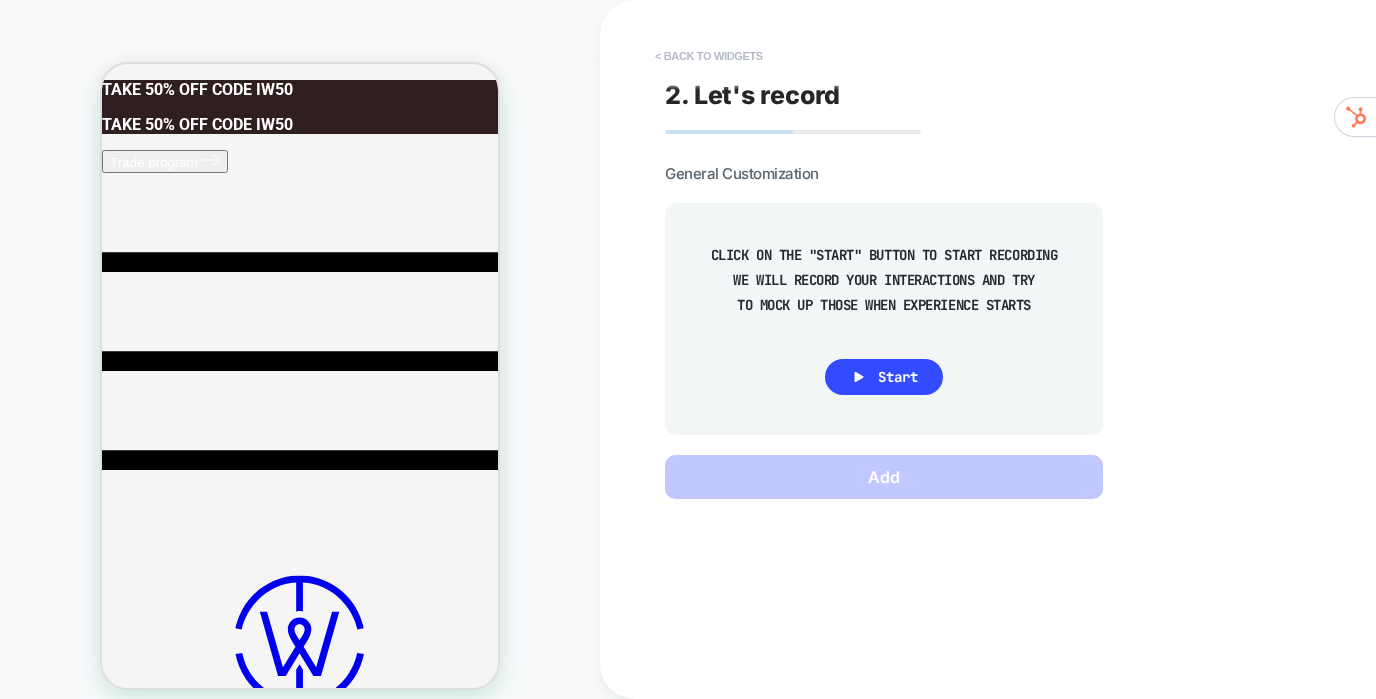 click on "< Back to widgets" at bounding box center [709, 56] 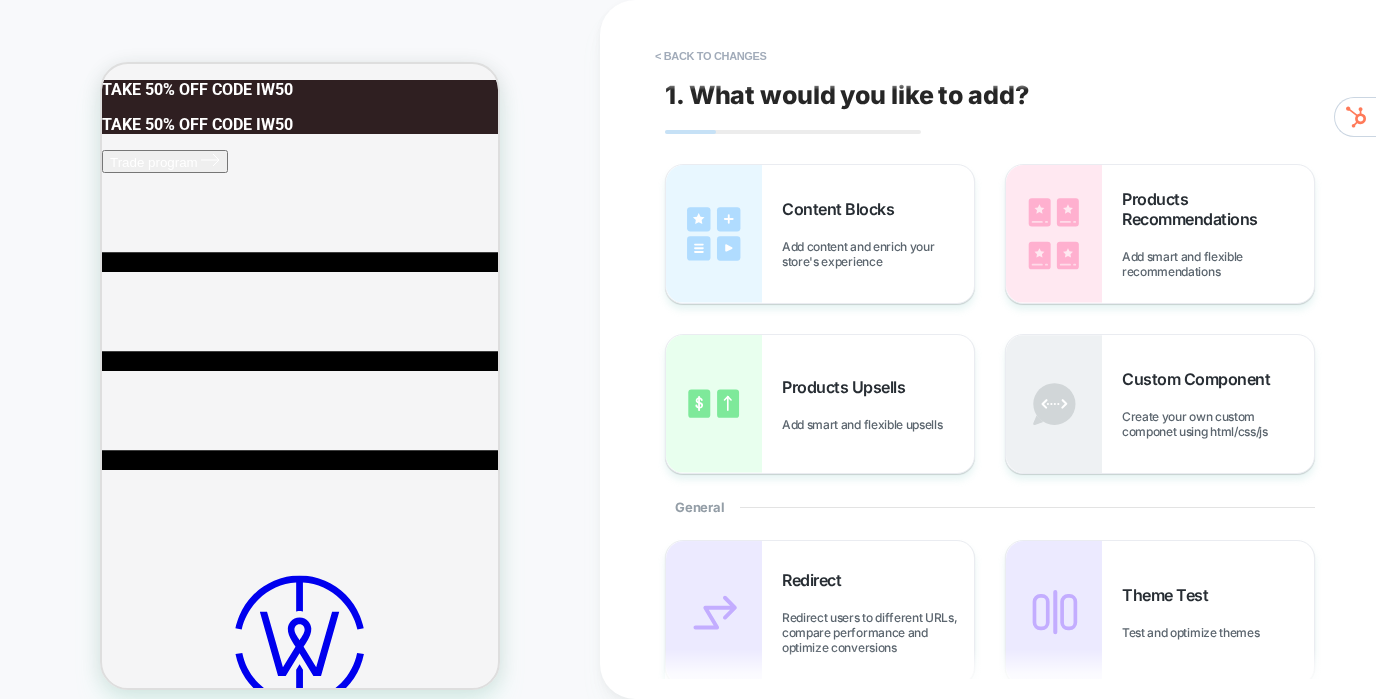 click 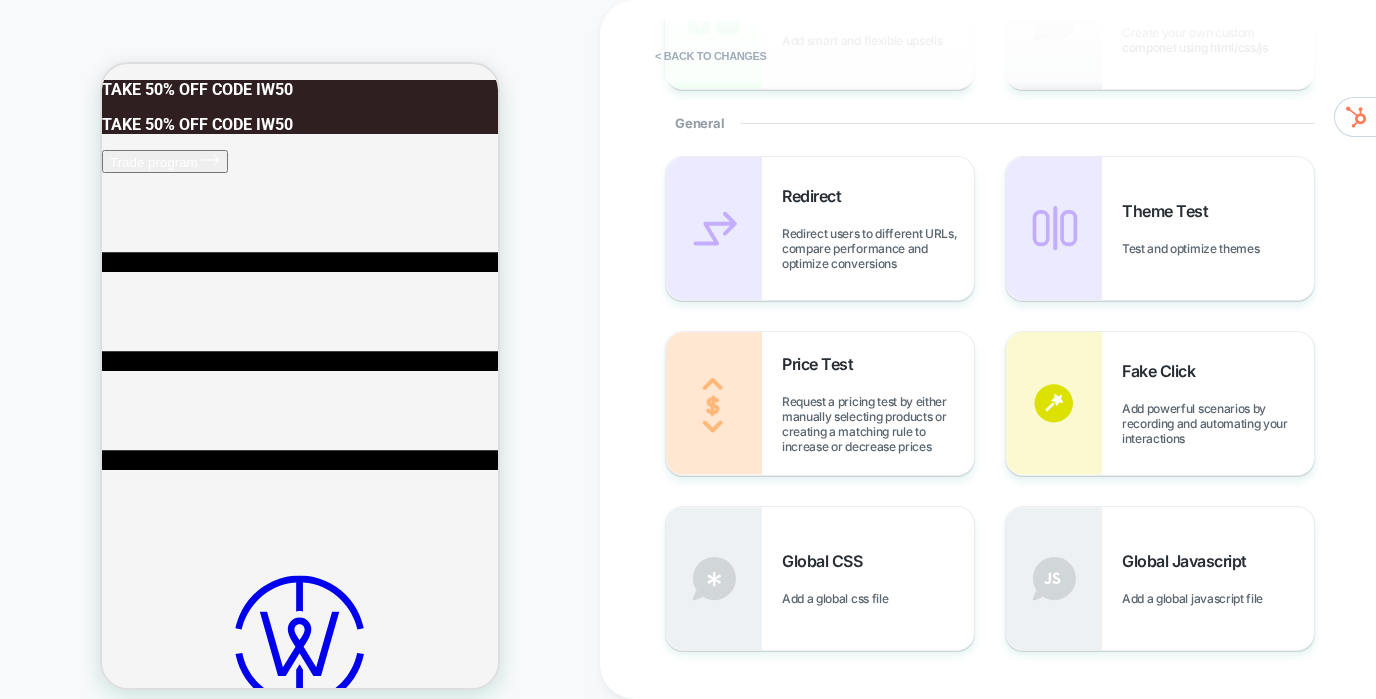 scroll, scrollTop: 517, scrollLeft: 0, axis: vertical 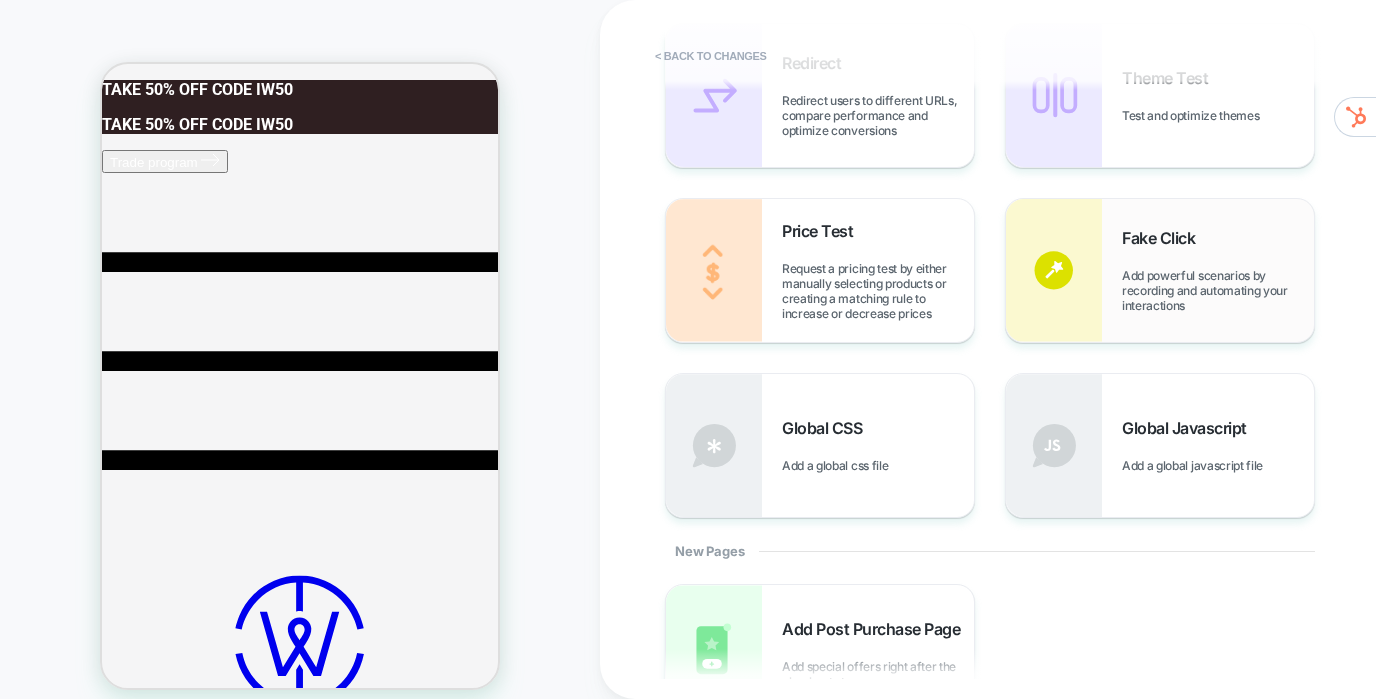 click on "Add powerful scenarios  by recording and automating your interactions" at bounding box center (1218, 290) 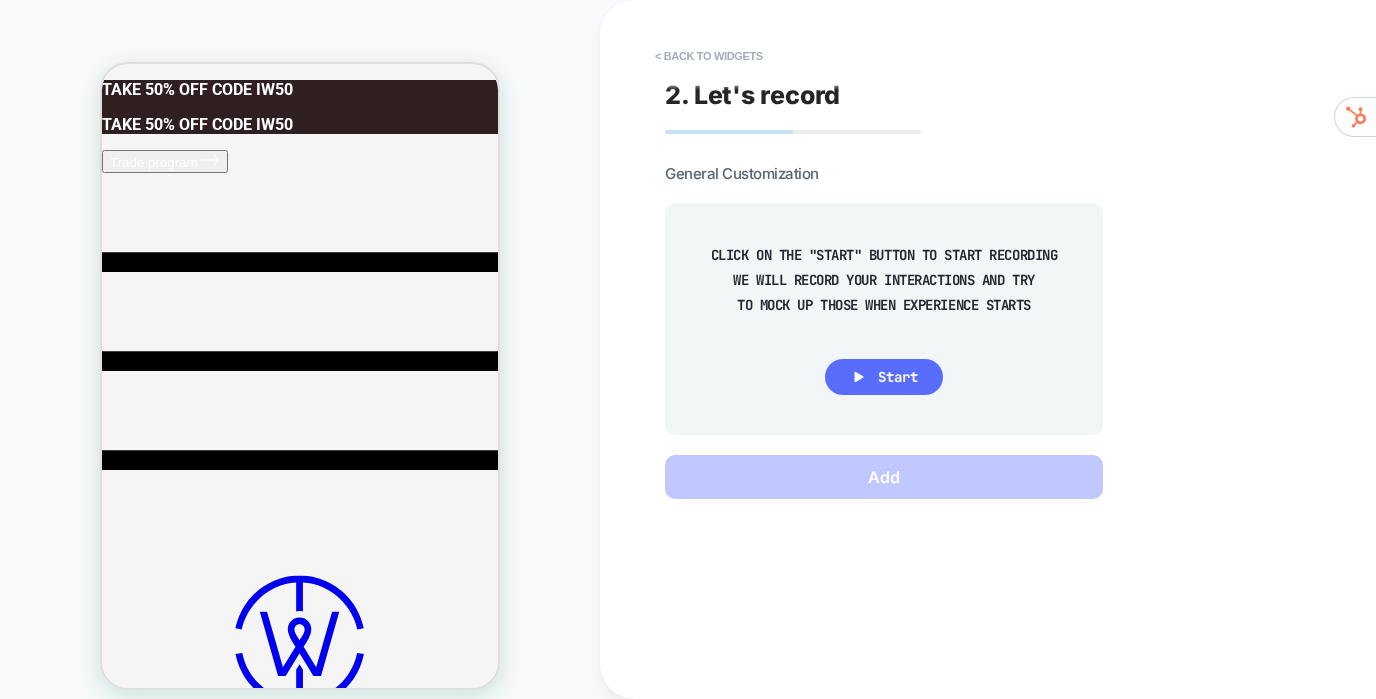click 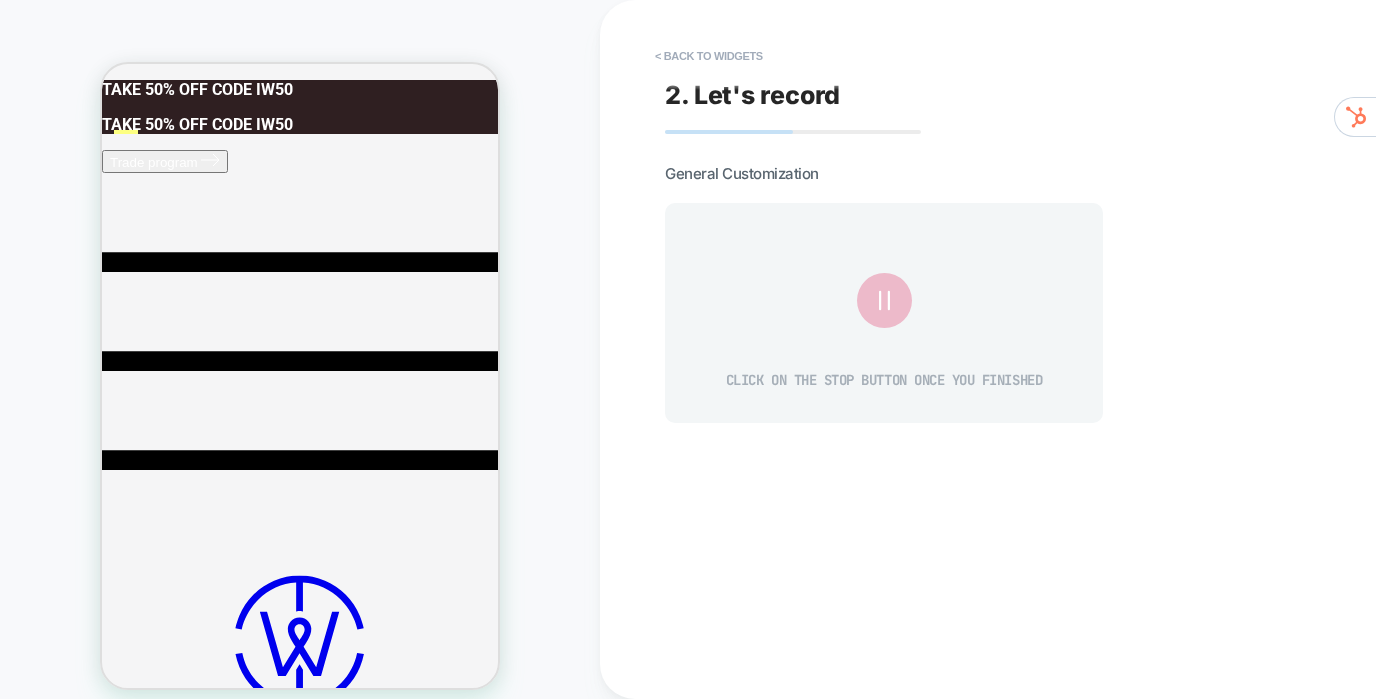 click at bounding box center [126, 132] 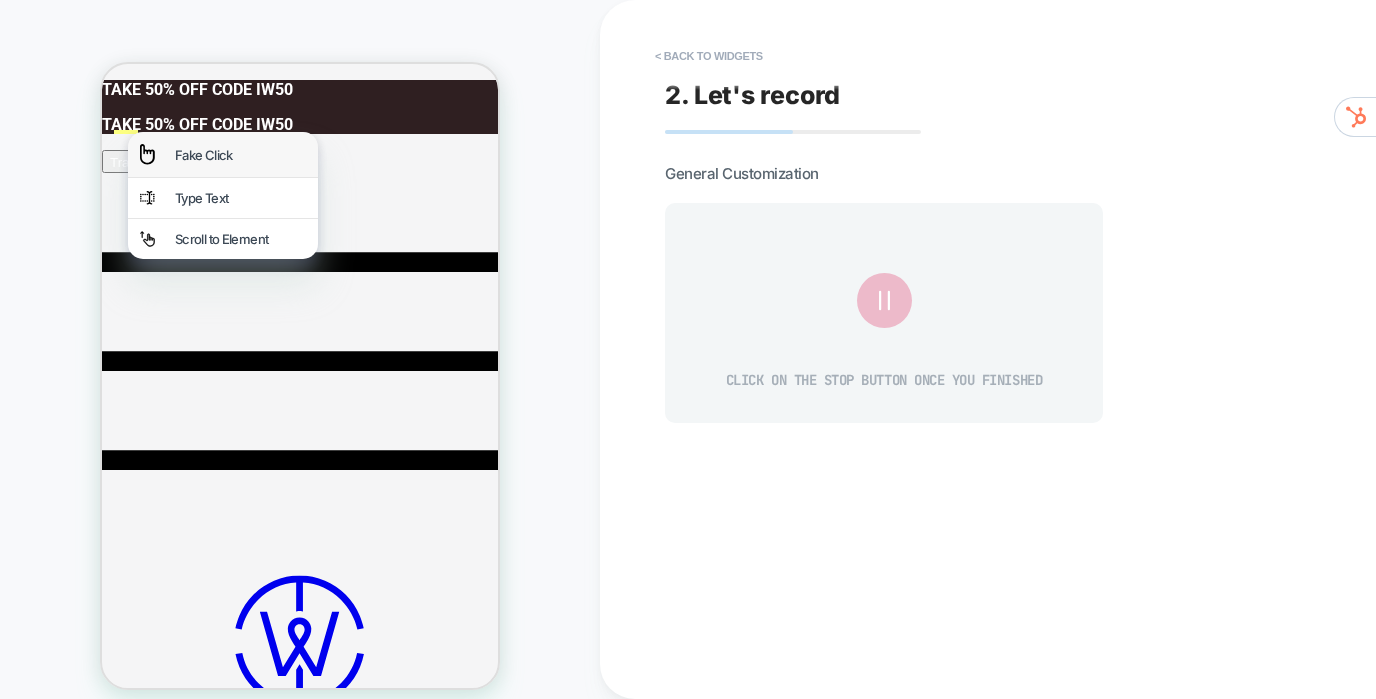 click on "Fake Click" at bounding box center (223, 154) 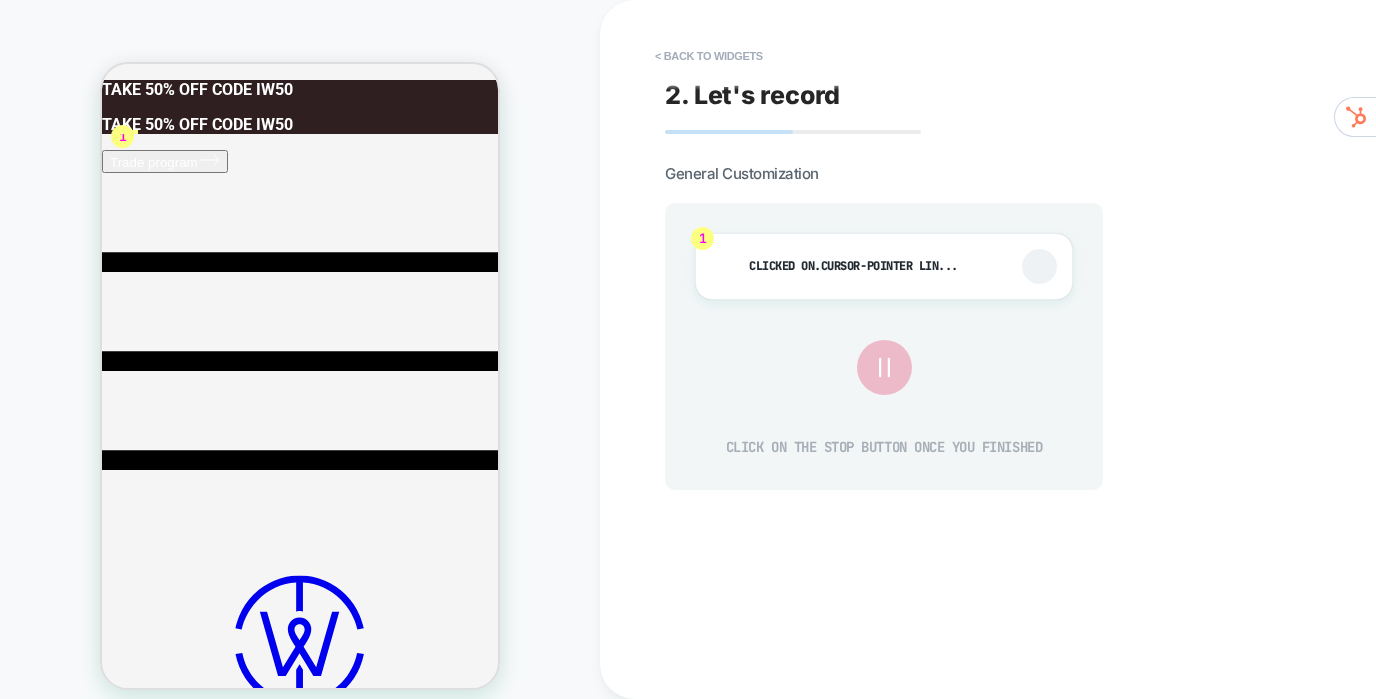 scroll, scrollTop: 21, scrollLeft: 0, axis: vertical 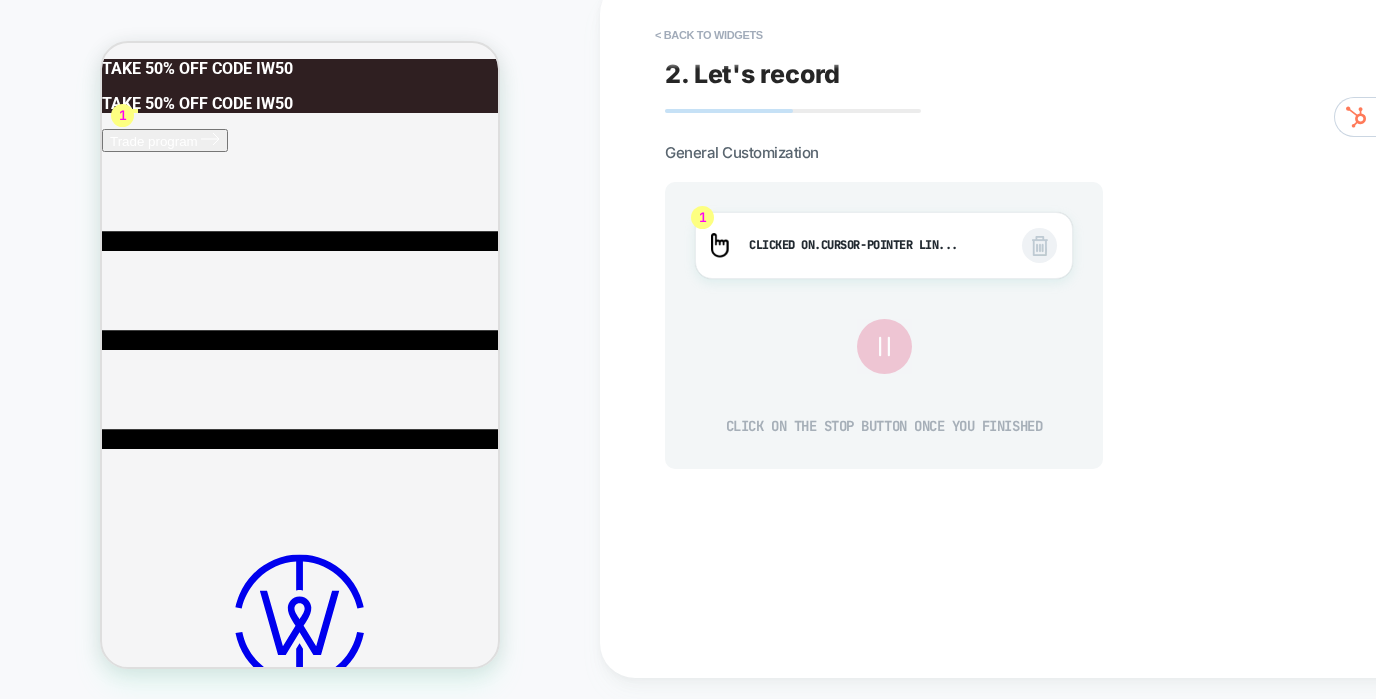 click 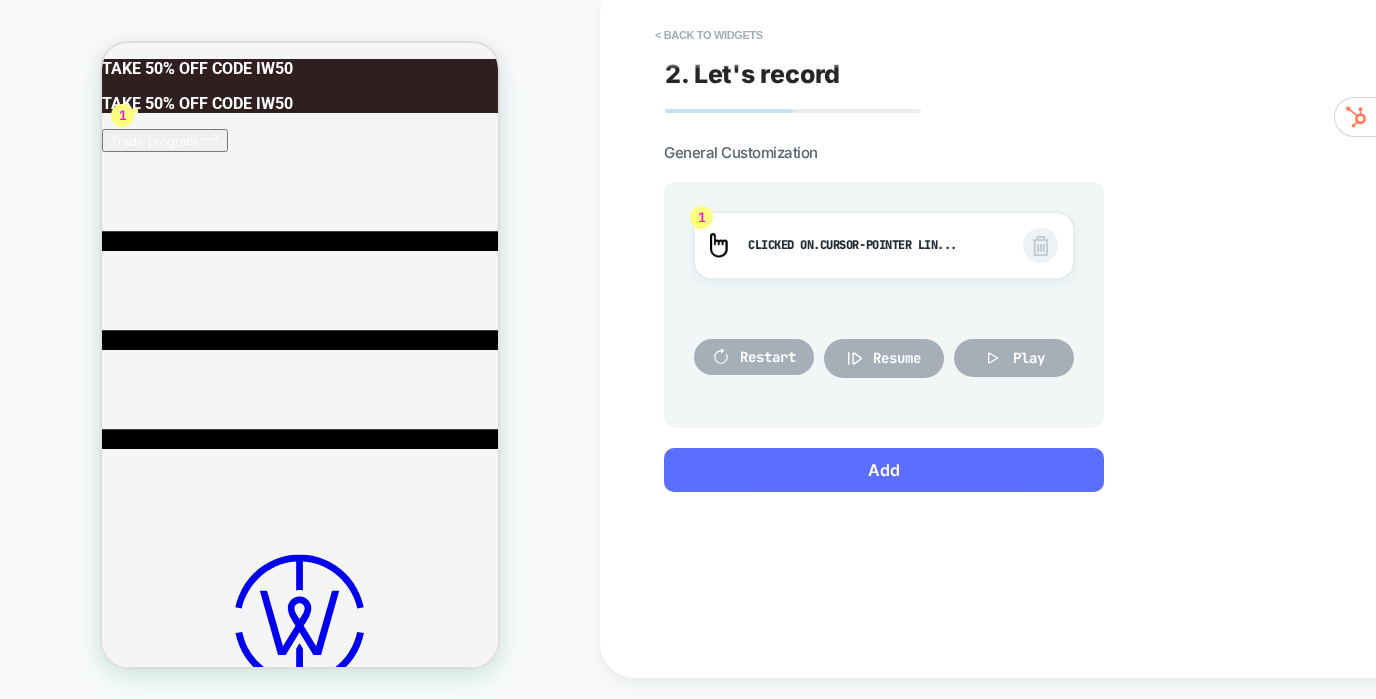 click on "Add" at bounding box center (884, 470) 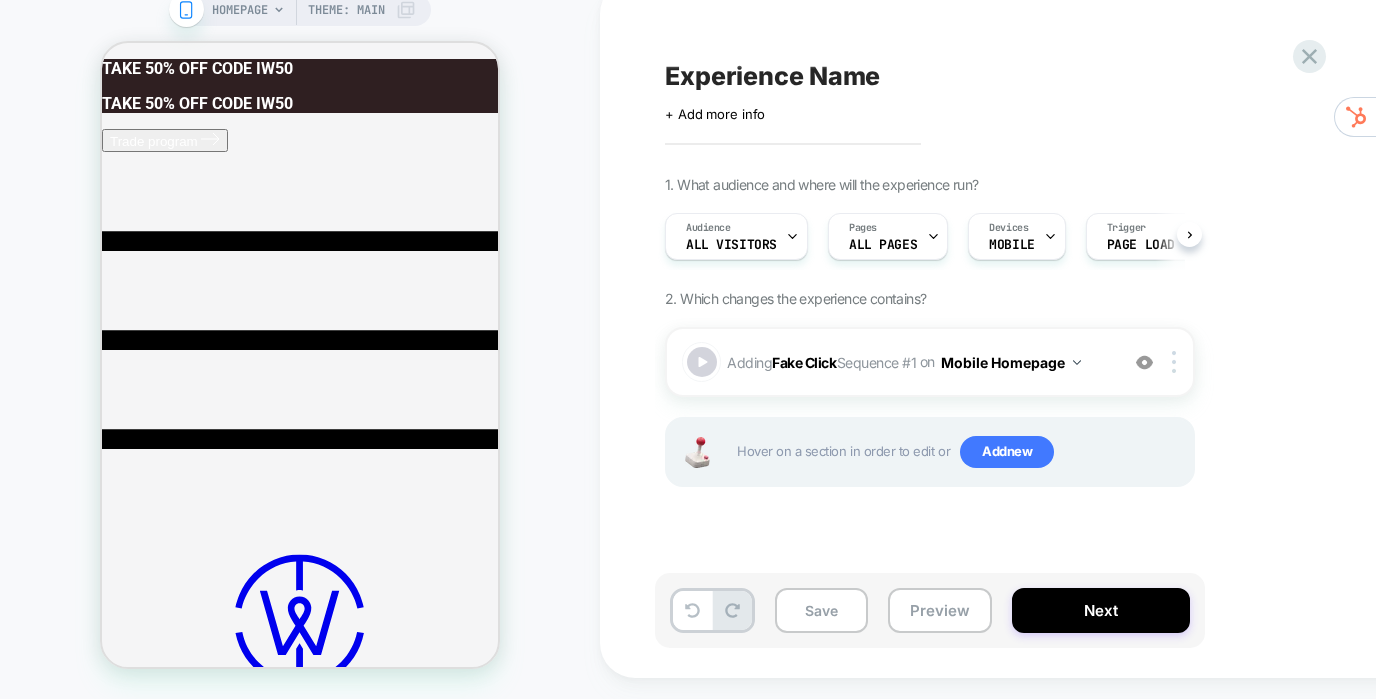scroll, scrollTop: 0, scrollLeft: 1, axis: horizontal 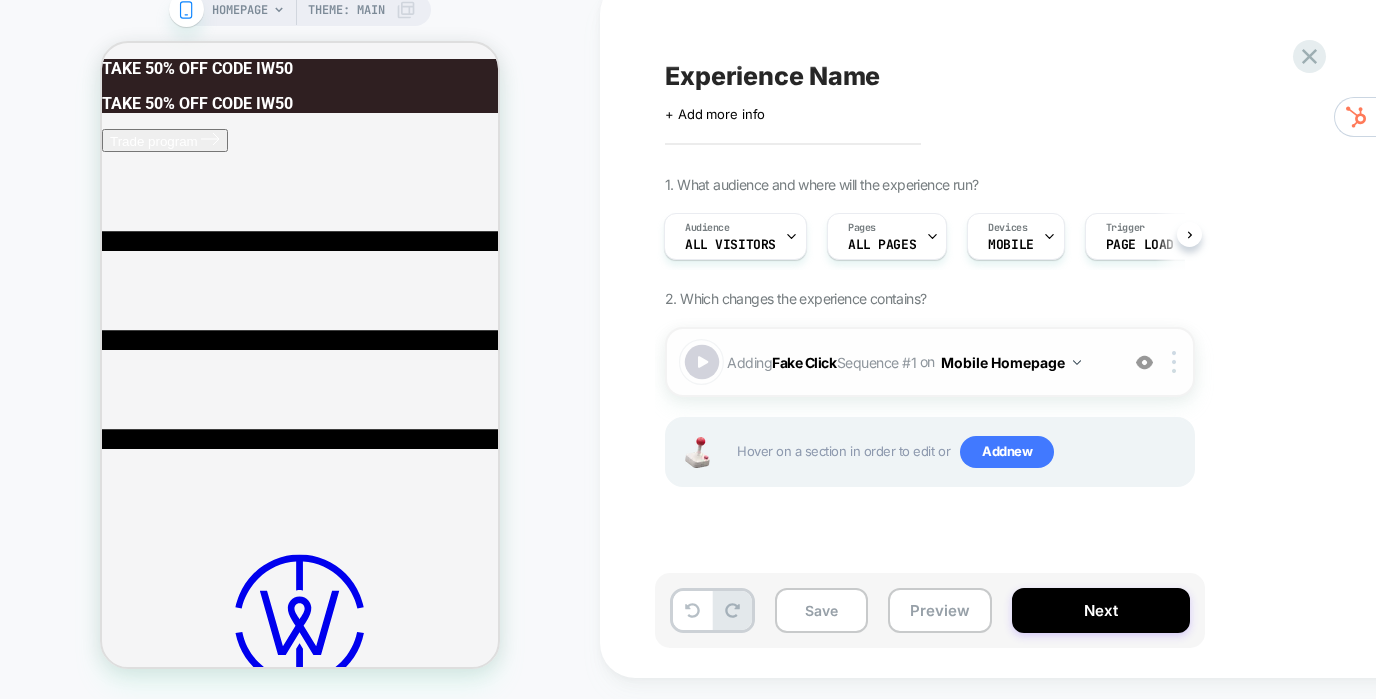 click at bounding box center (702, 362) 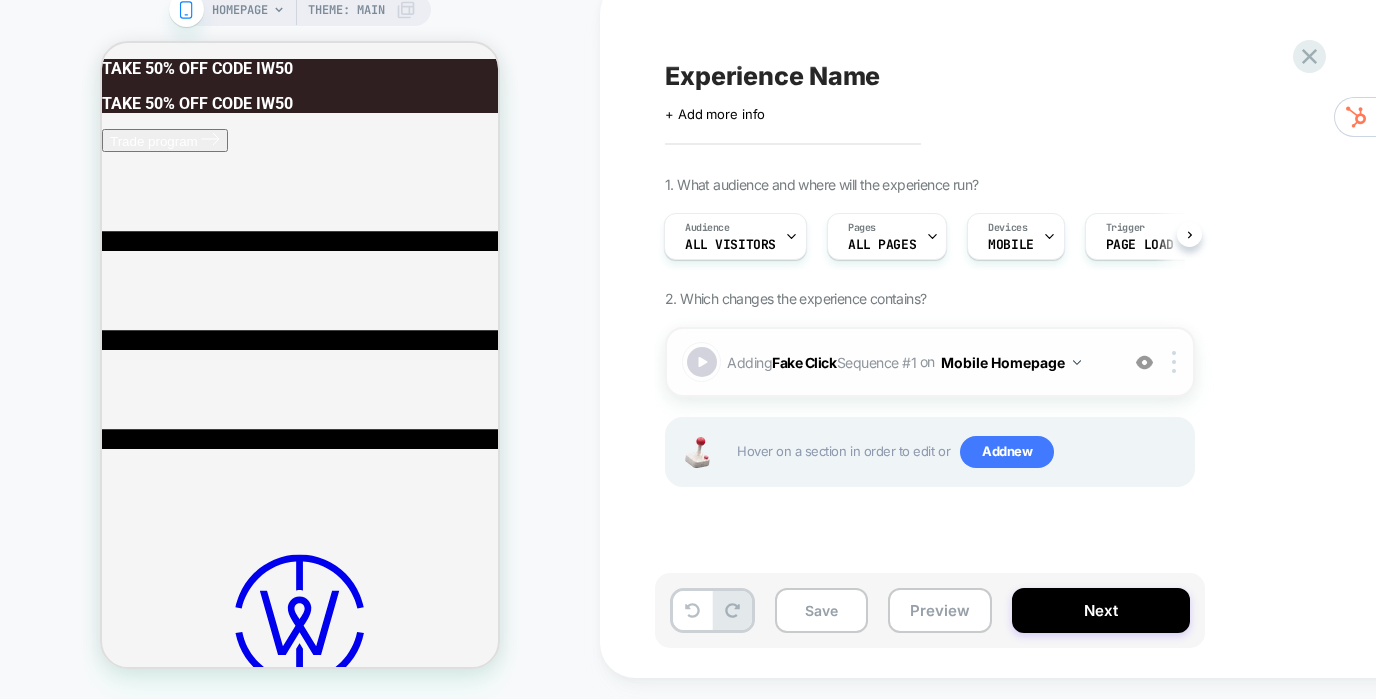 click on "Adding  Fake Click  Sequence # 1   on Mobile Homepage" at bounding box center [917, 362] 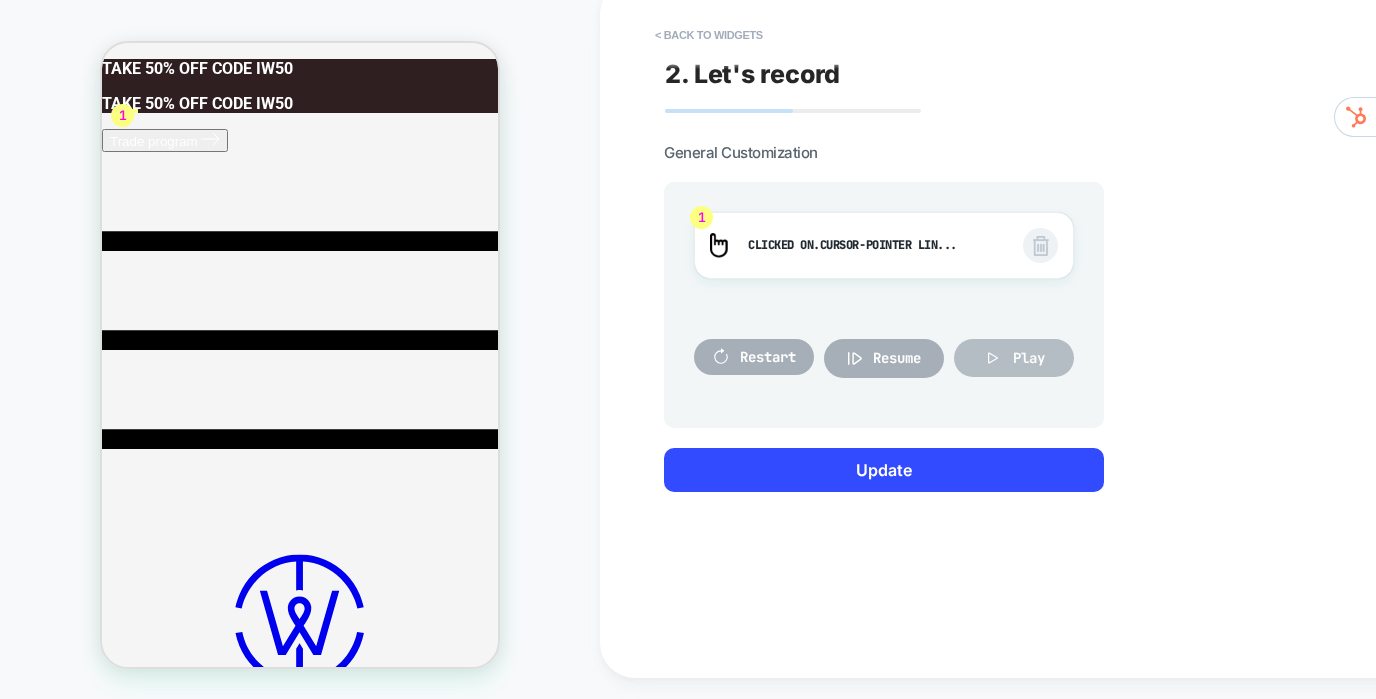 click on "Play" at bounding box center [1014, 358] 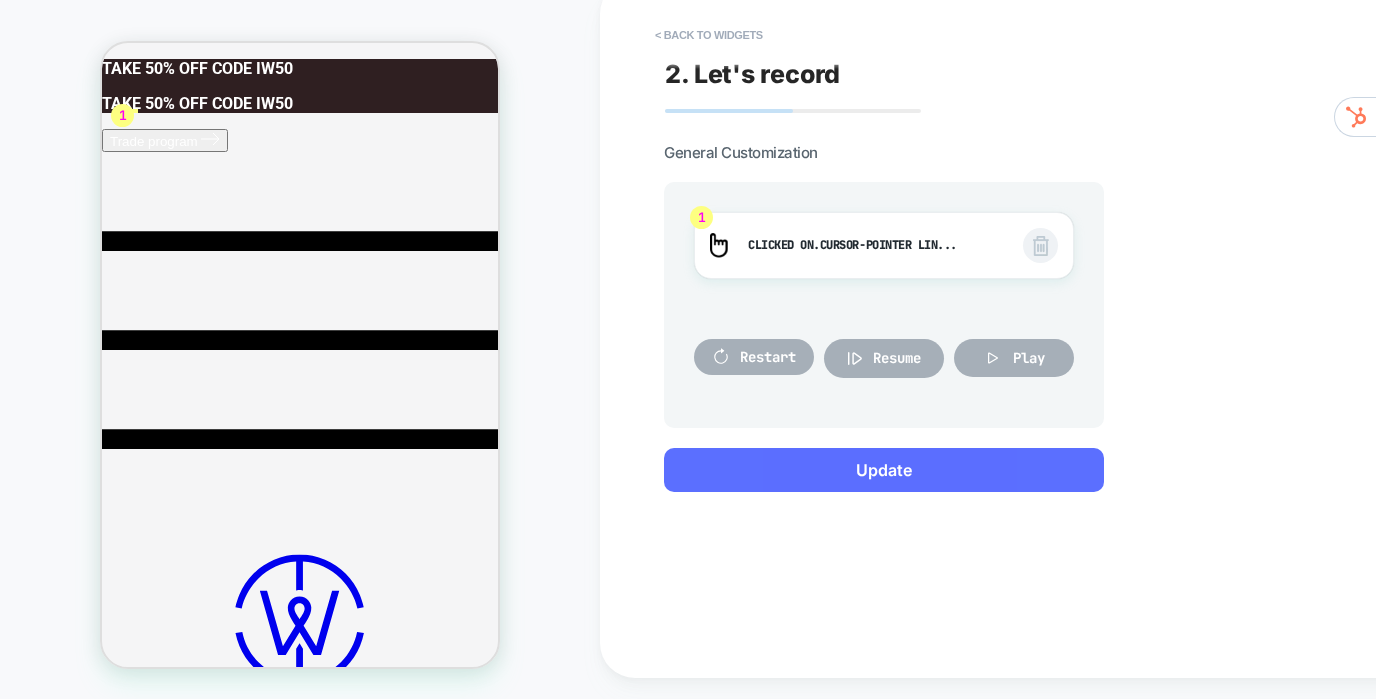 click on "Update" at bounding box center (884, 470) 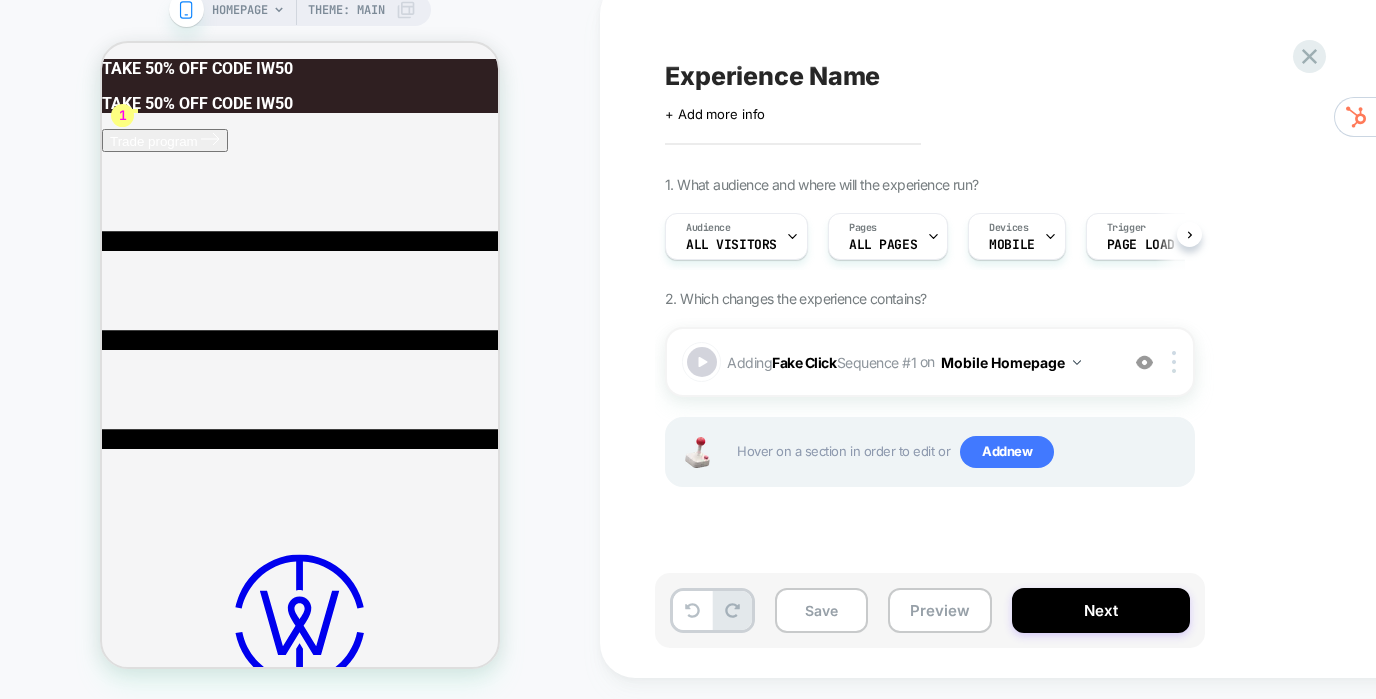 scroll, scrollTop: 0, scrollLeft: 1, axis: horizontal 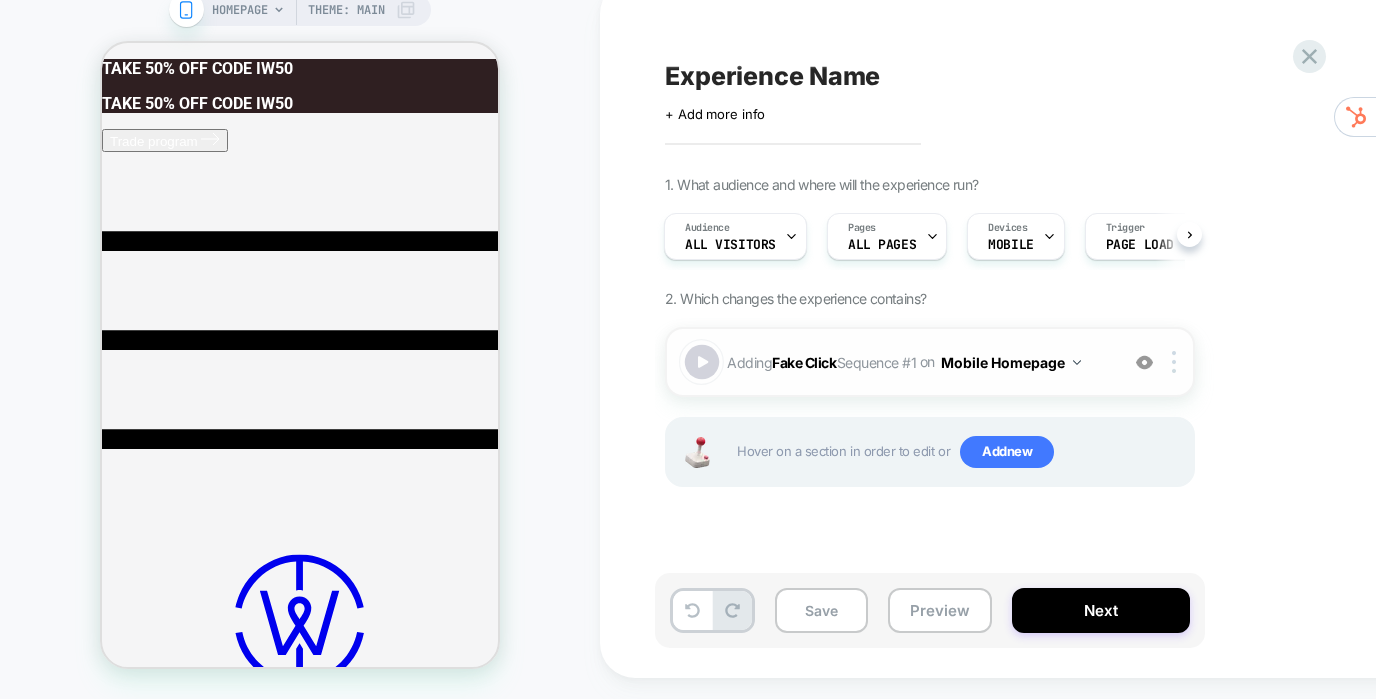 click at bounding box center [702, 362] 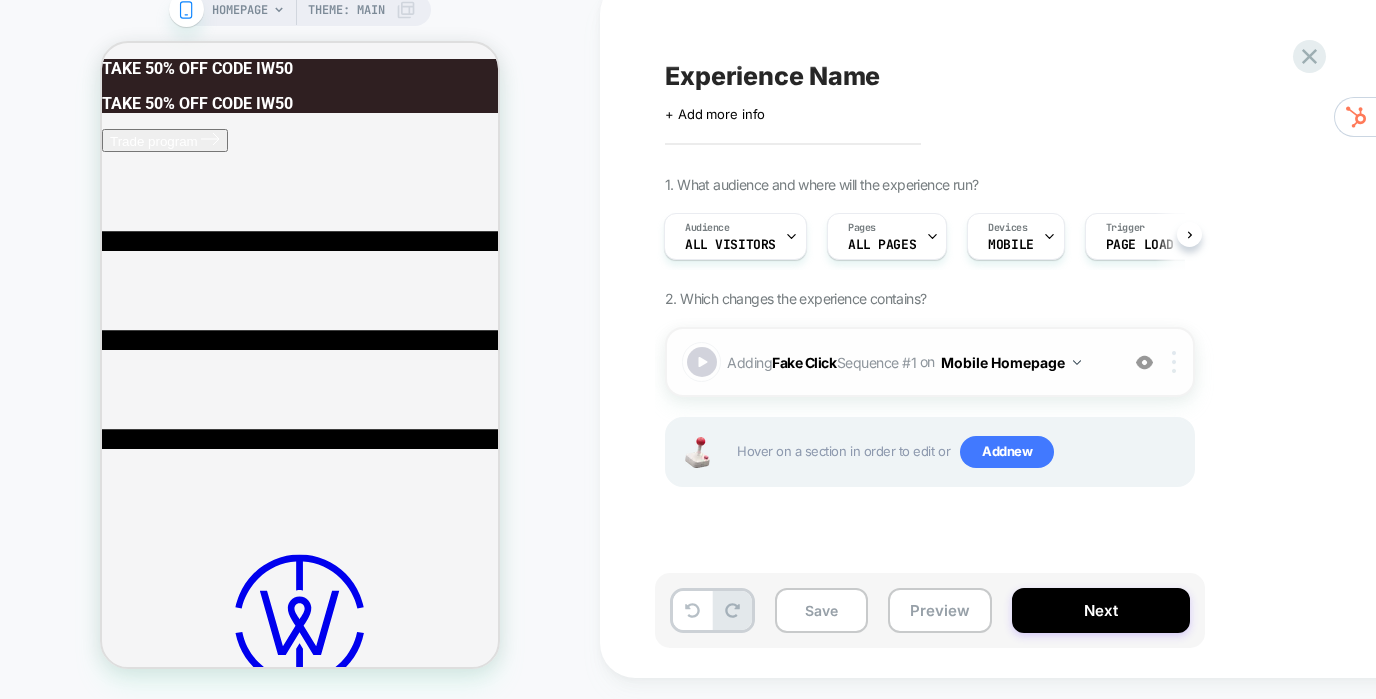 click at bounding box center (1177, 362) 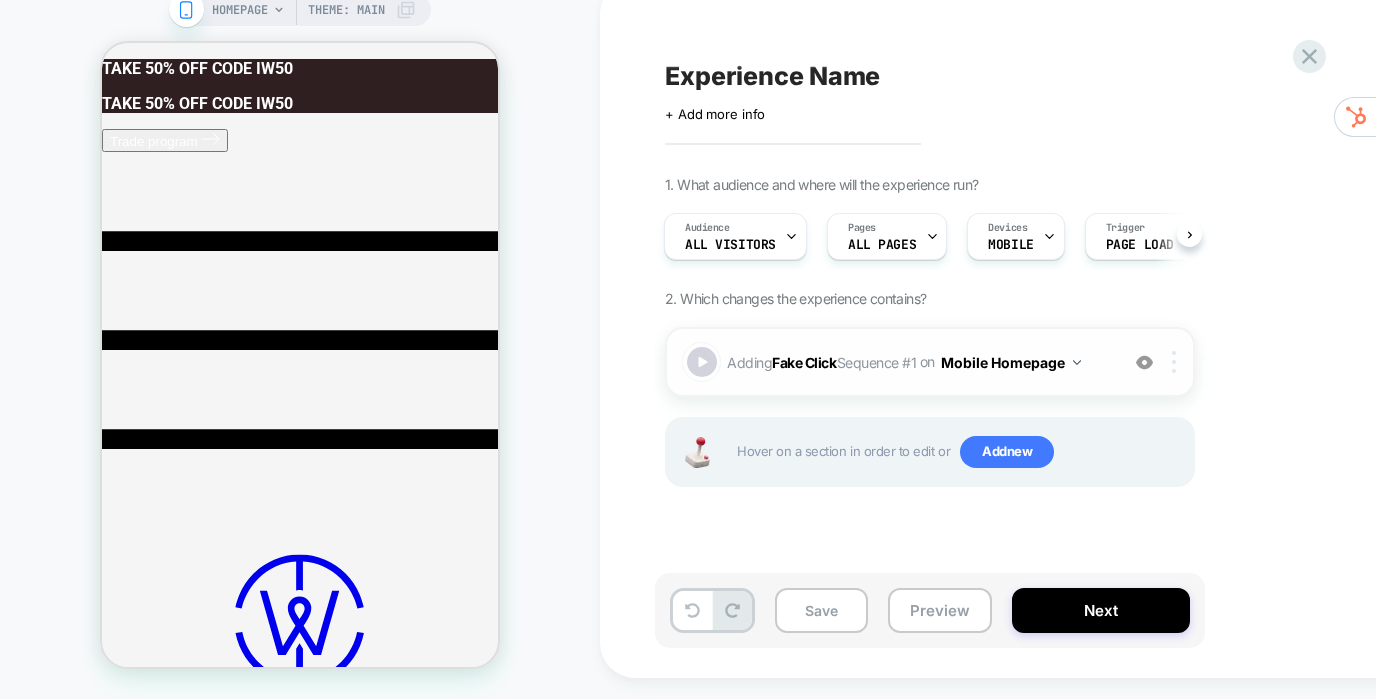 click at bounding box center [1177, 362] 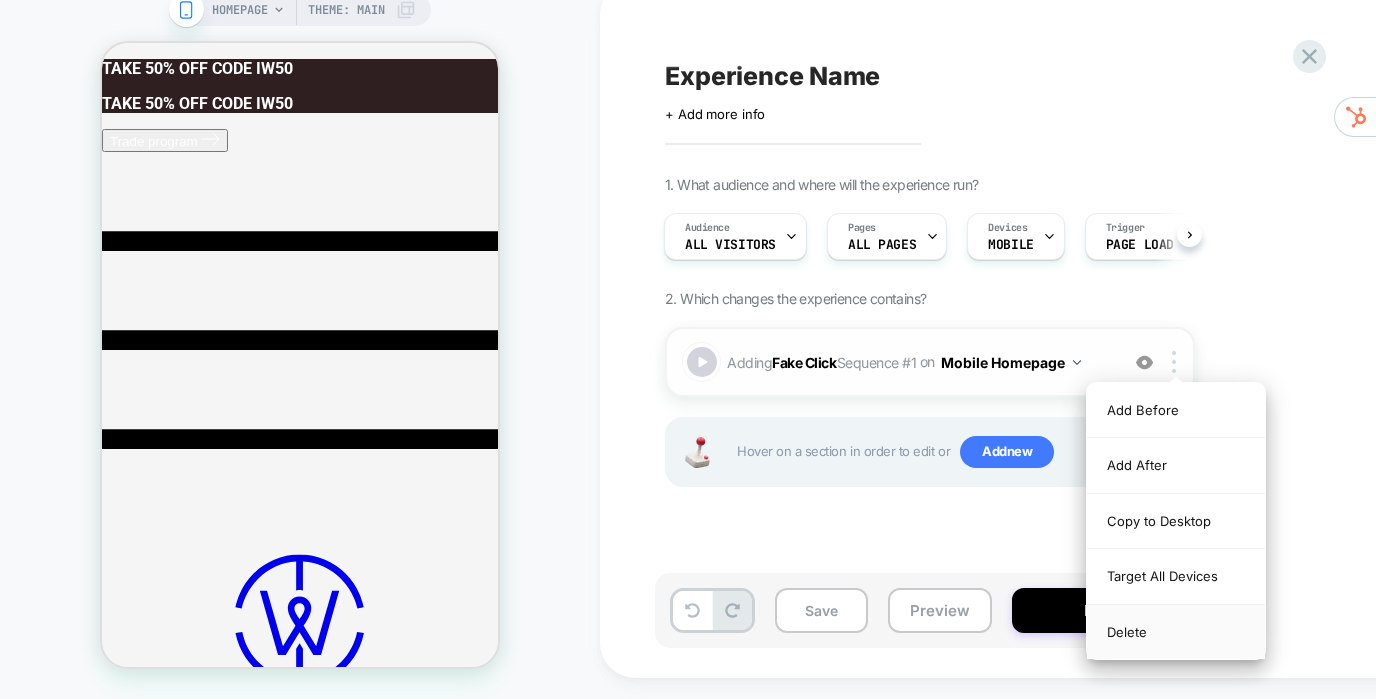 click on "Delete" at bounding box center (1176, 632) 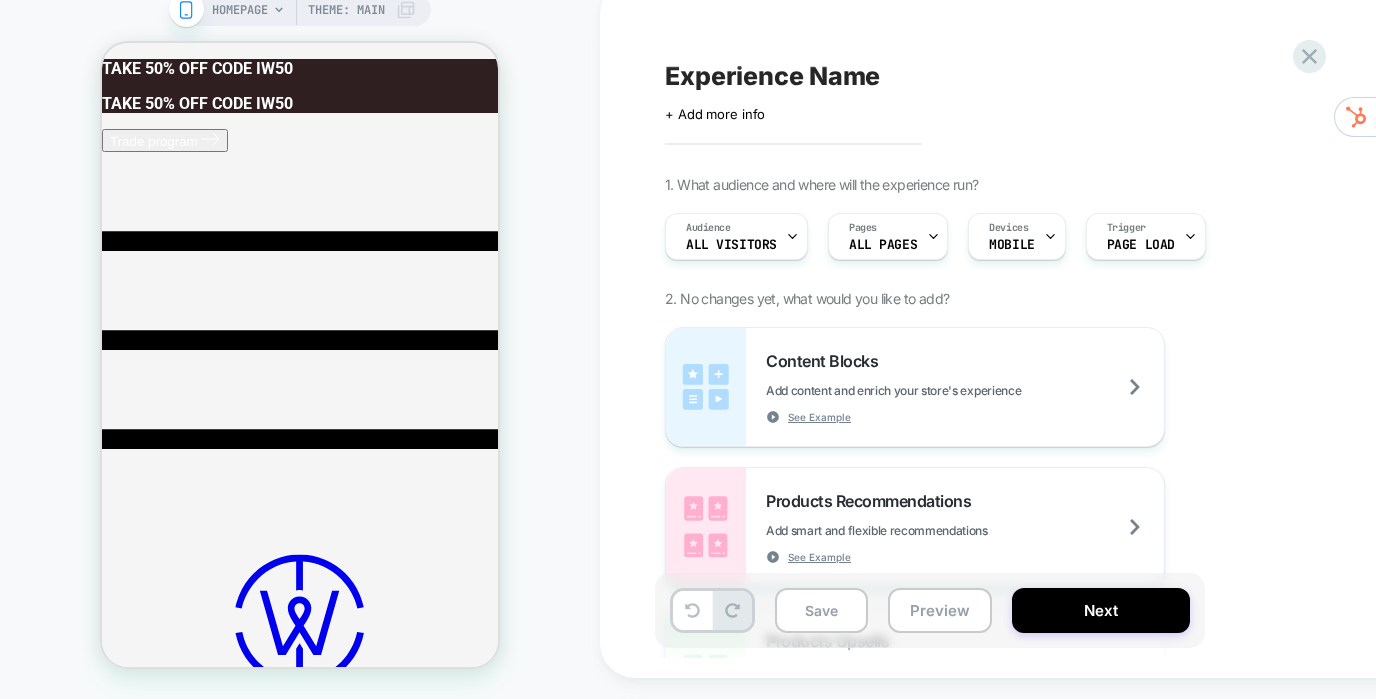 scroll, scrollTop: 0, scrollLeft: 0, axis: both 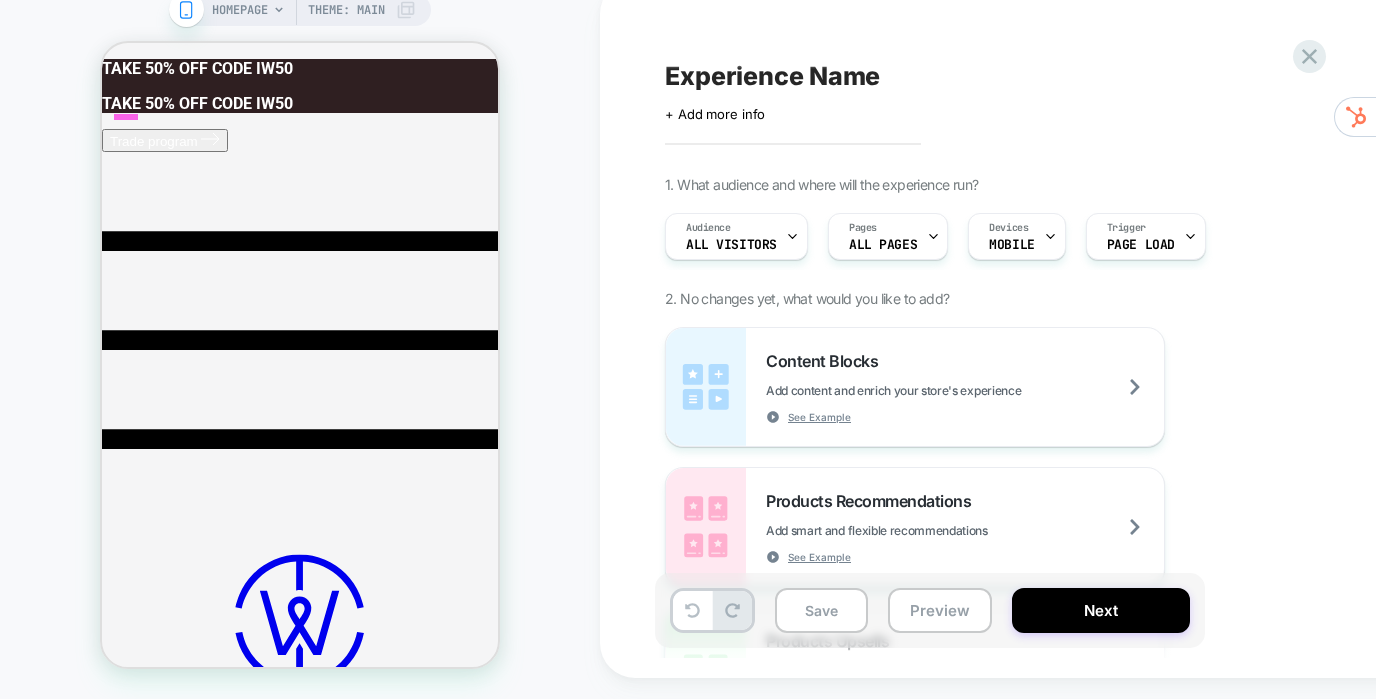click 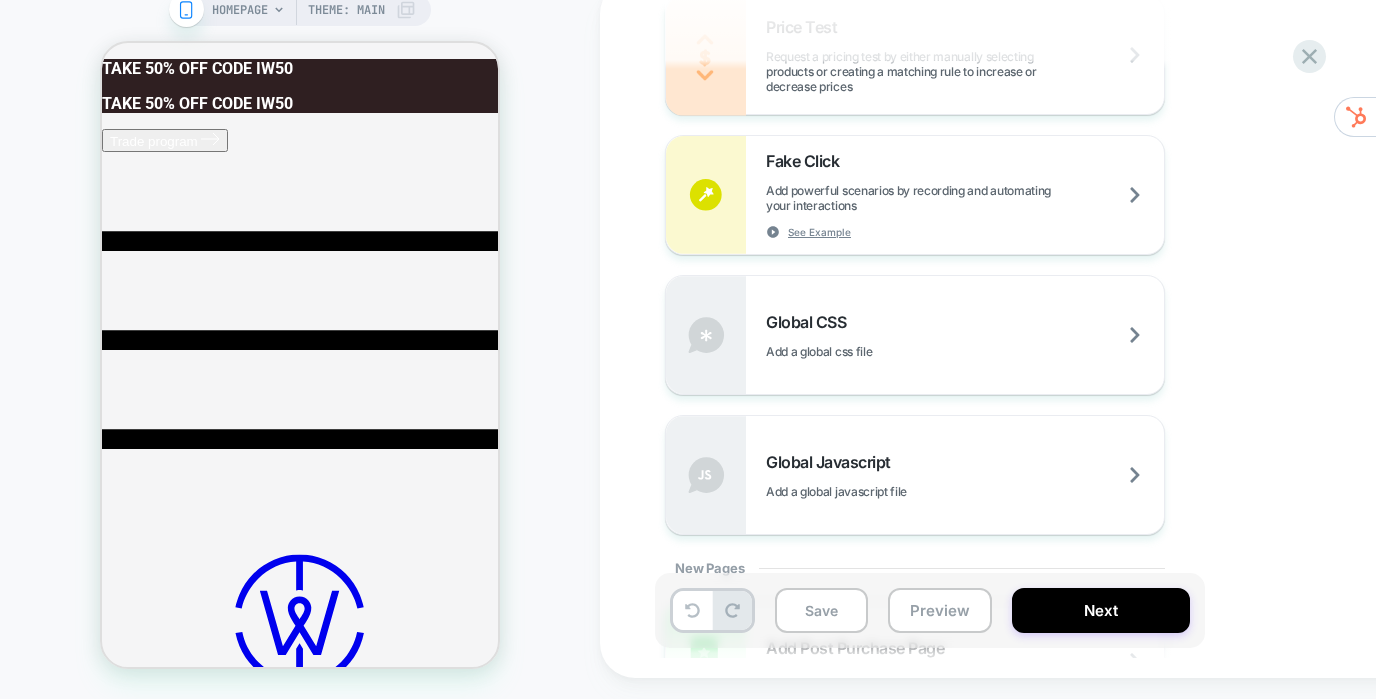 scroll, scrollTop: 1115, scrollLeft: 0, axis: vertical 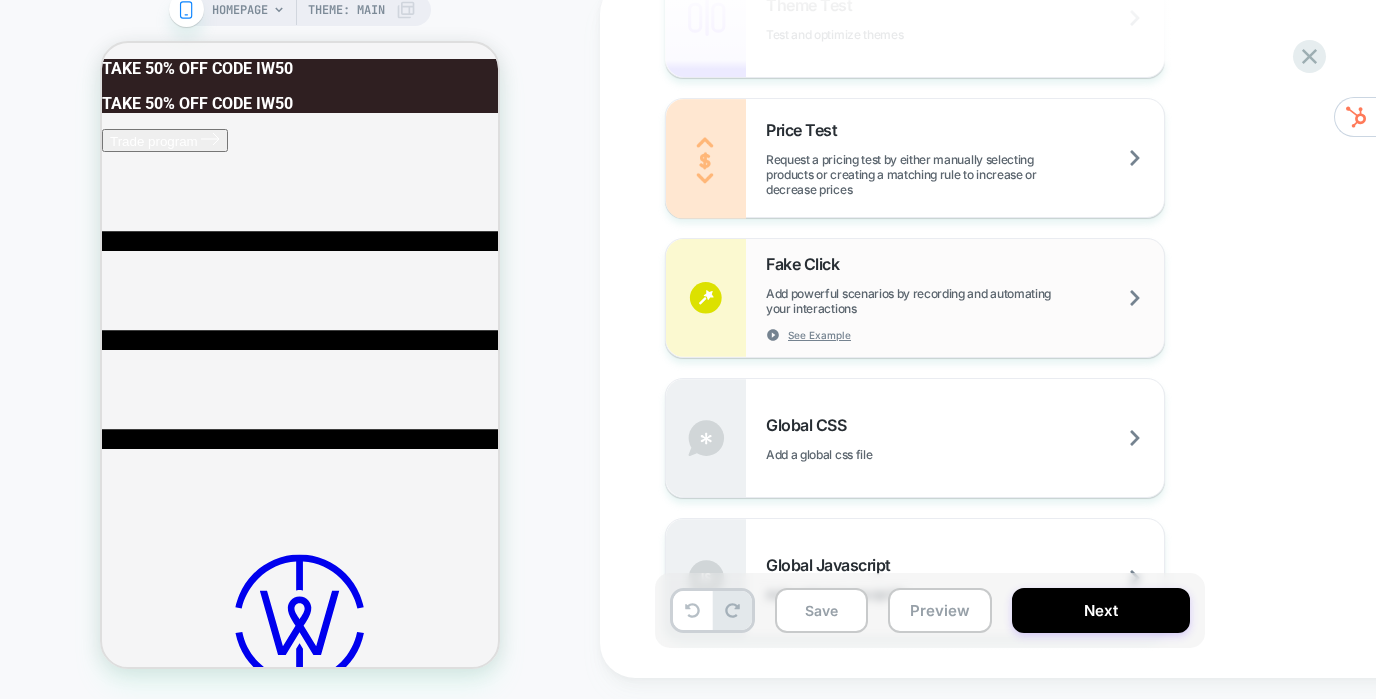 click on "Fake Click Add powerful scenarios  by recording and automating your interactions See Example" at bounding box center (965, 298) 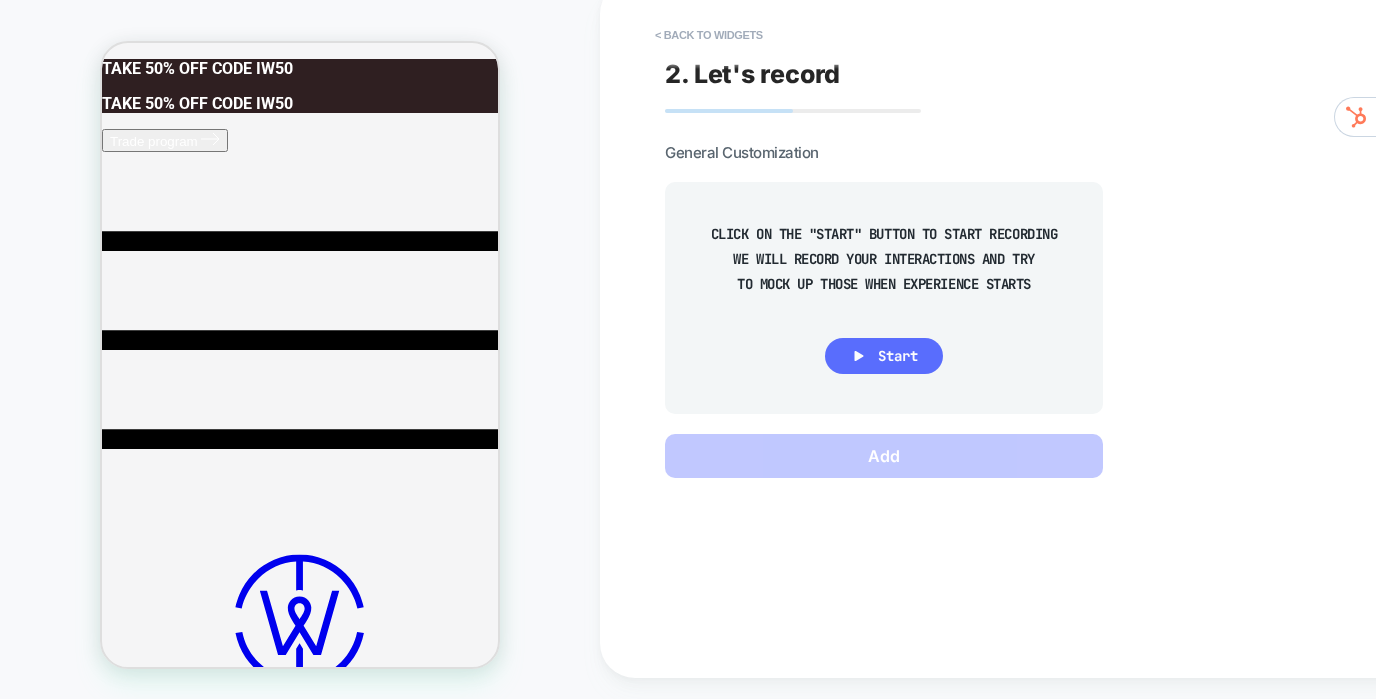 click on "Start" at bounding box center (898, 356) 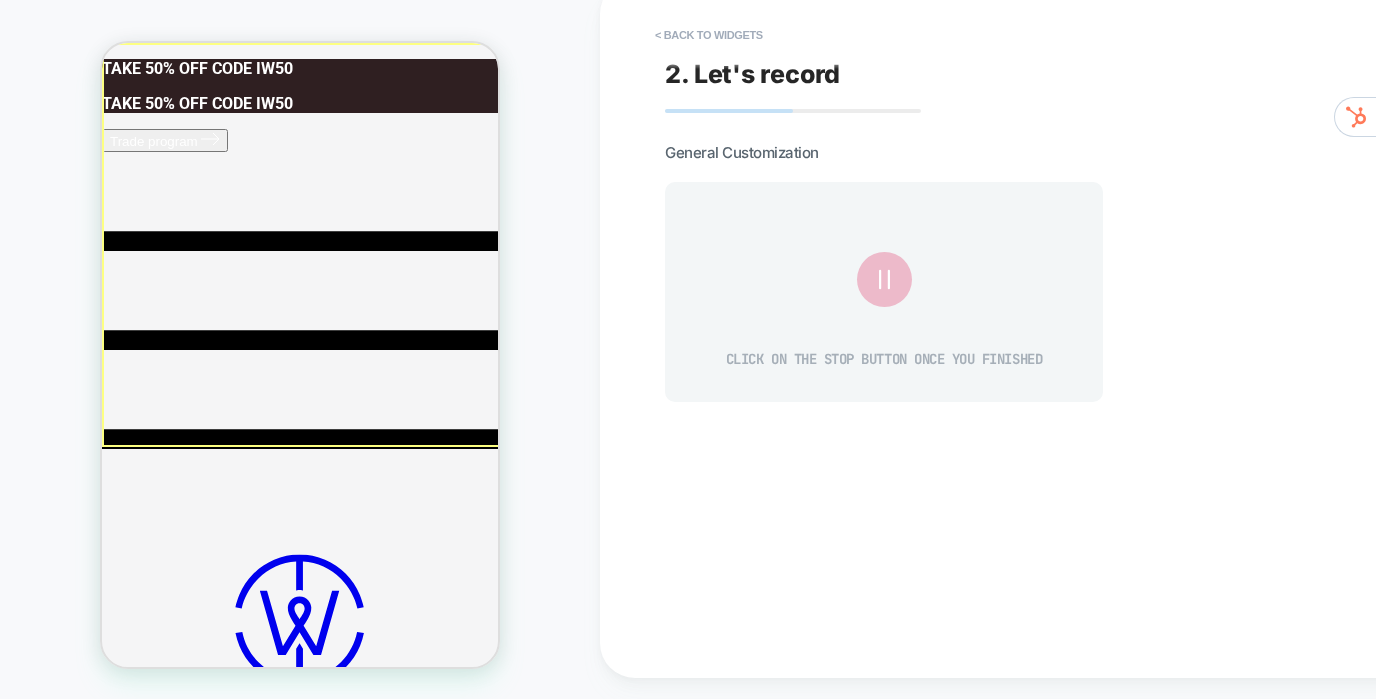 click on "Seating
Living Room
Dining Room
Bedroom & Bath
High Stock & Ready To Ship
Collections
Outlet Sale" at bounding box center (300, 1710) 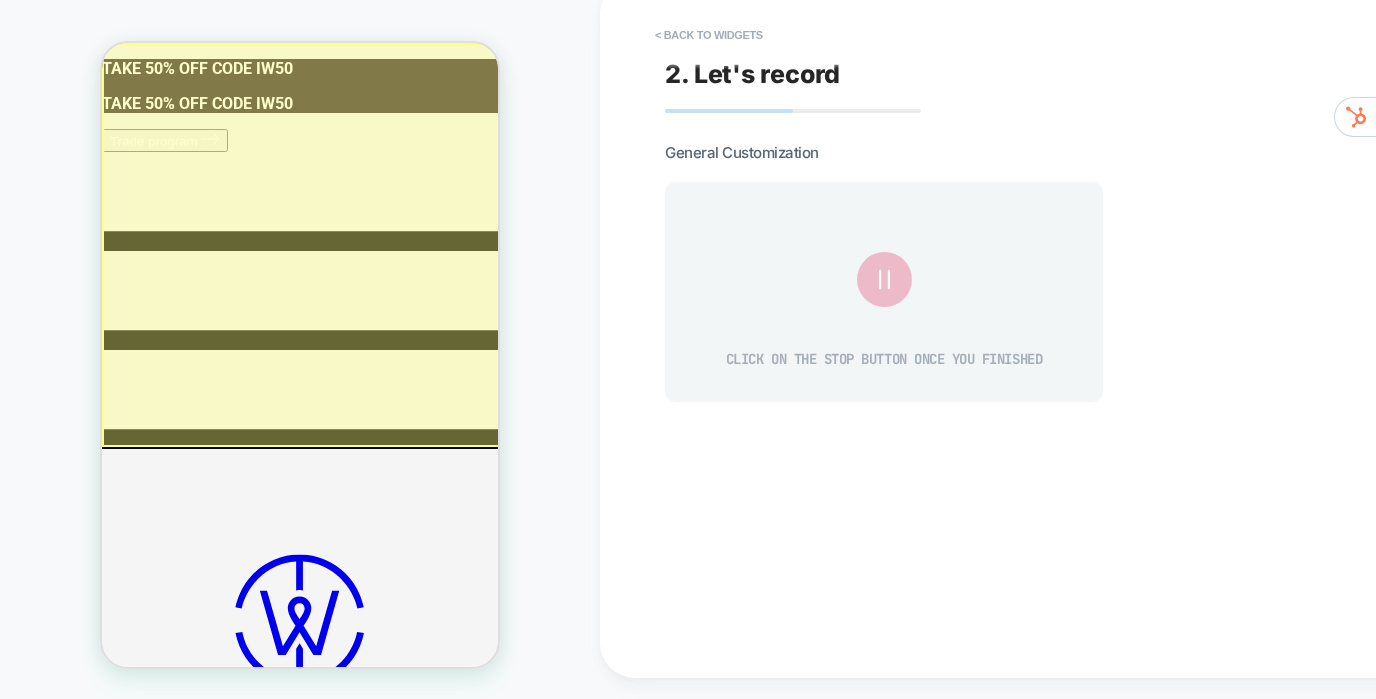 click at bounding box center [302, 245] 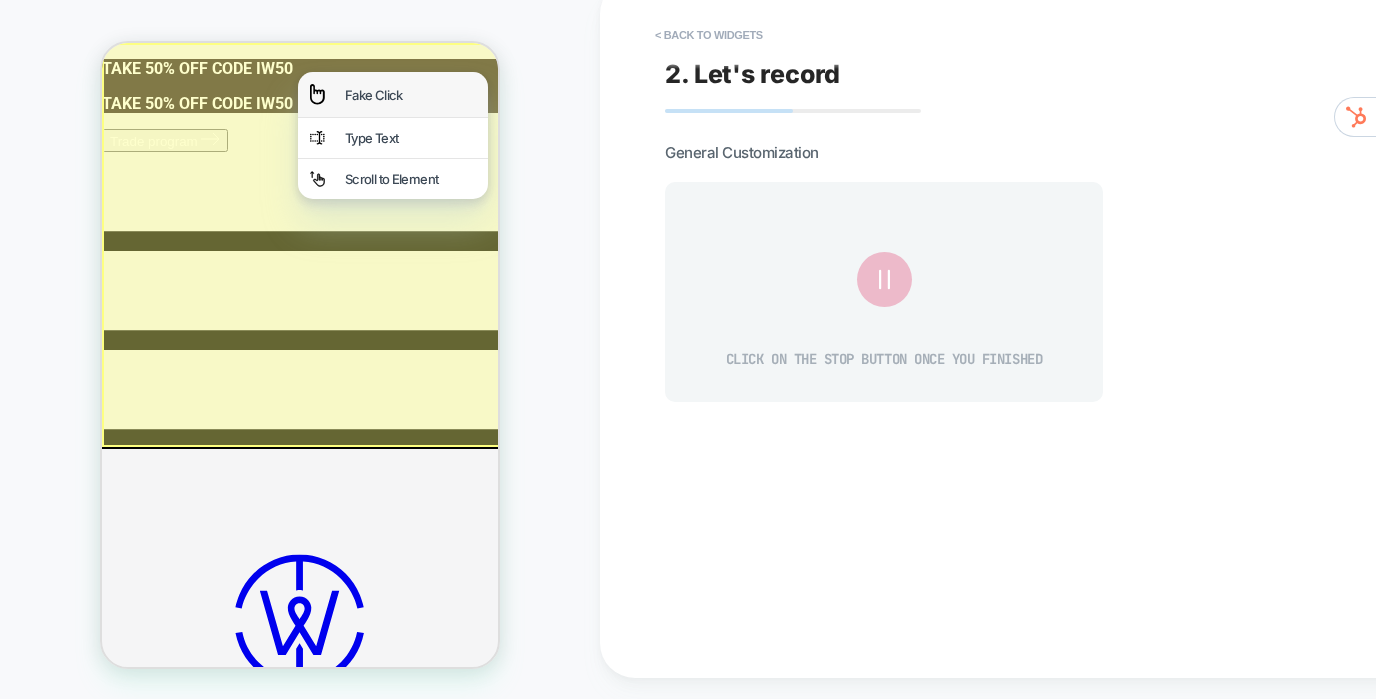 click on "Fake Click" at bounding box center (393, 94) 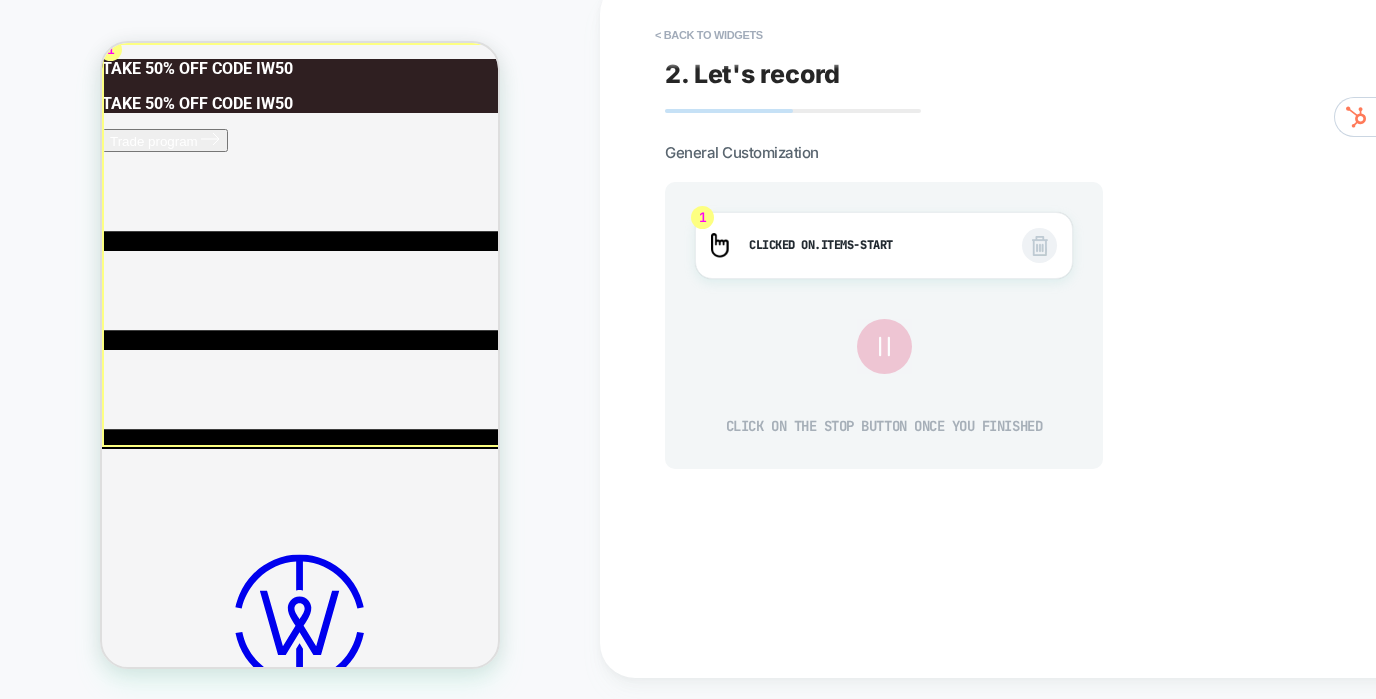 click 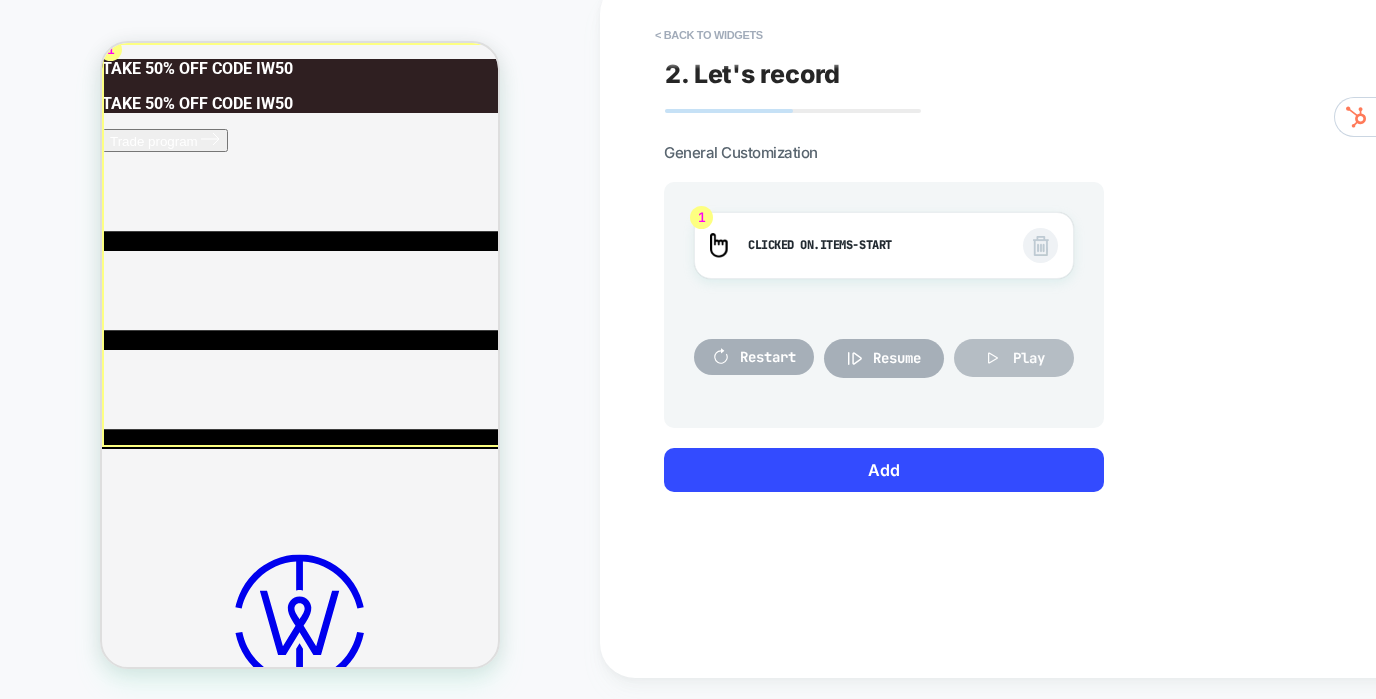 click on "Play" at bounding box center [1029, 358] 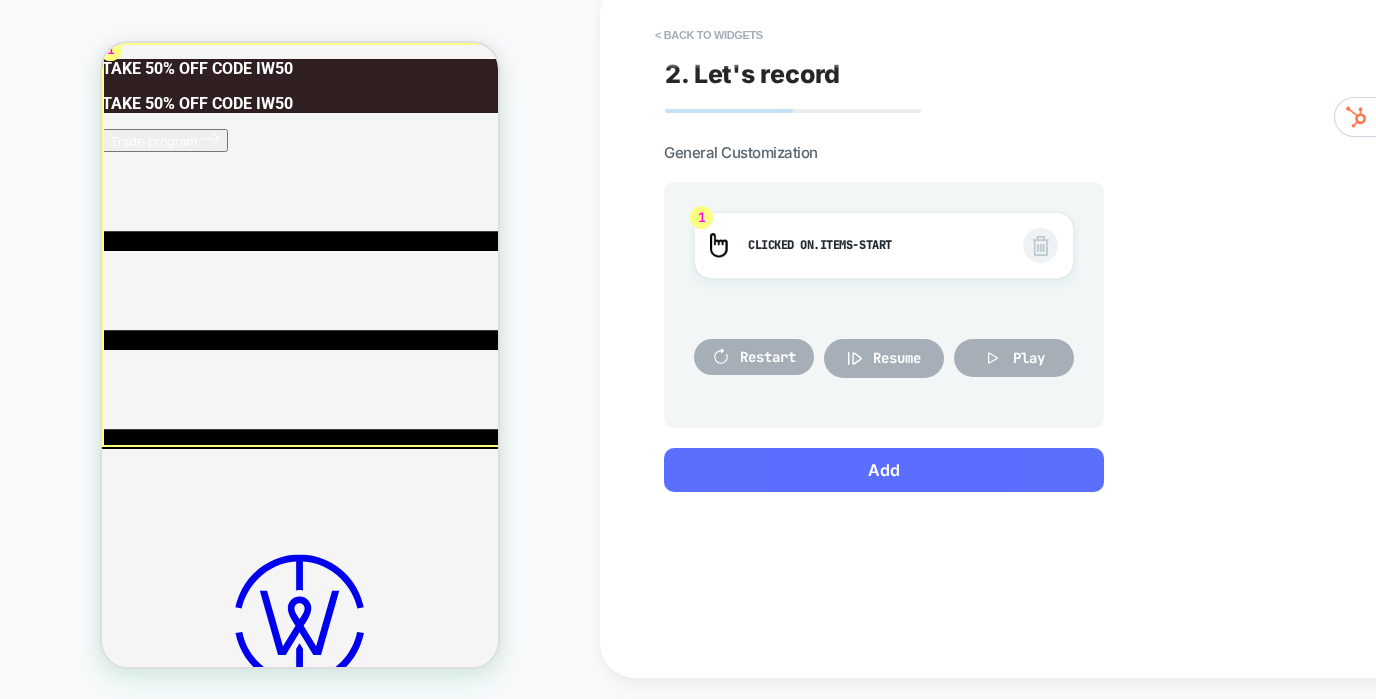 click on "Add" at bounding box center (884, 470) 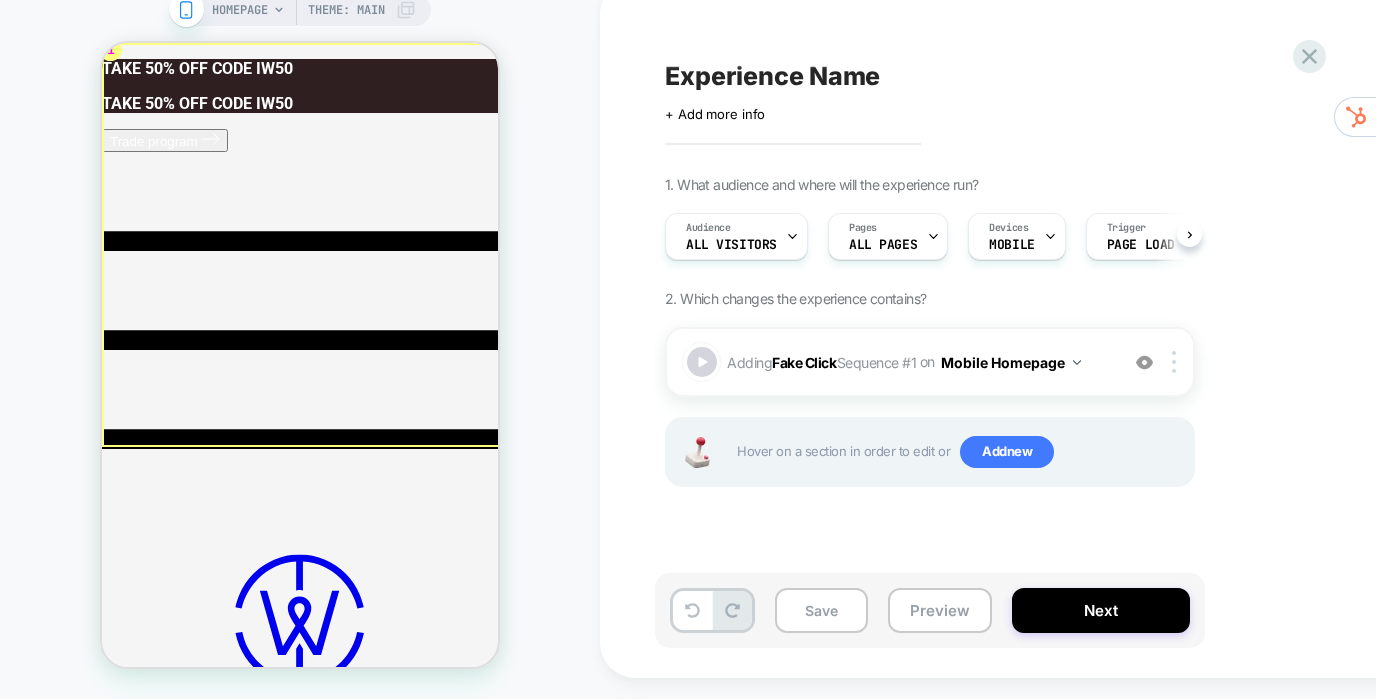 scroll, scrollTop: 0, scrollLeft: 1, axis: horizontal 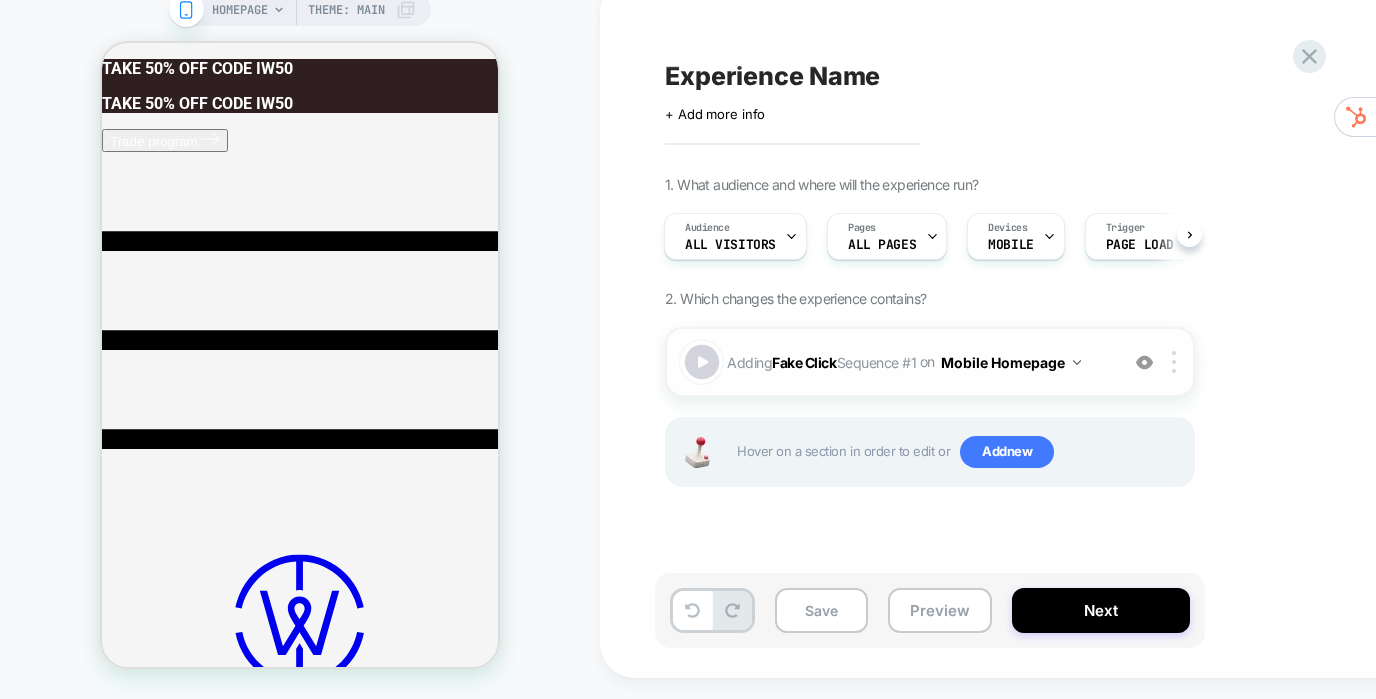 click at bounding box center (702, 362) 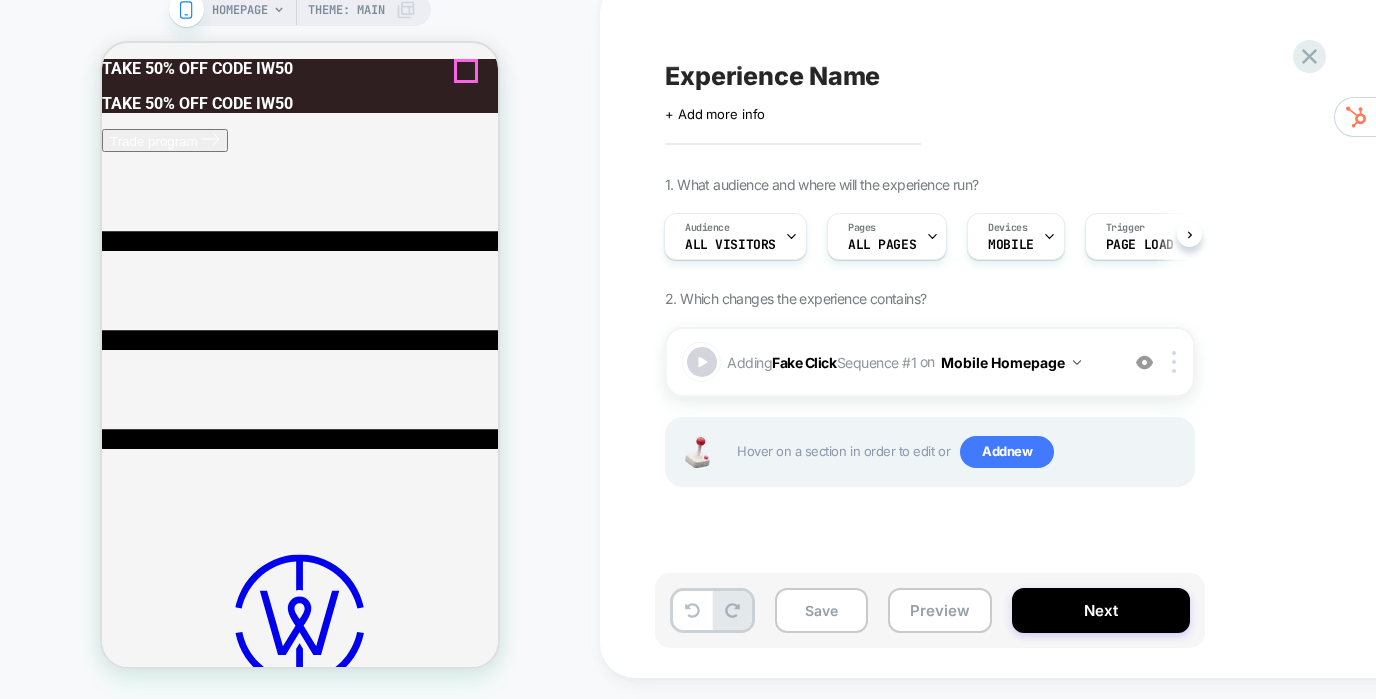 click 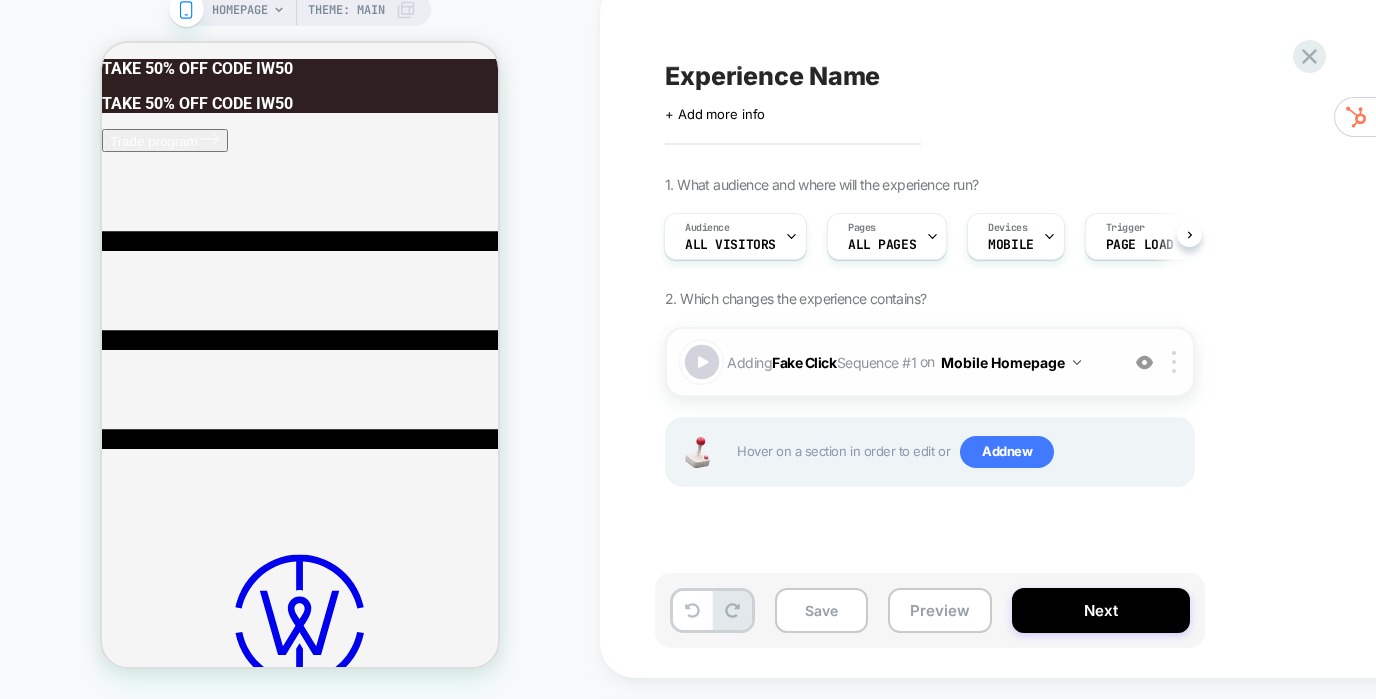 click at bounding box center [702, 362] 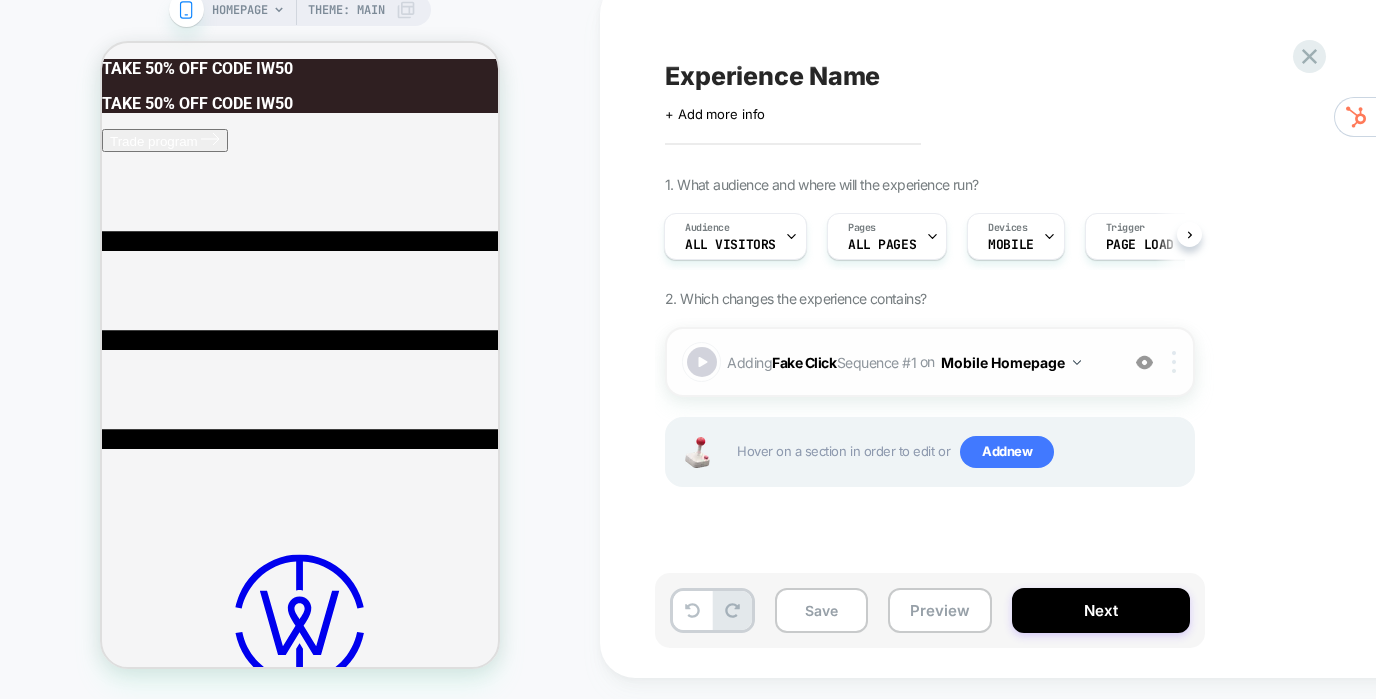 click at bounding box center [1174, 362] 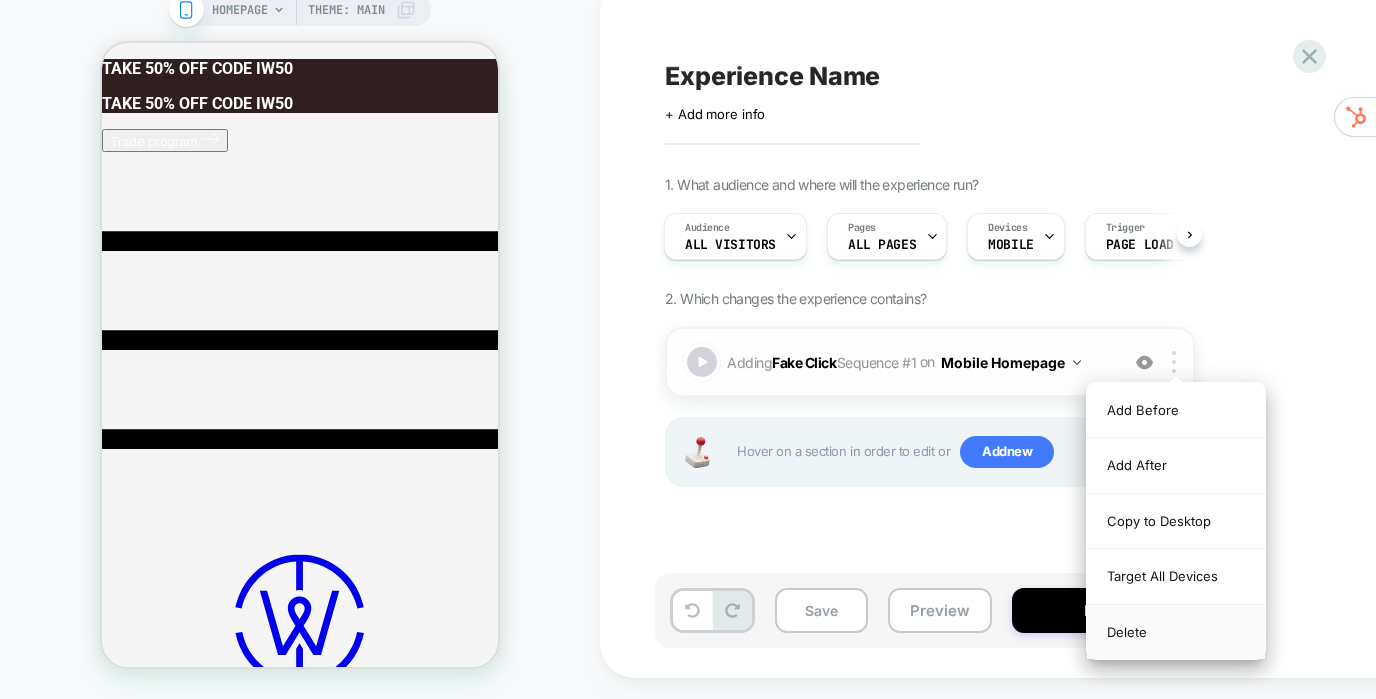 click on "Delete" at bounding box center (1176, 632) 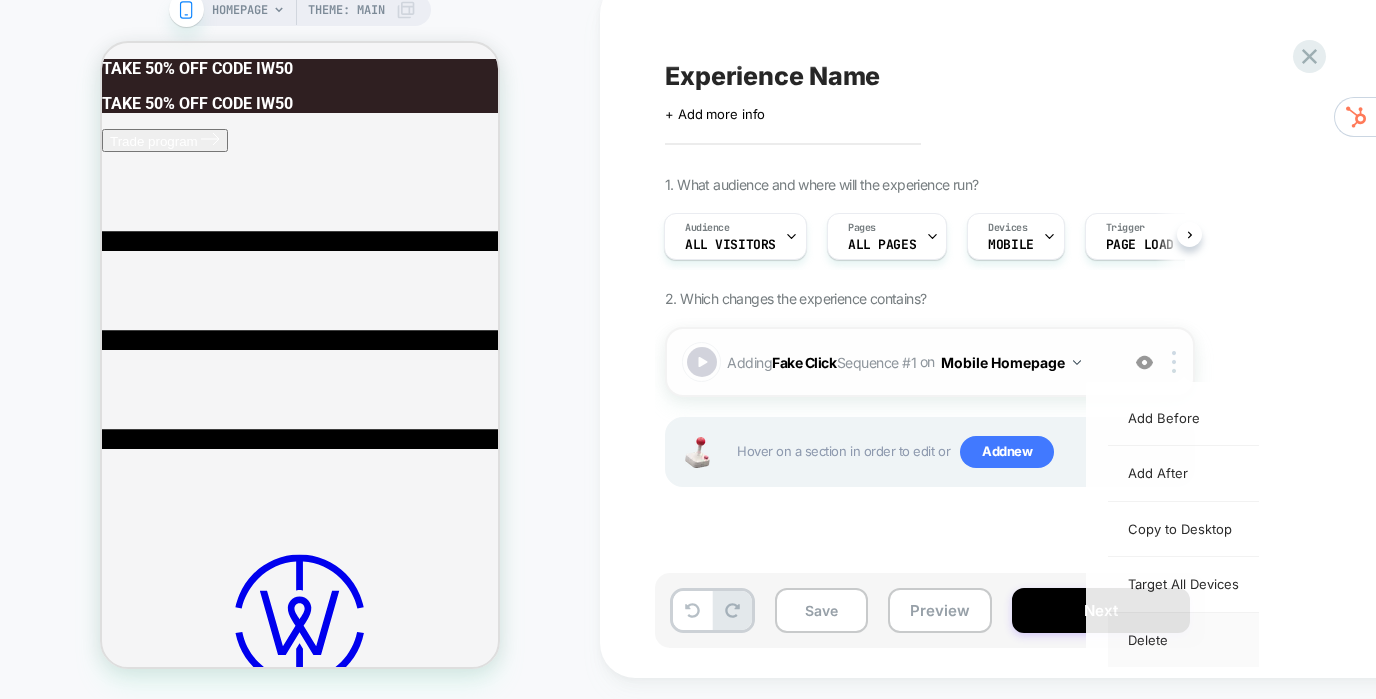 scroll, scrollTop: 0, scrollLeft: 0, axis: both 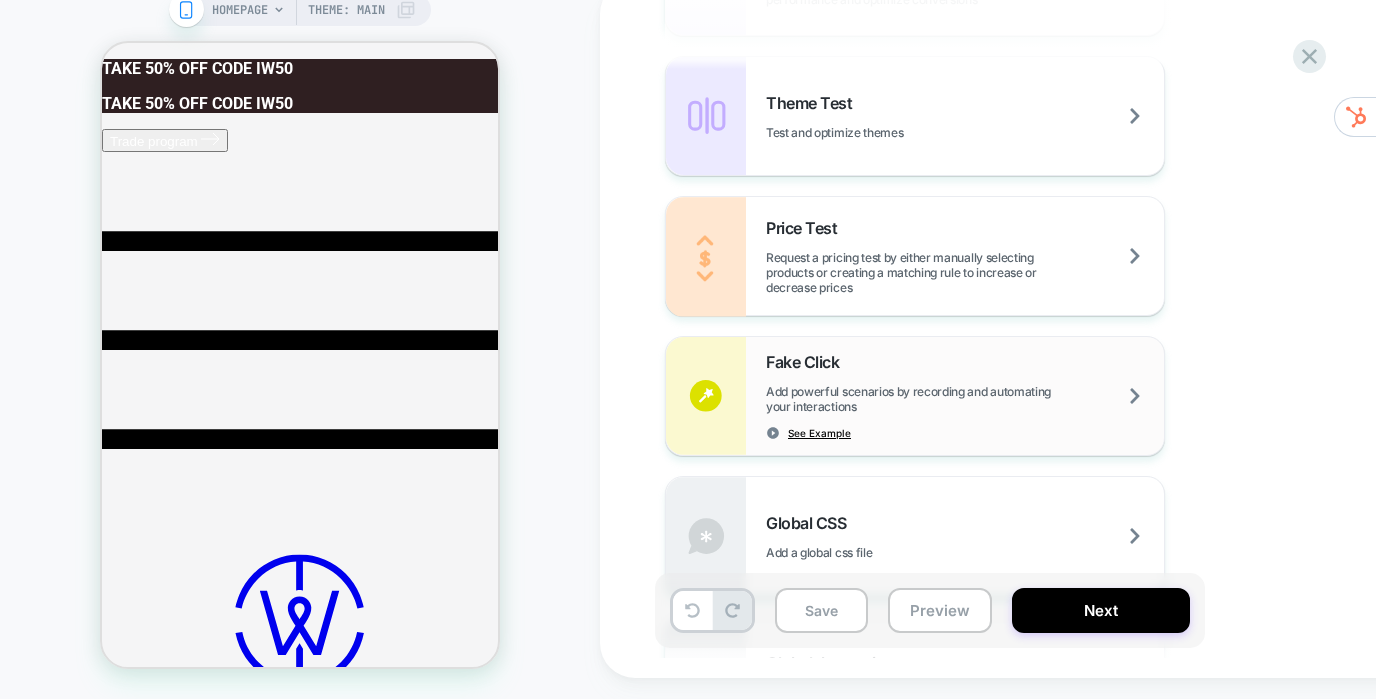 click on "See Example" at bounding box center (819, 433) 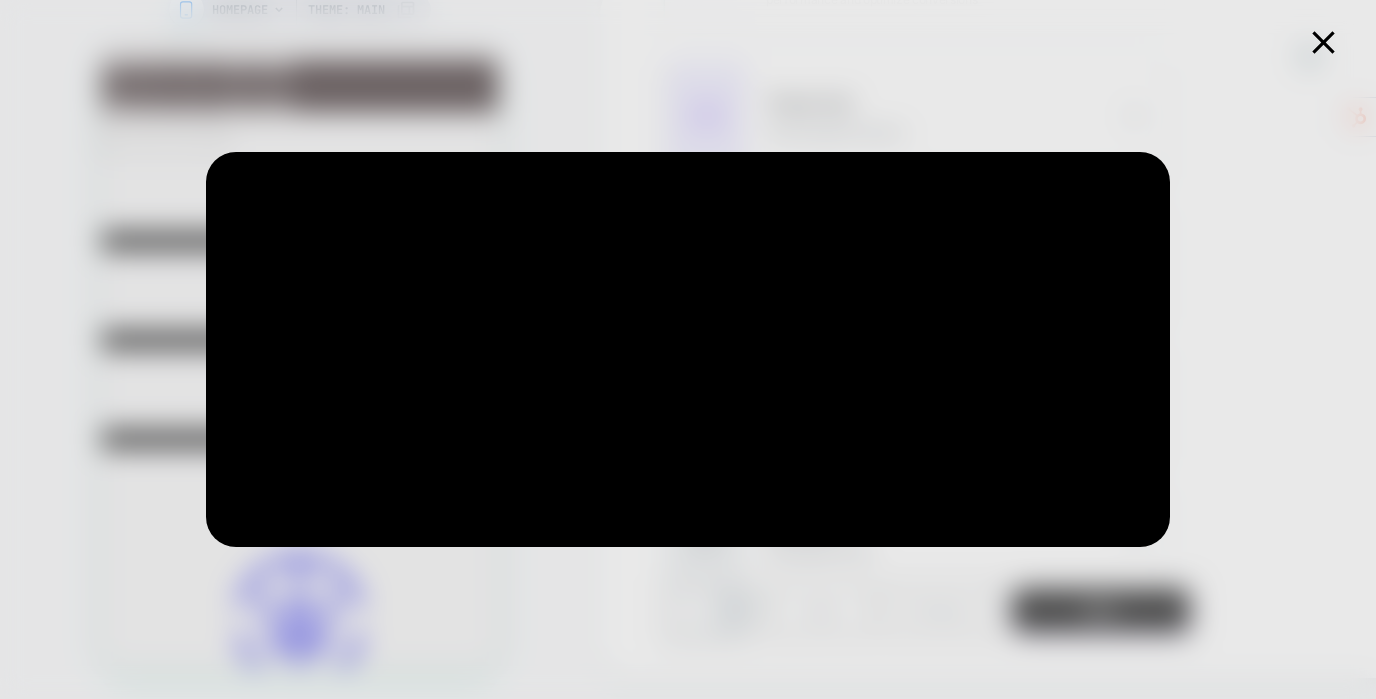click 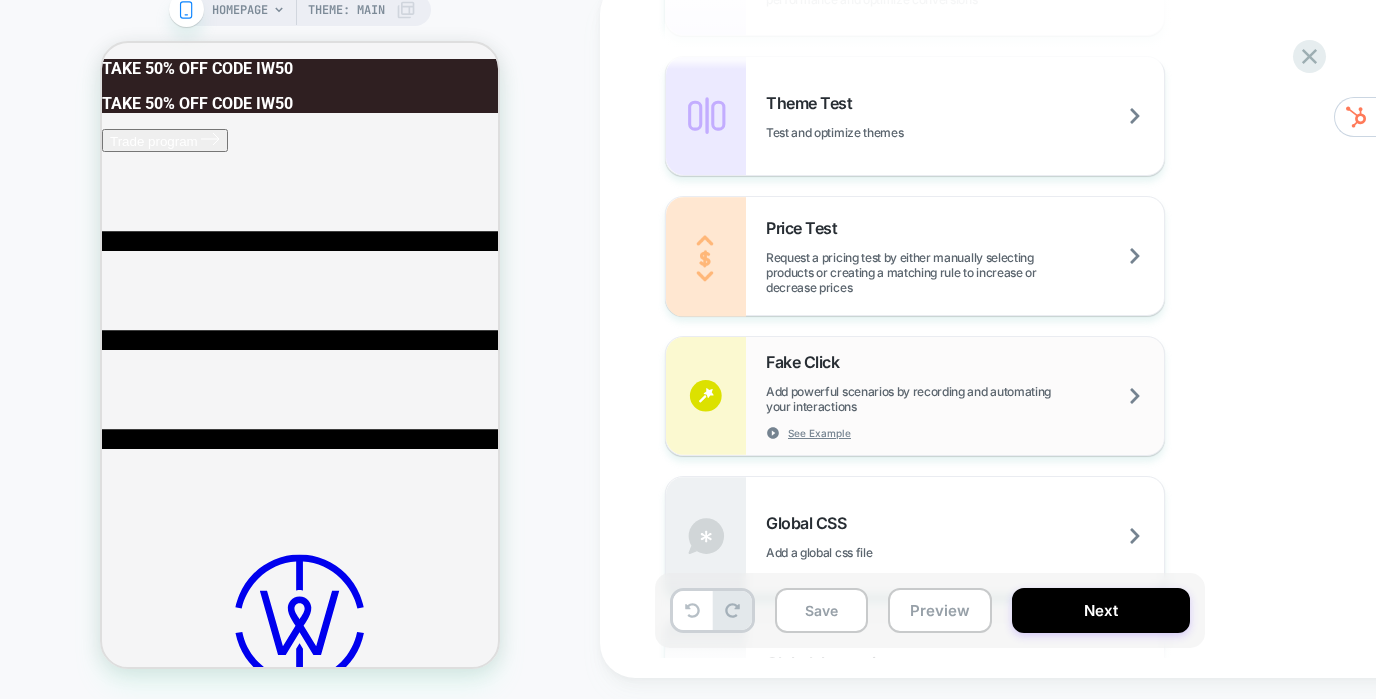 click on "Add powerful scenarios  by recording and automating your interactions" at bounding box center [965, 399] 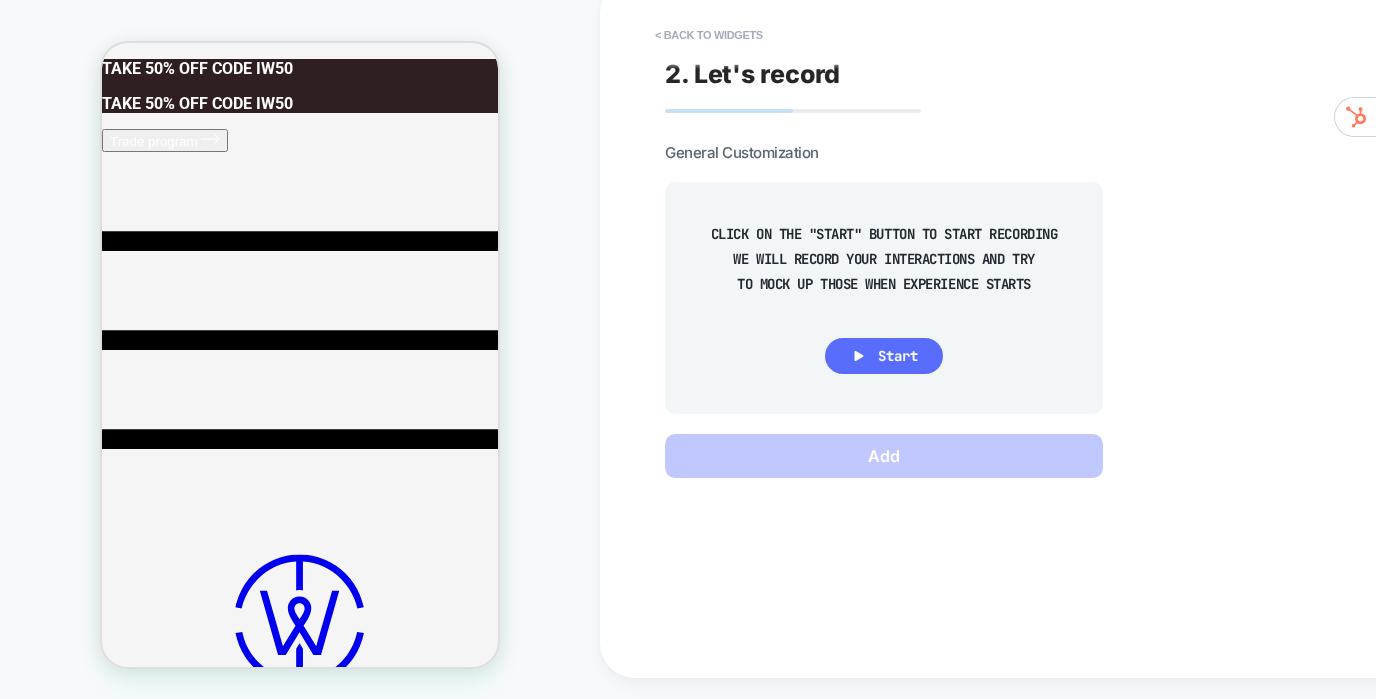 click on "Start" at bounding box center [898, 356] 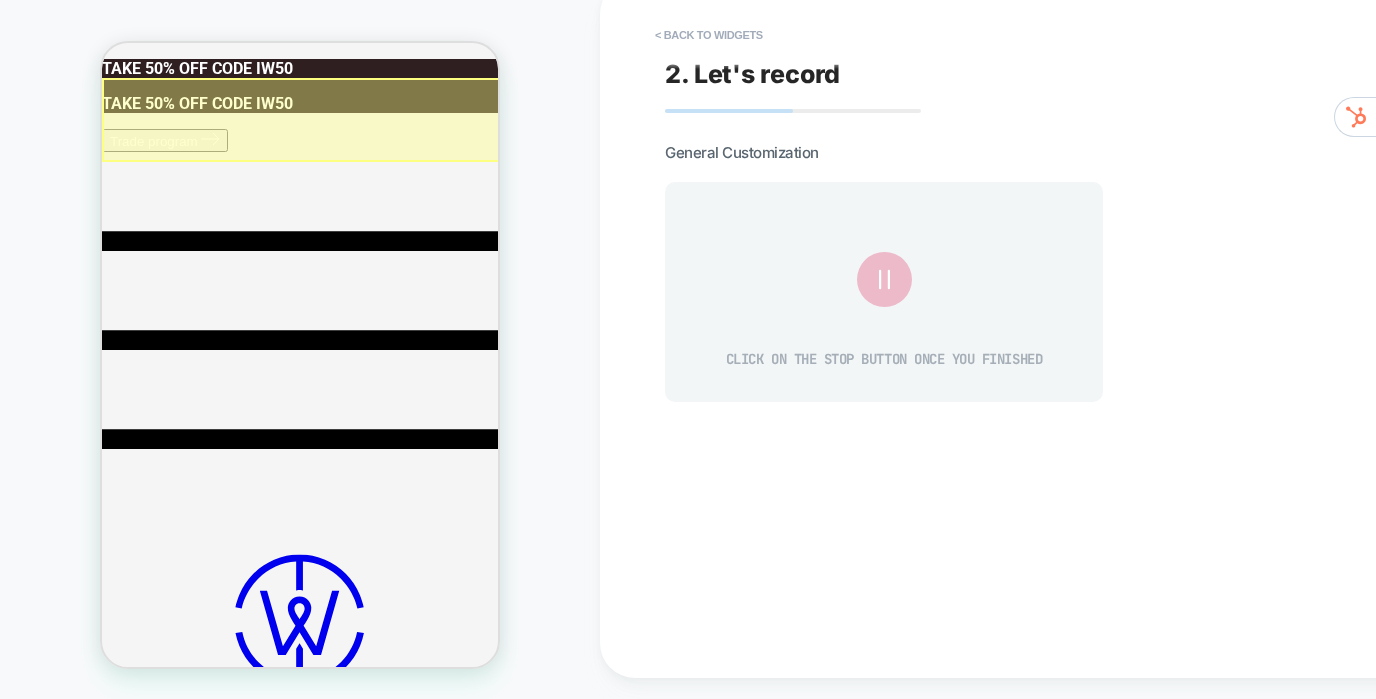 click at bounding box center (302, 120) 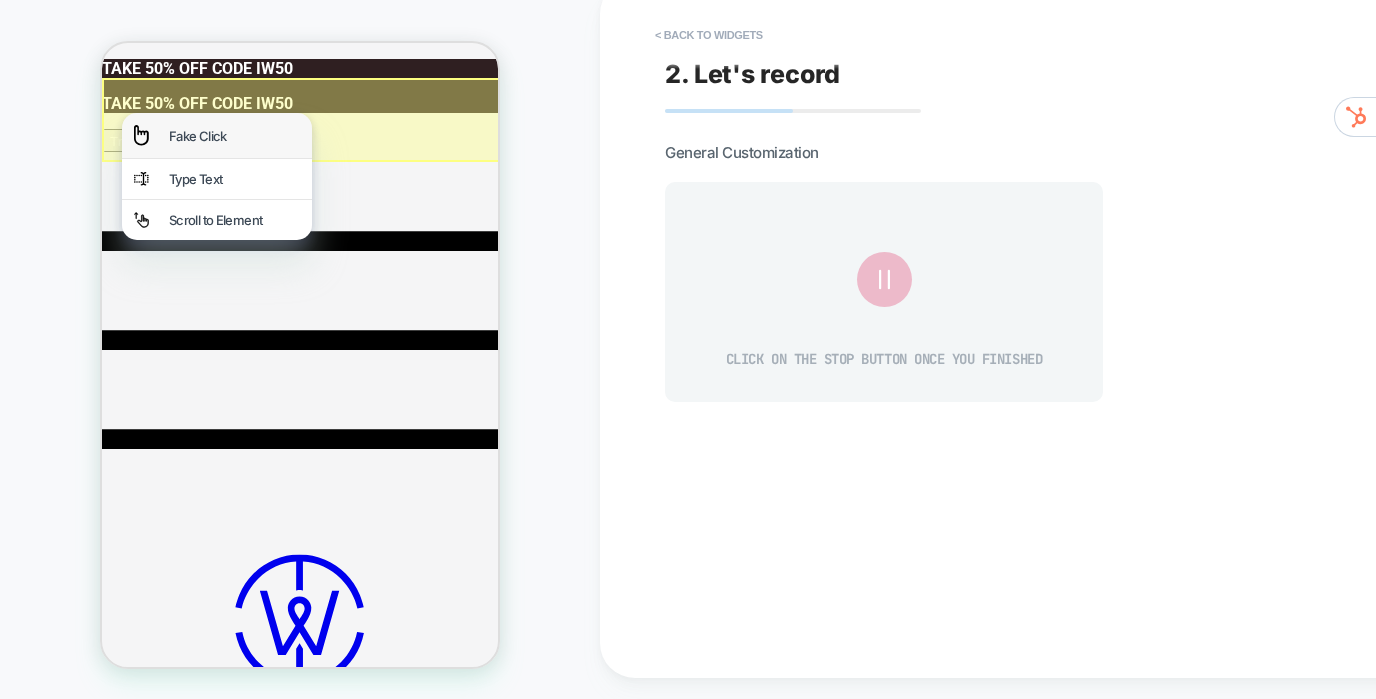 click on "Fake Click" at bounding box center (217, 135) 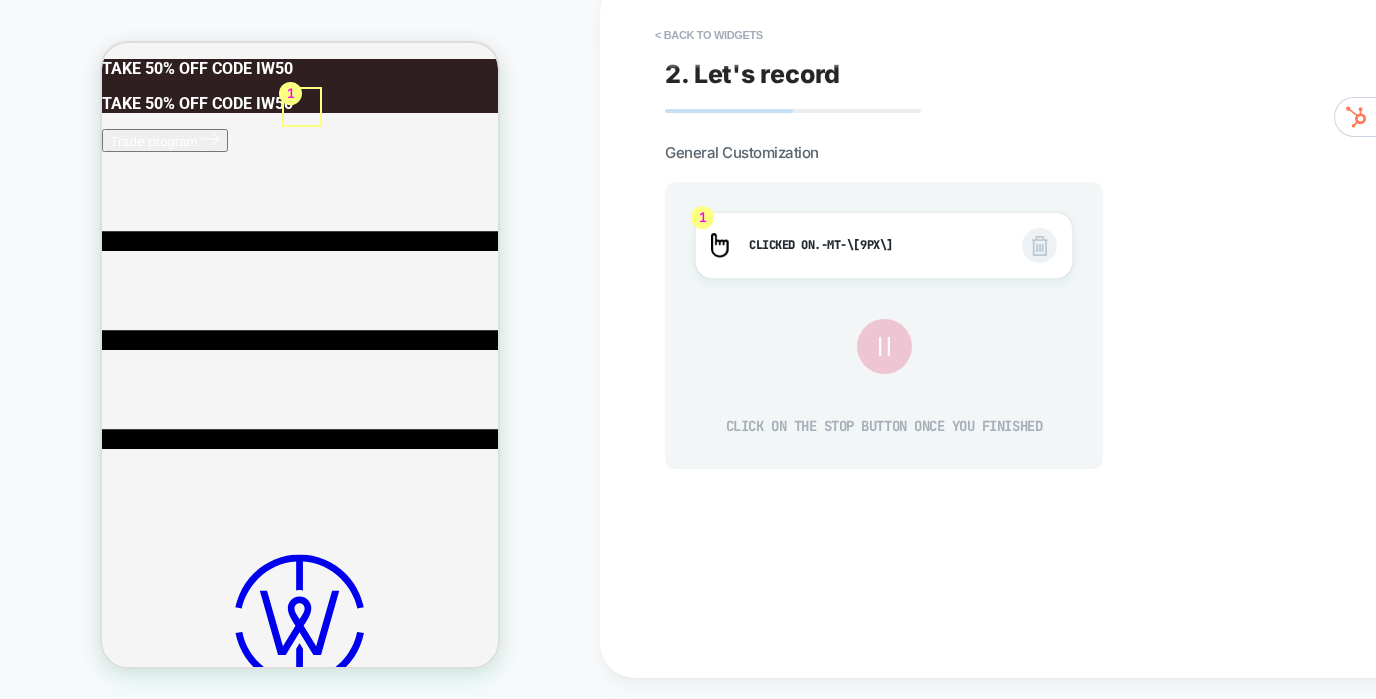 click 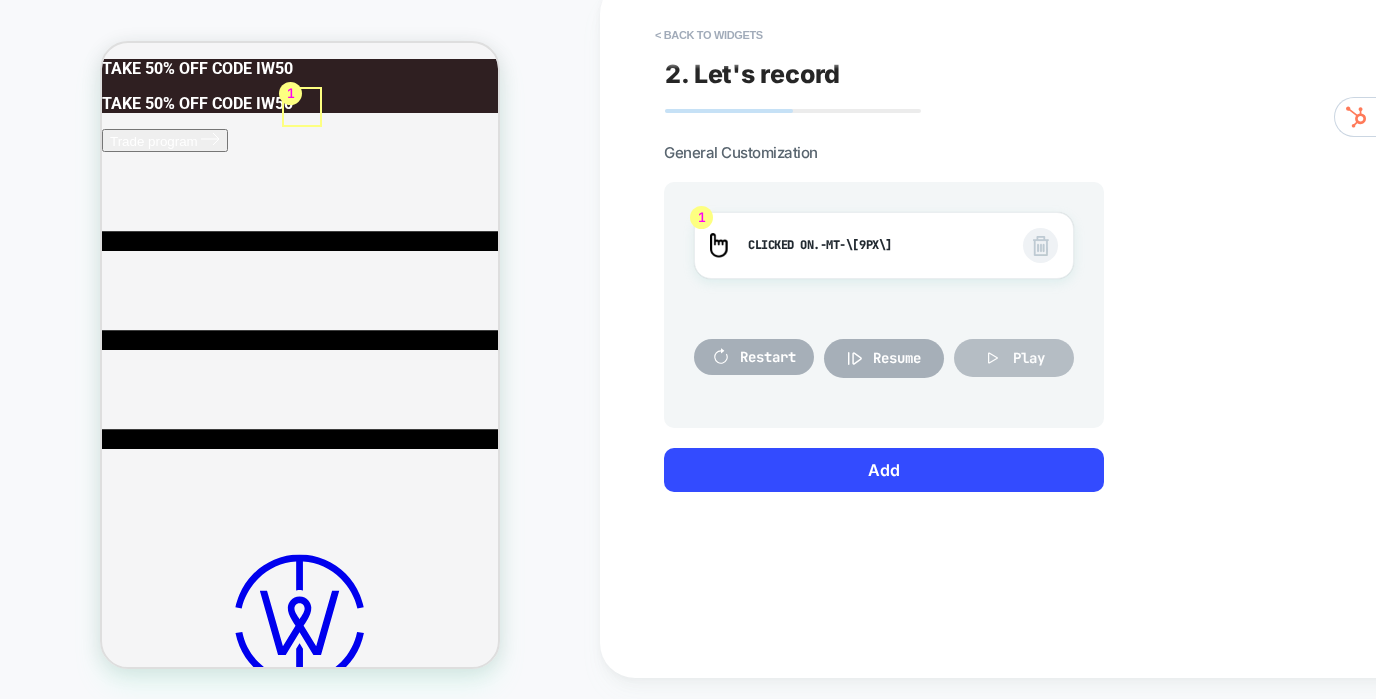 click on "Play" at bounding box center [1014, 358] 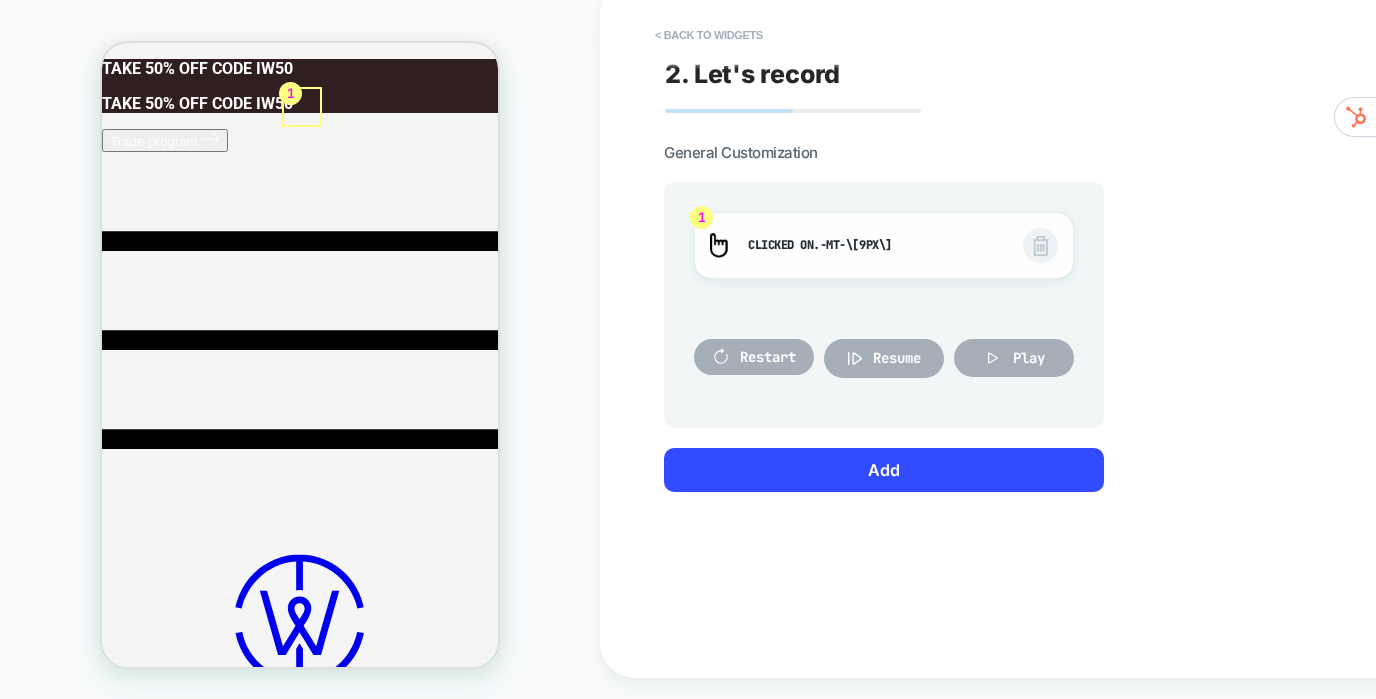 click at bounding box center [1041, 246] 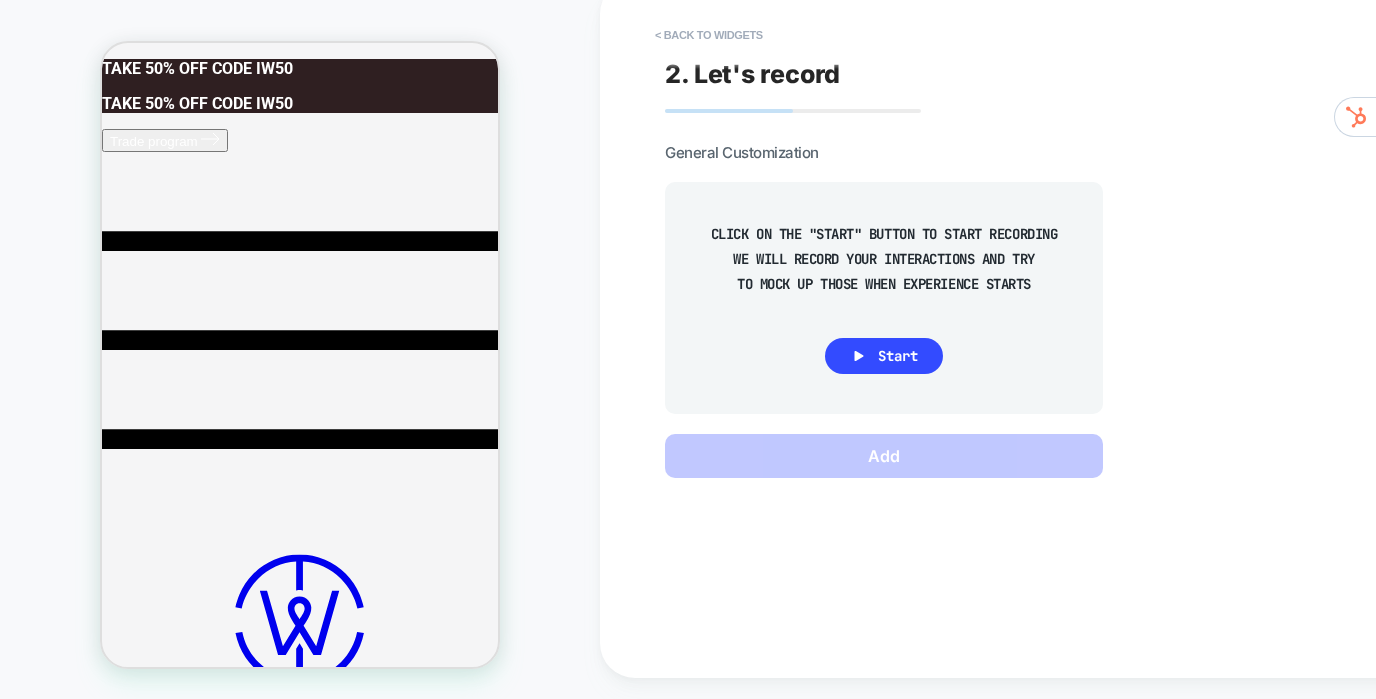 click at bounding box center [300, 134] 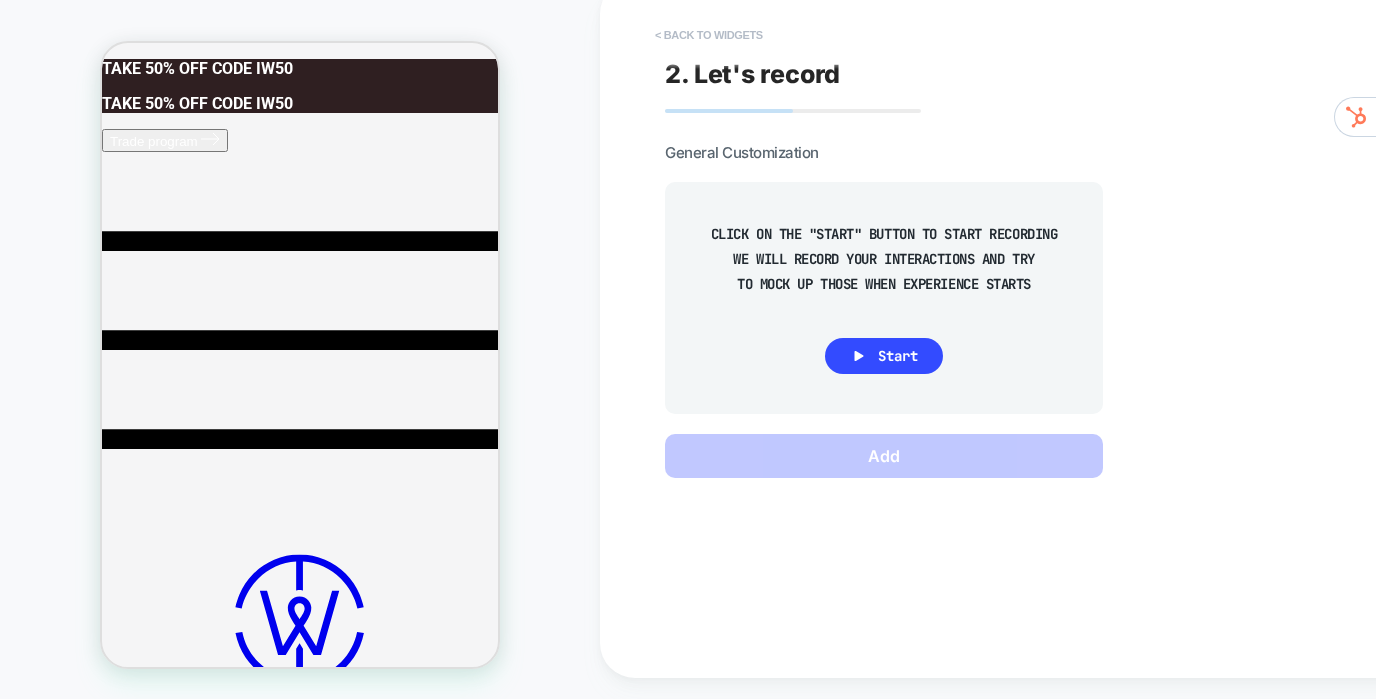 click on "< Back to widgets" at bounding box center [709, 35] 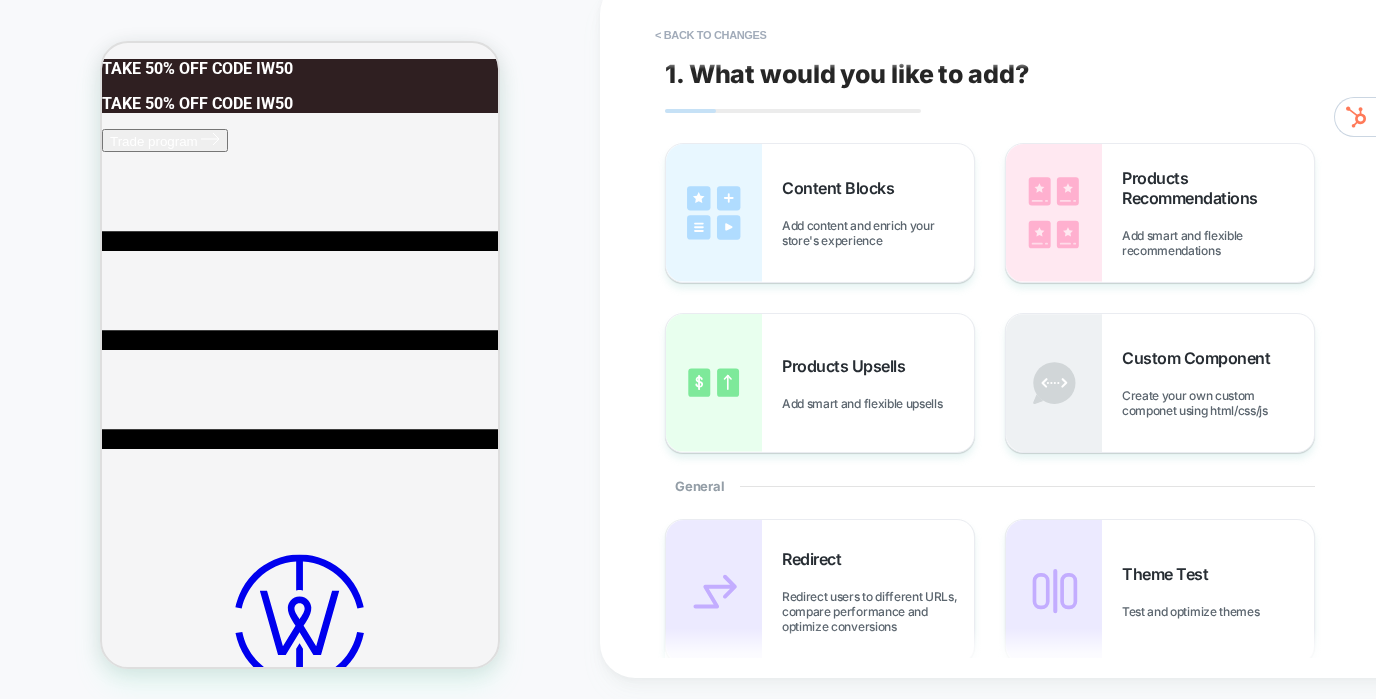 click 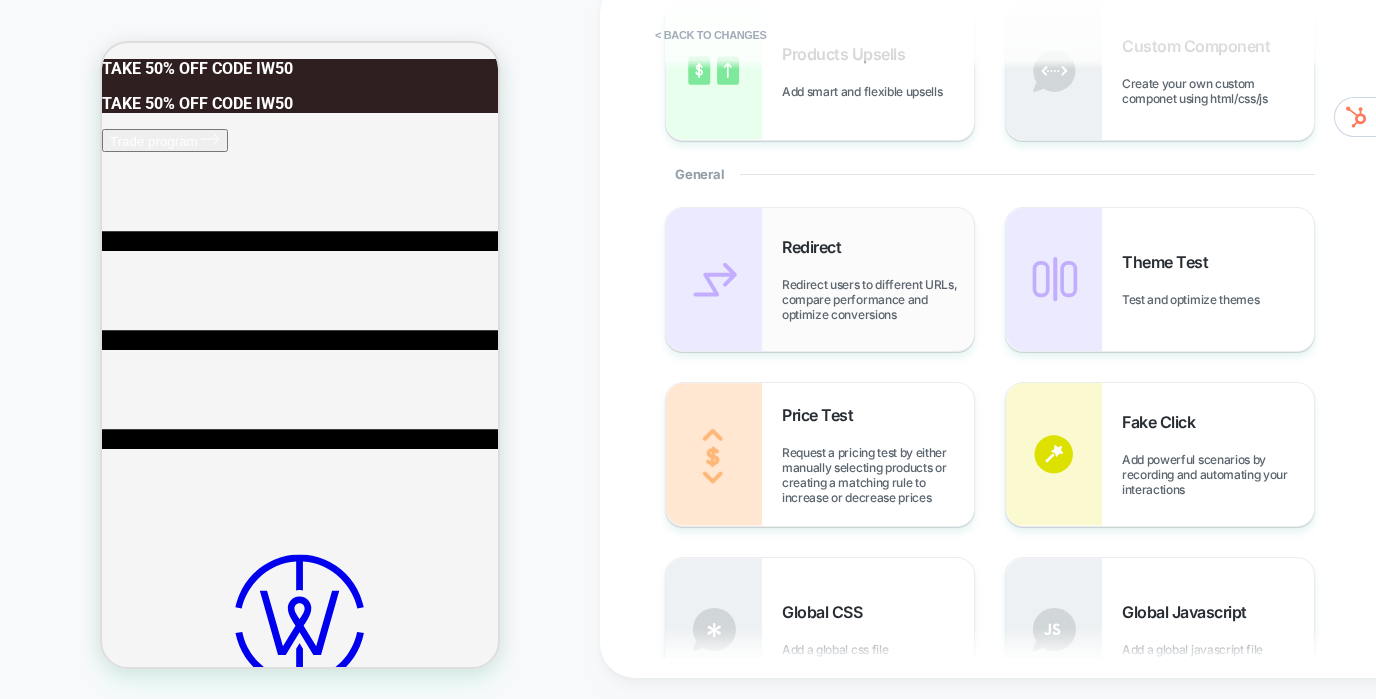scroll, scrollTop: 228, scrollLeft: 0, axis: vertical 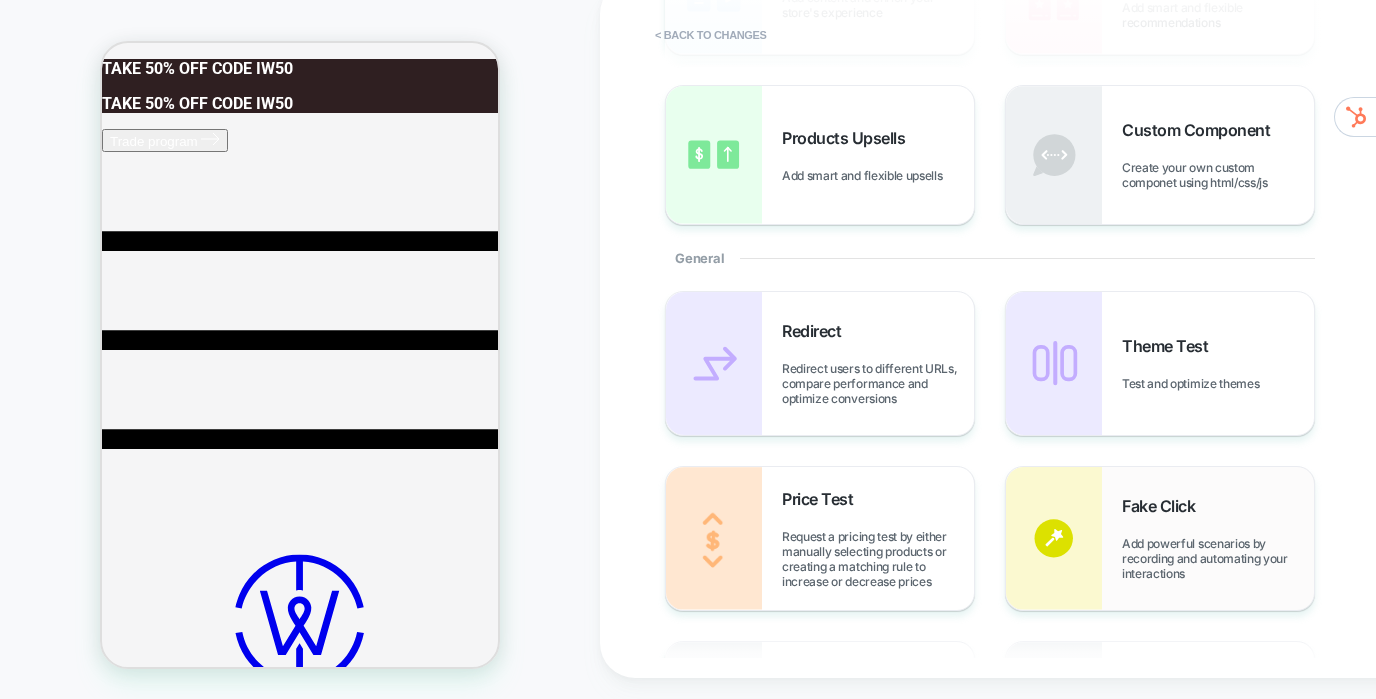 click on "Fake Click Add powerful scenarios  by recording and automating your interactions" at bounding box center (1218, 538) 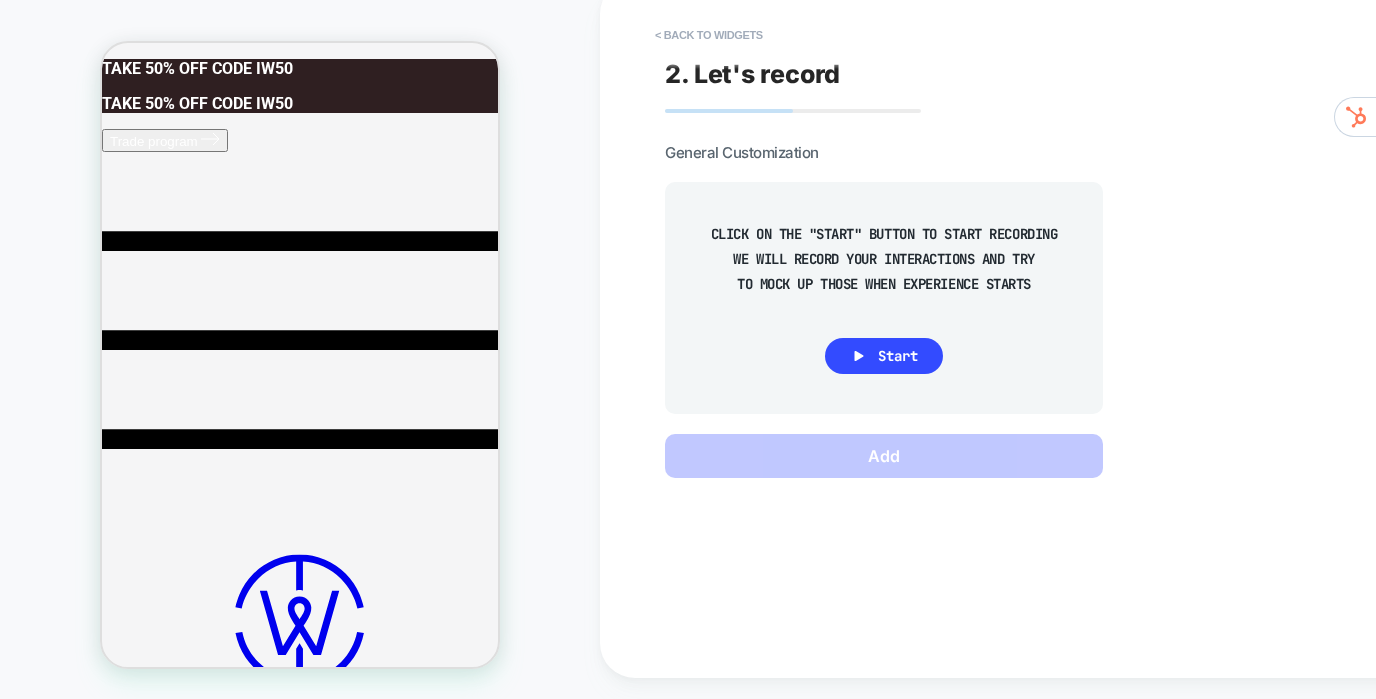 click at bounding box center (300, 134) 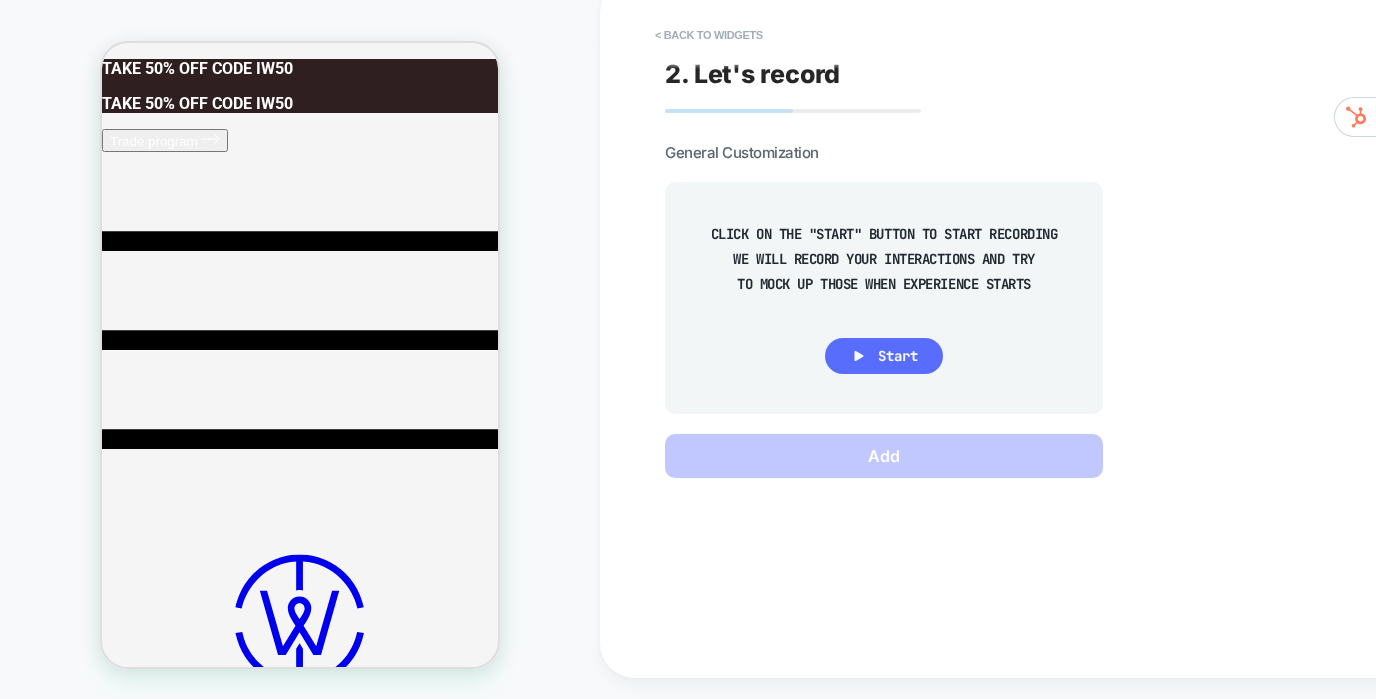 click on "Start" at bounding box center (884, 356) 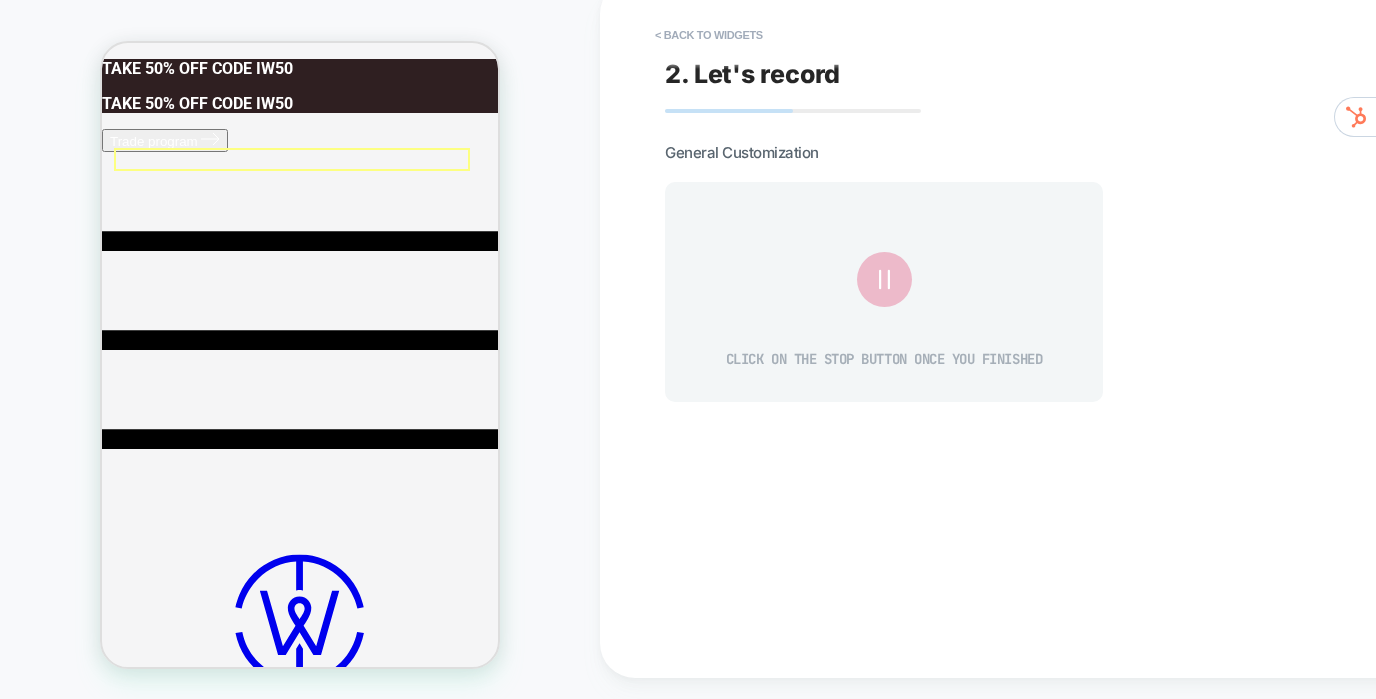 click at bounding box center [173, 1192] 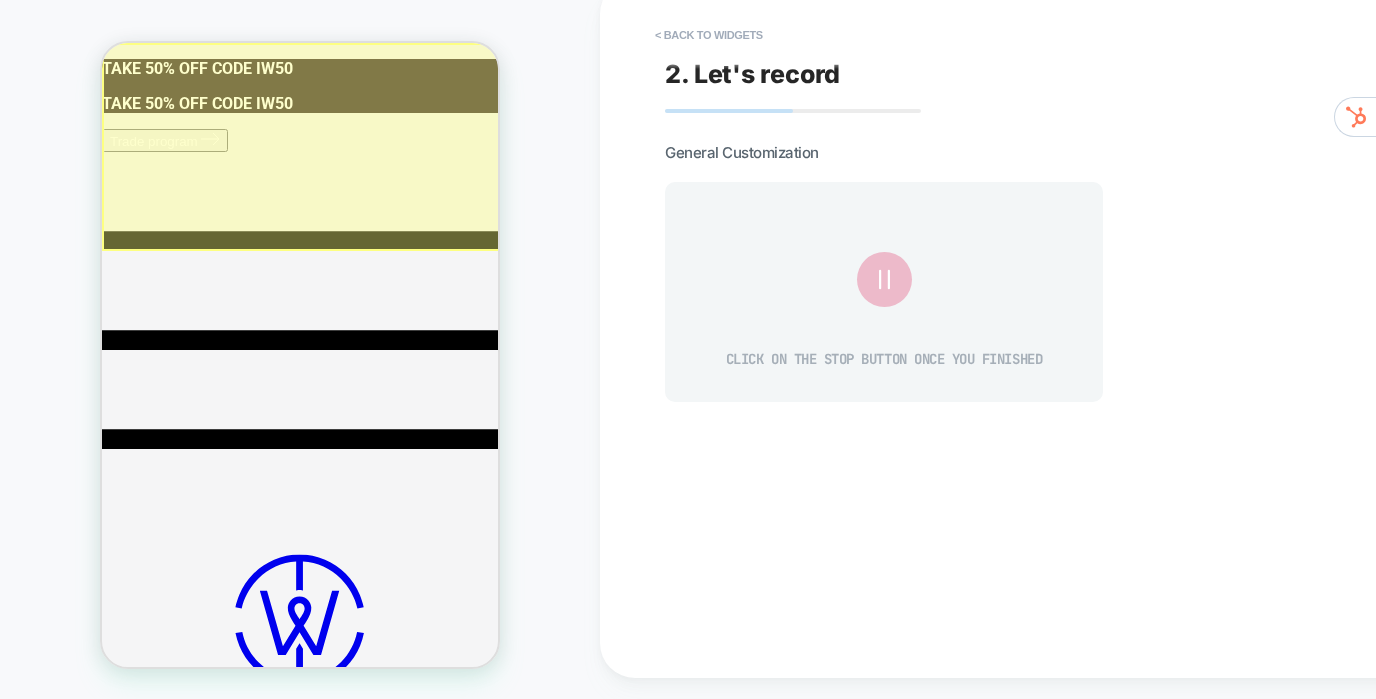 click at bounding box center (302, 147) 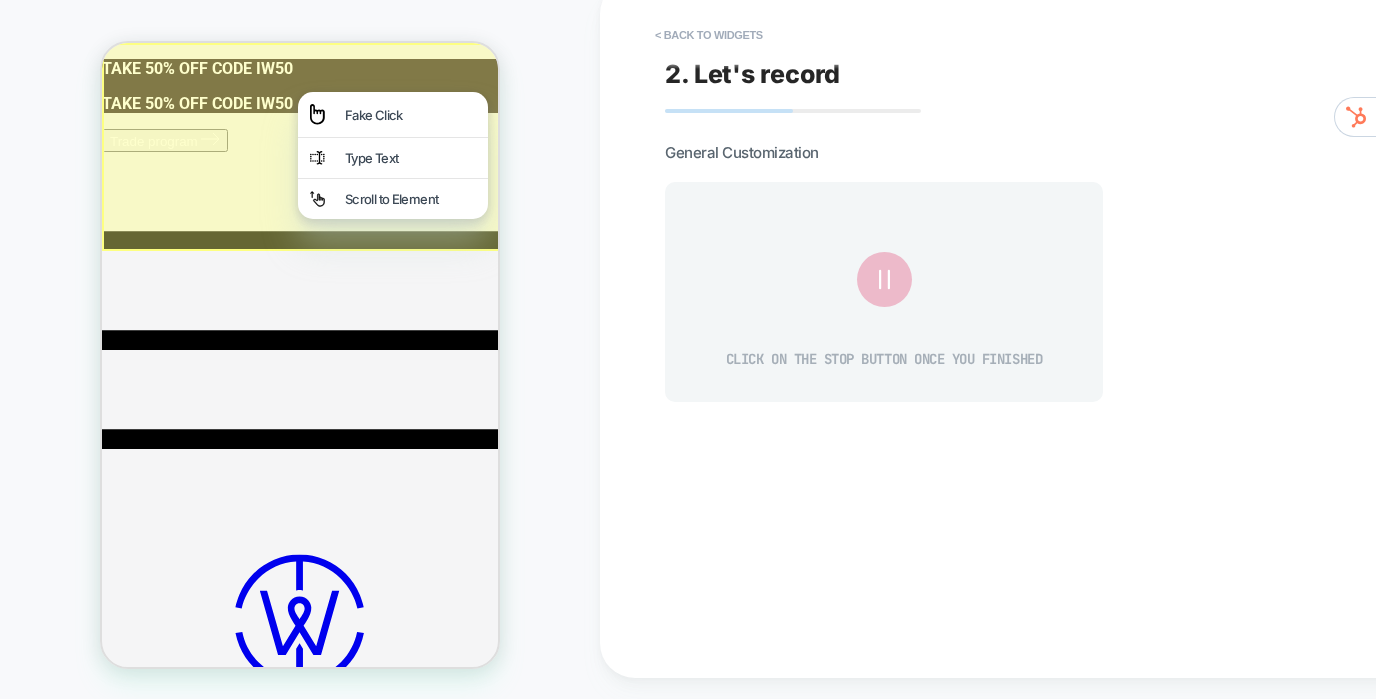 click on "HOMEPAGE Theme: MAIN" at bounding box center [300, 339] 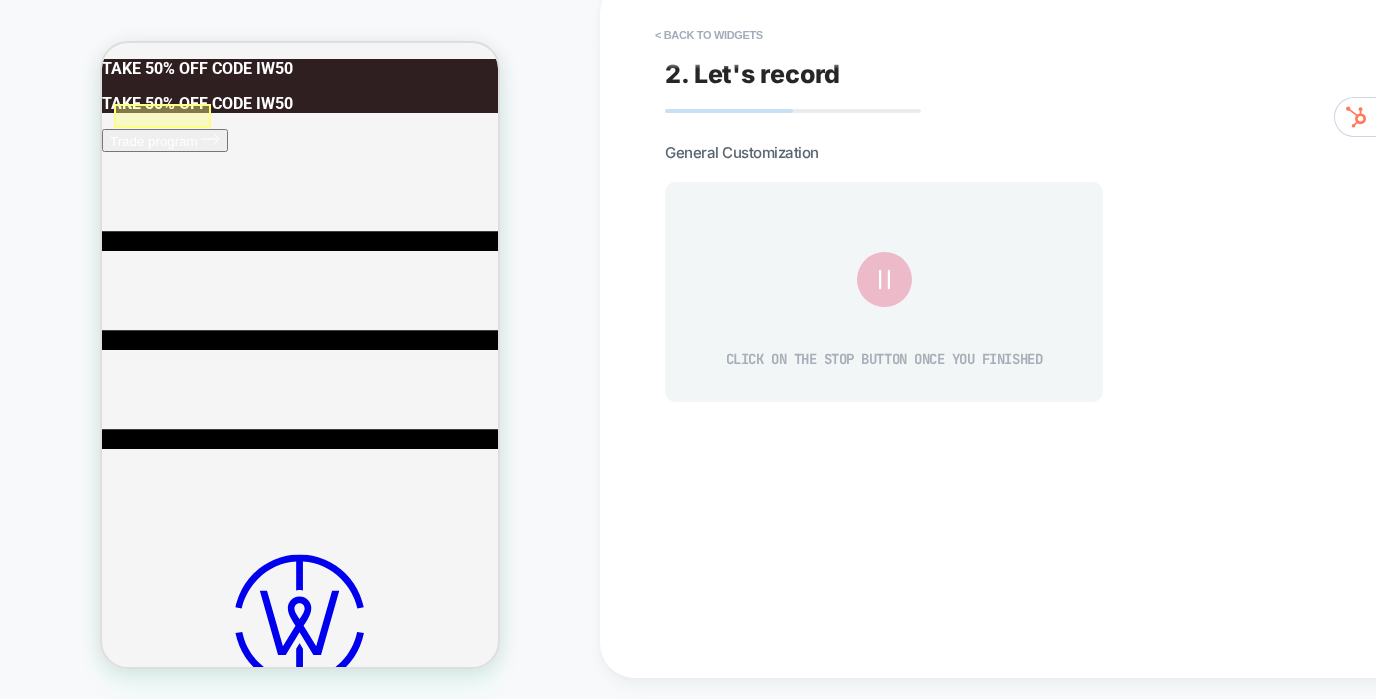 click at bounding box center (162, 116) 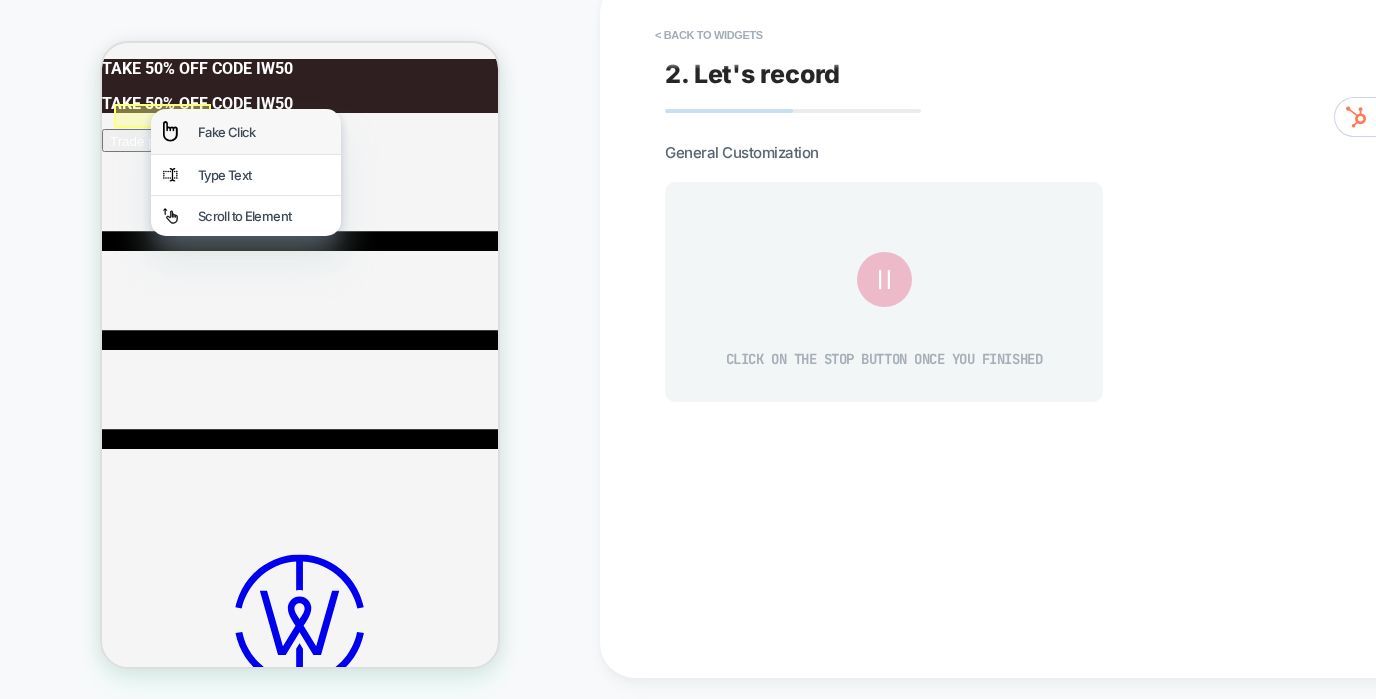 click on "Fake Click" at bounding box center (246, 131) 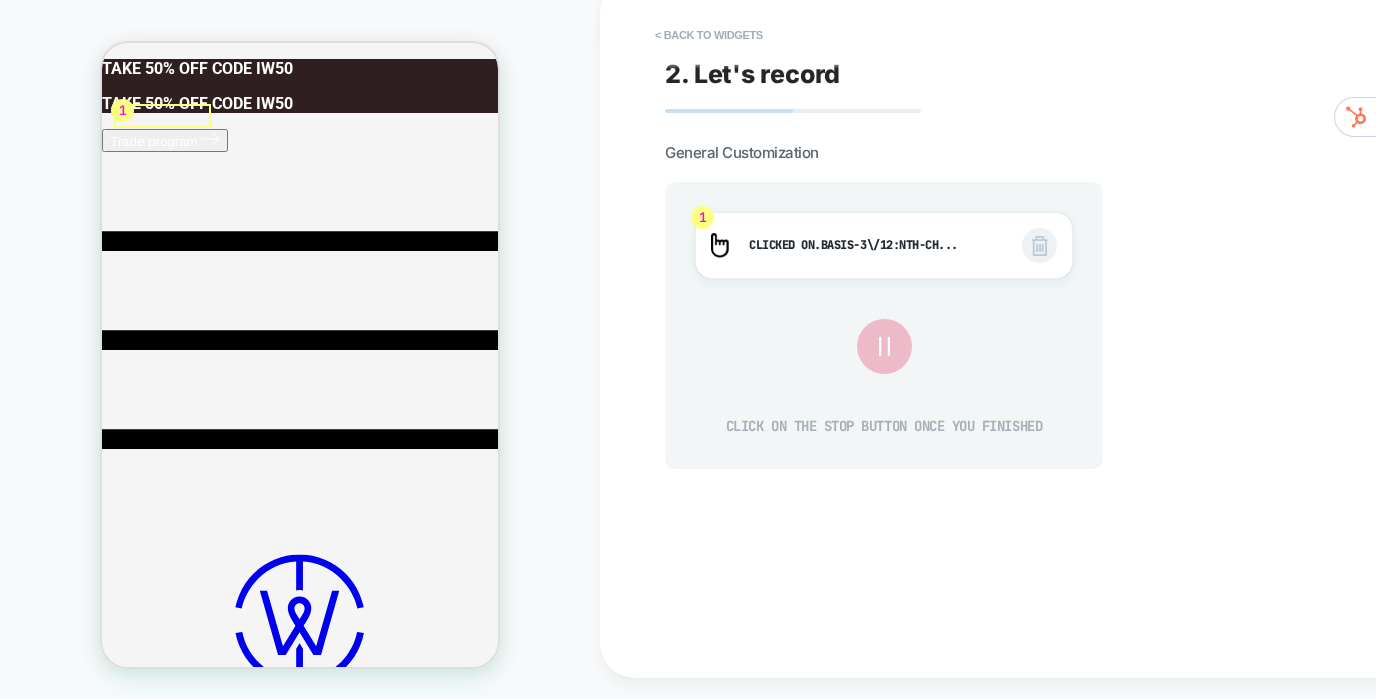 click on "1 Clicked on  .basis-3\/12:nth-ch... .basis-3\/12:nth-child(1) CLICK ON THE STOP BUTTON ONCE YOU FINISHED" at bounding box center [884, 325] 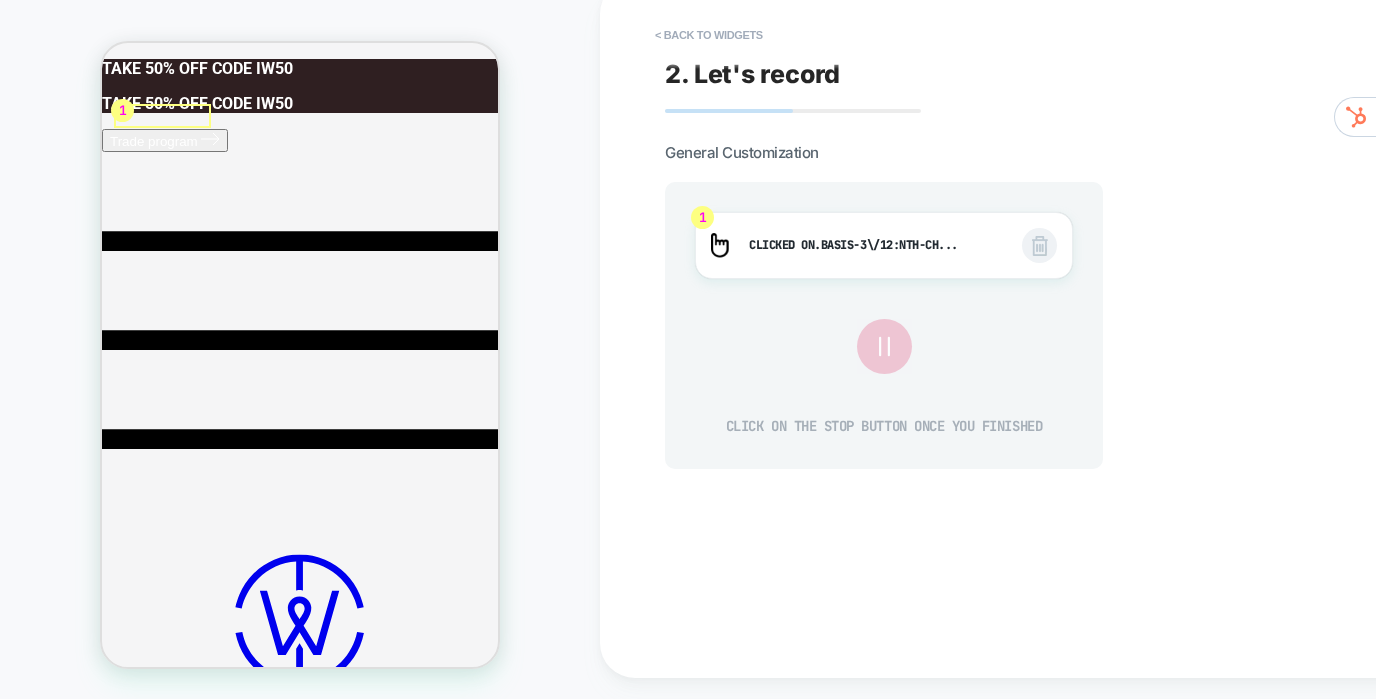 click 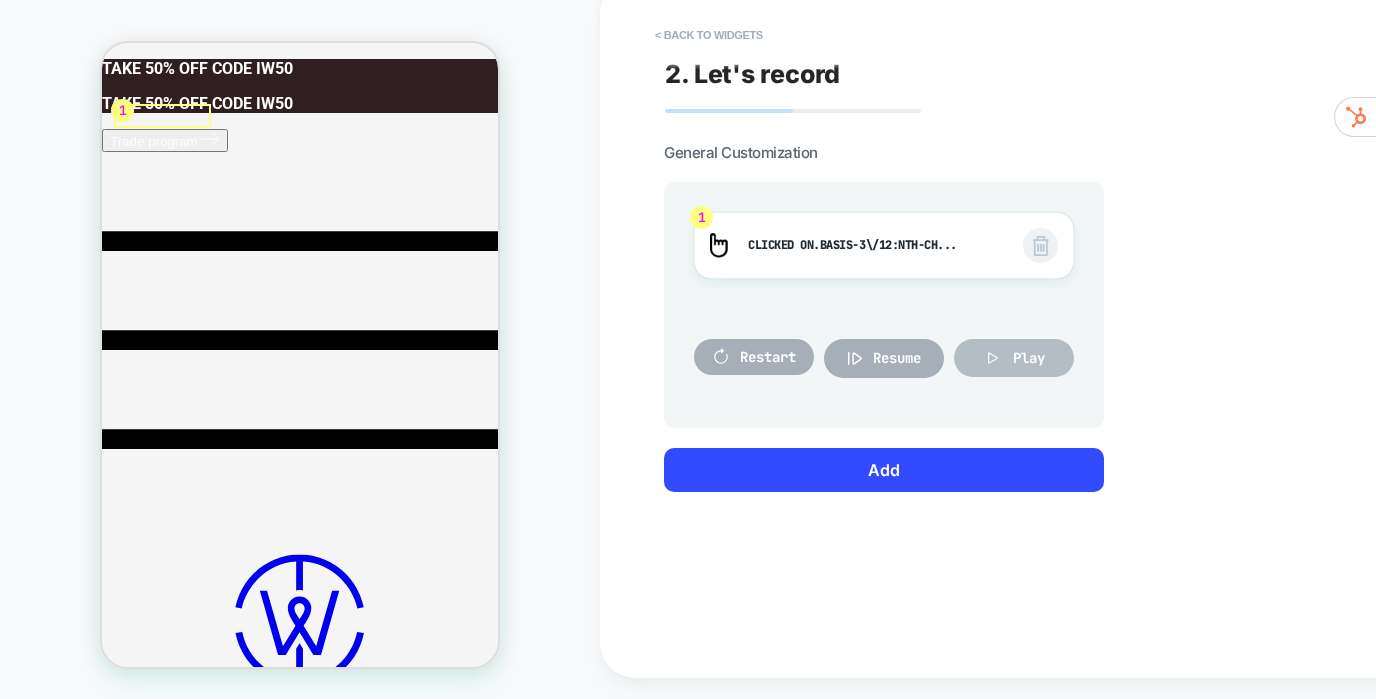 click on "Play" at bounding box center (1029, 358) 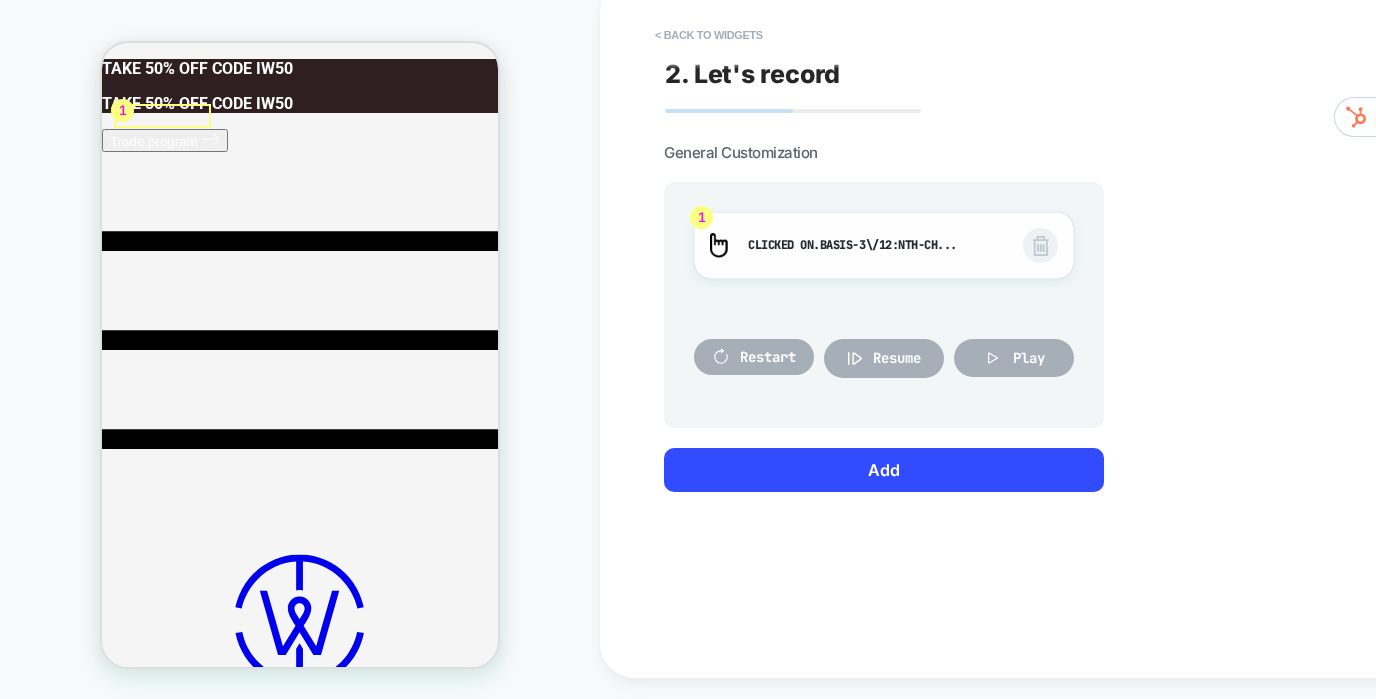 click at bounding box center [1041, 246] 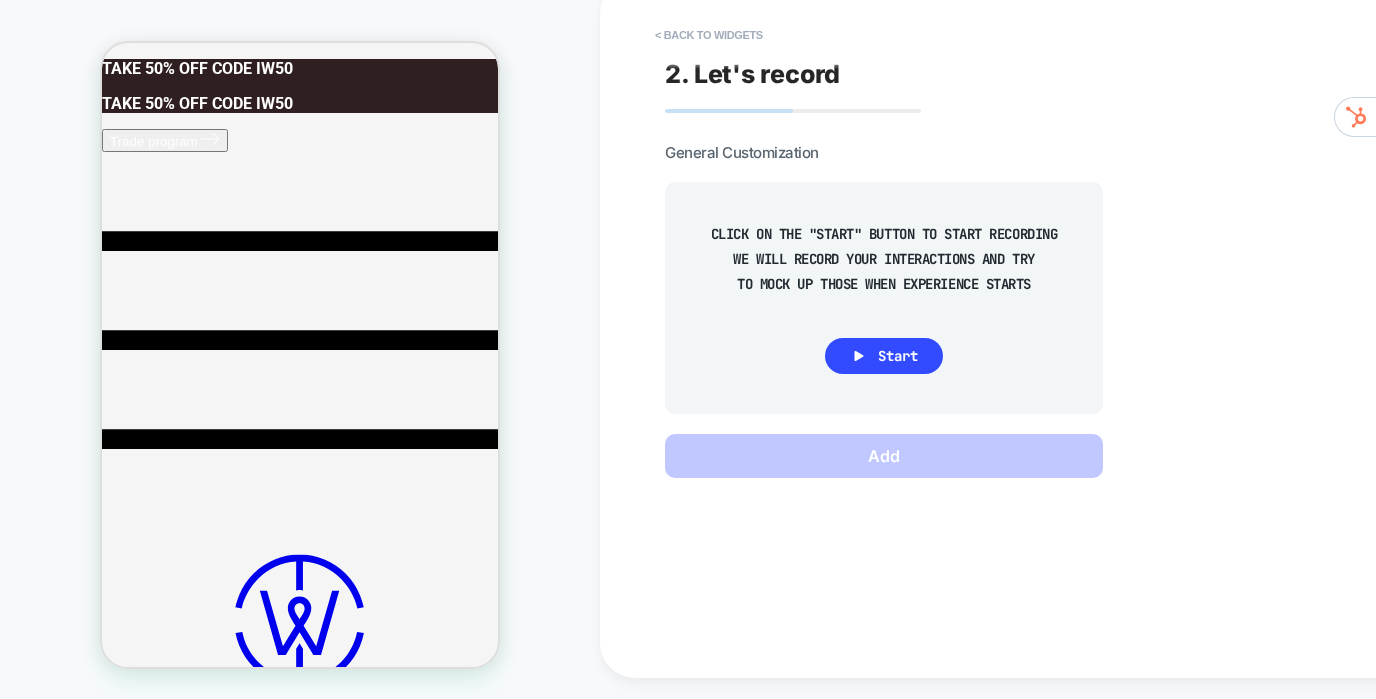 click at bounding box center [300, 118] 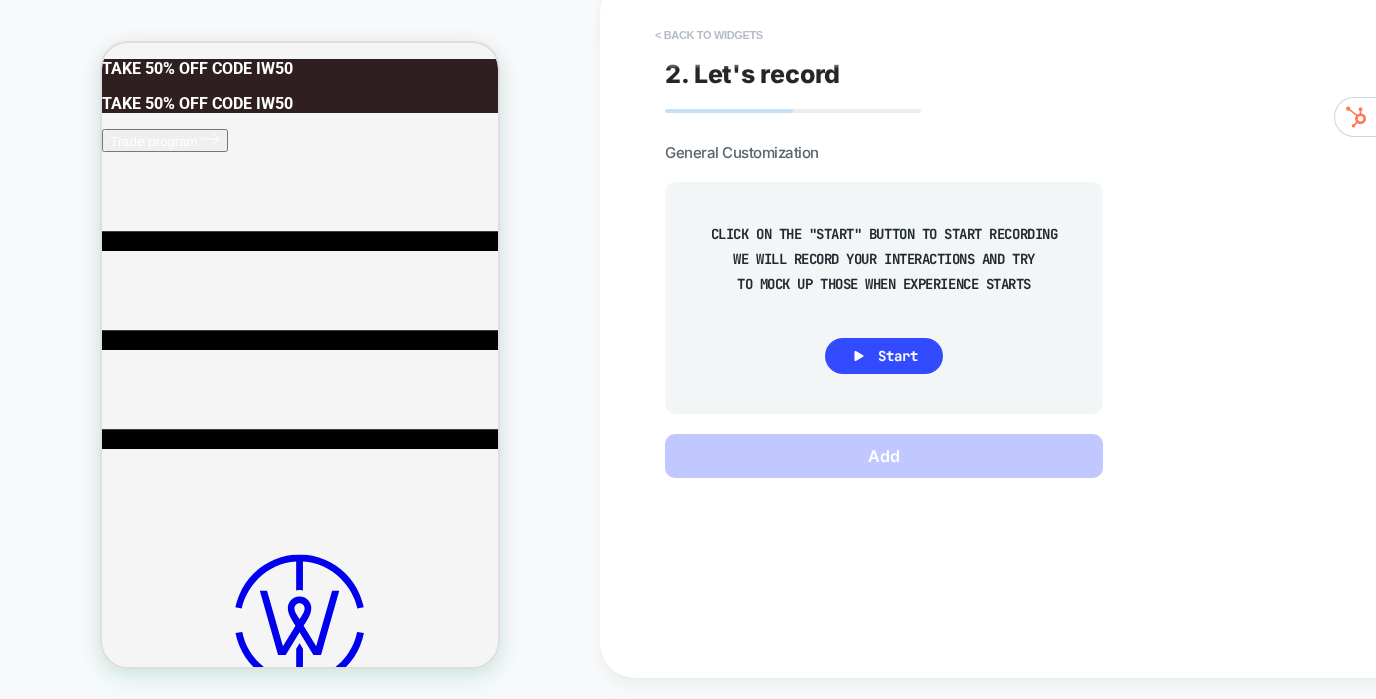 click on "< Back to widgets" at bounding box center [709, 35] 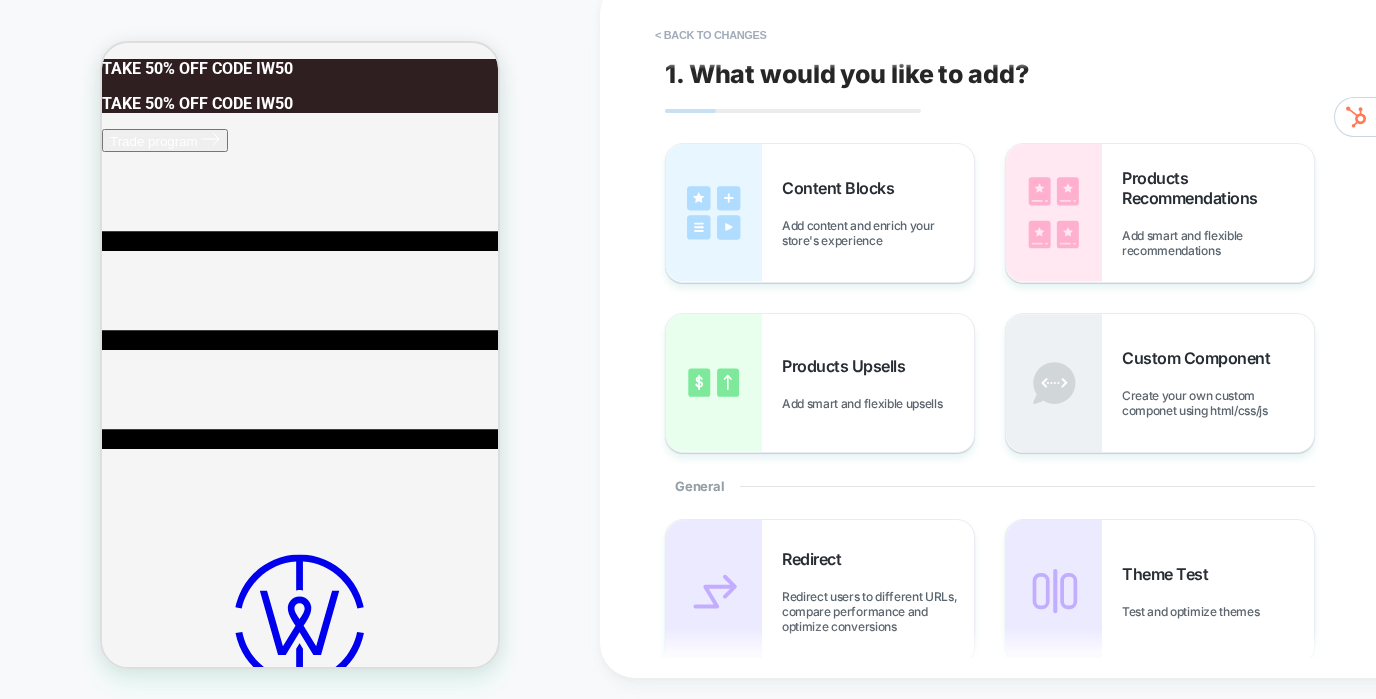 click 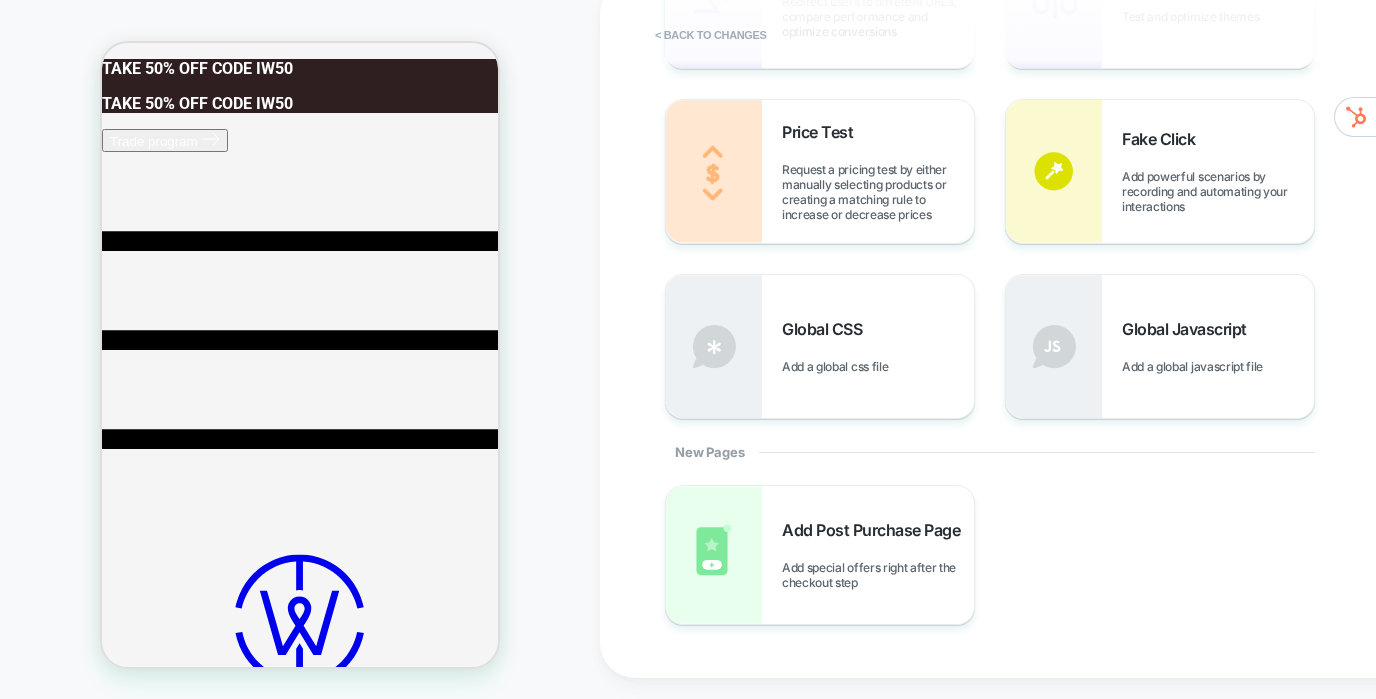 scroll, scrollTop: 583, scrollLeft: 0, axis: vertical 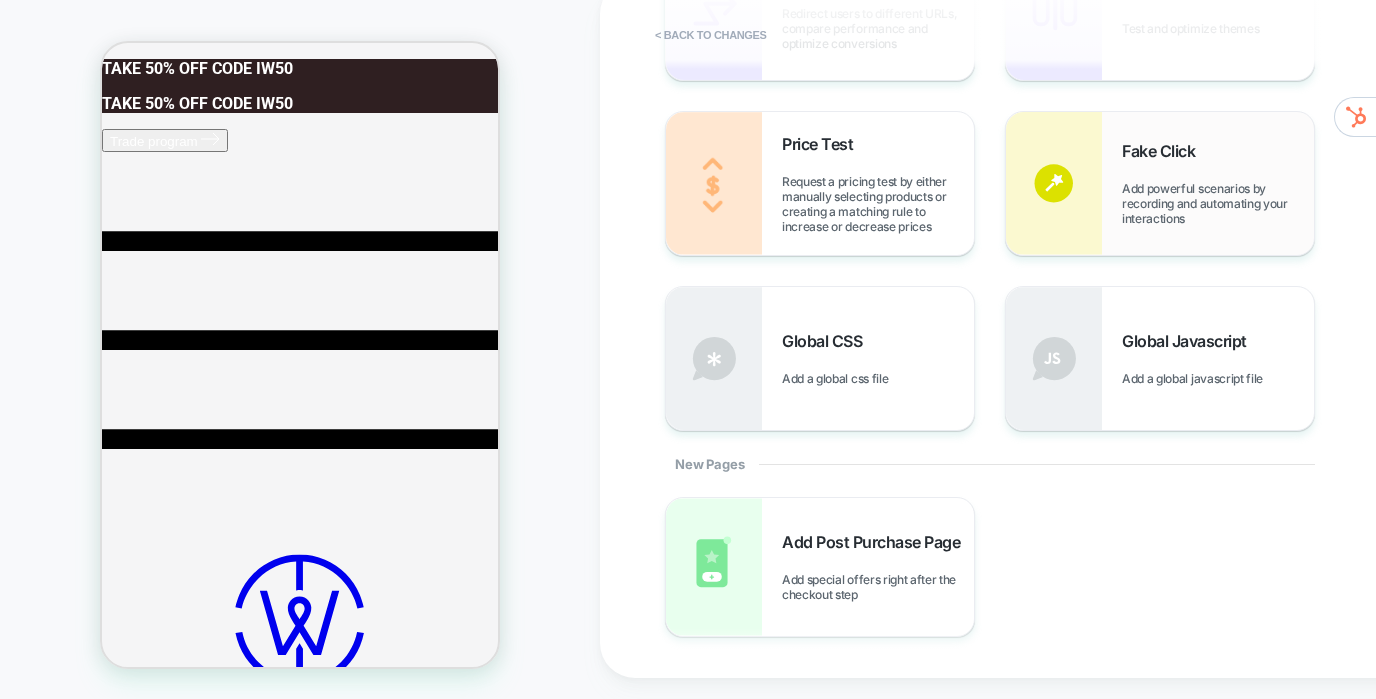 click on "Fake Click Add powerful scenarios  by recording and automating your interactions" at bounding box center (1160, 183) 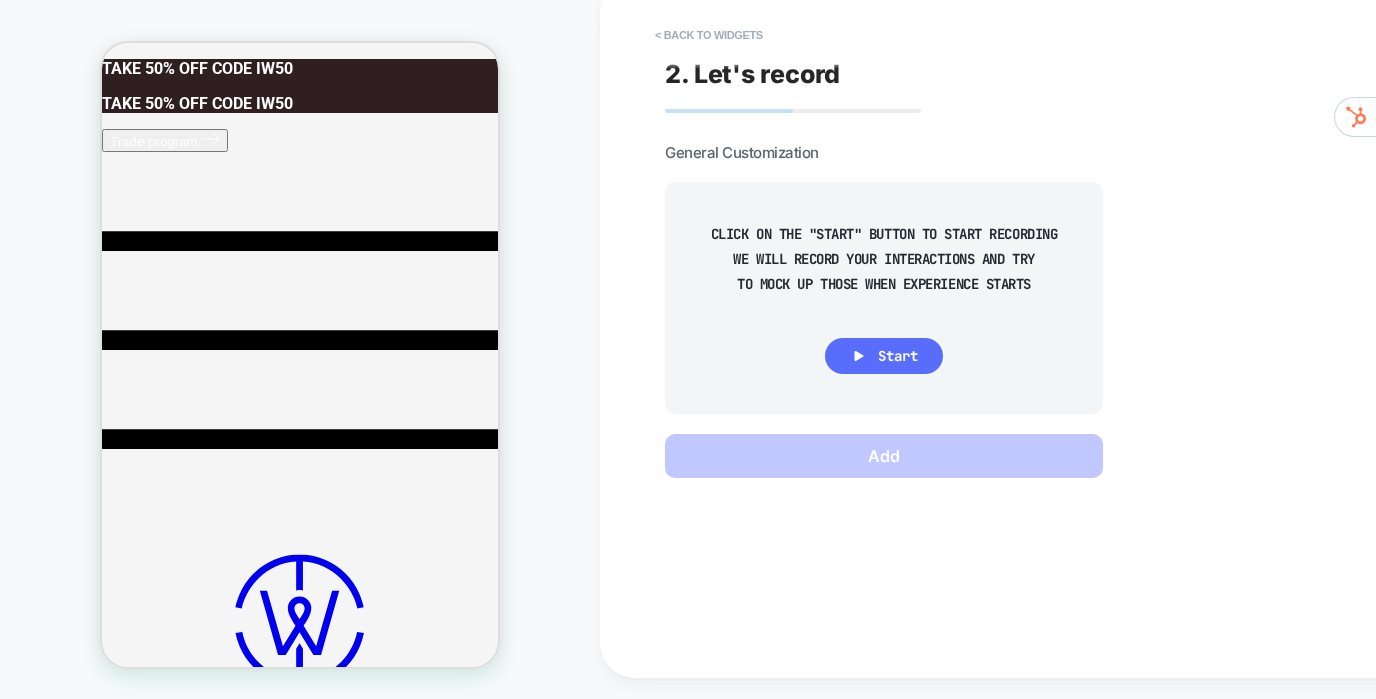 click on "Start" at bounding box center [898, 356] 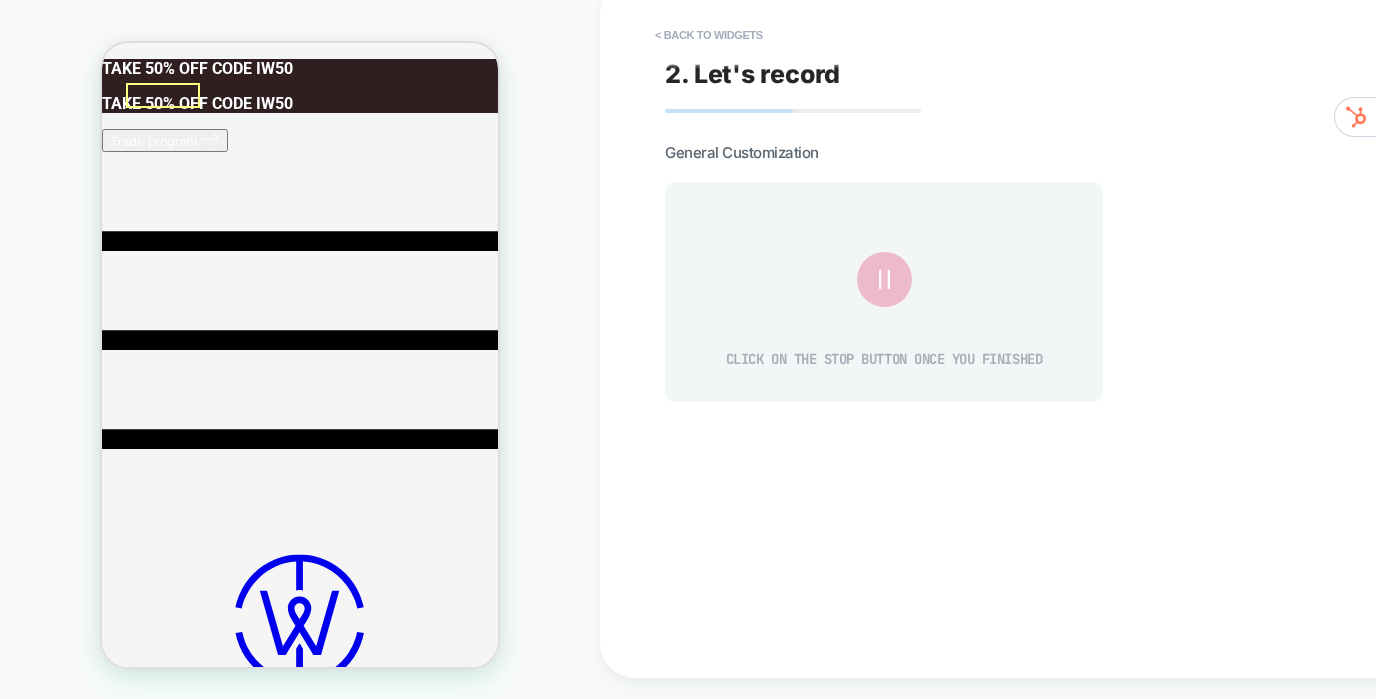 click on "Seating" at bounding box center (129, 1653) 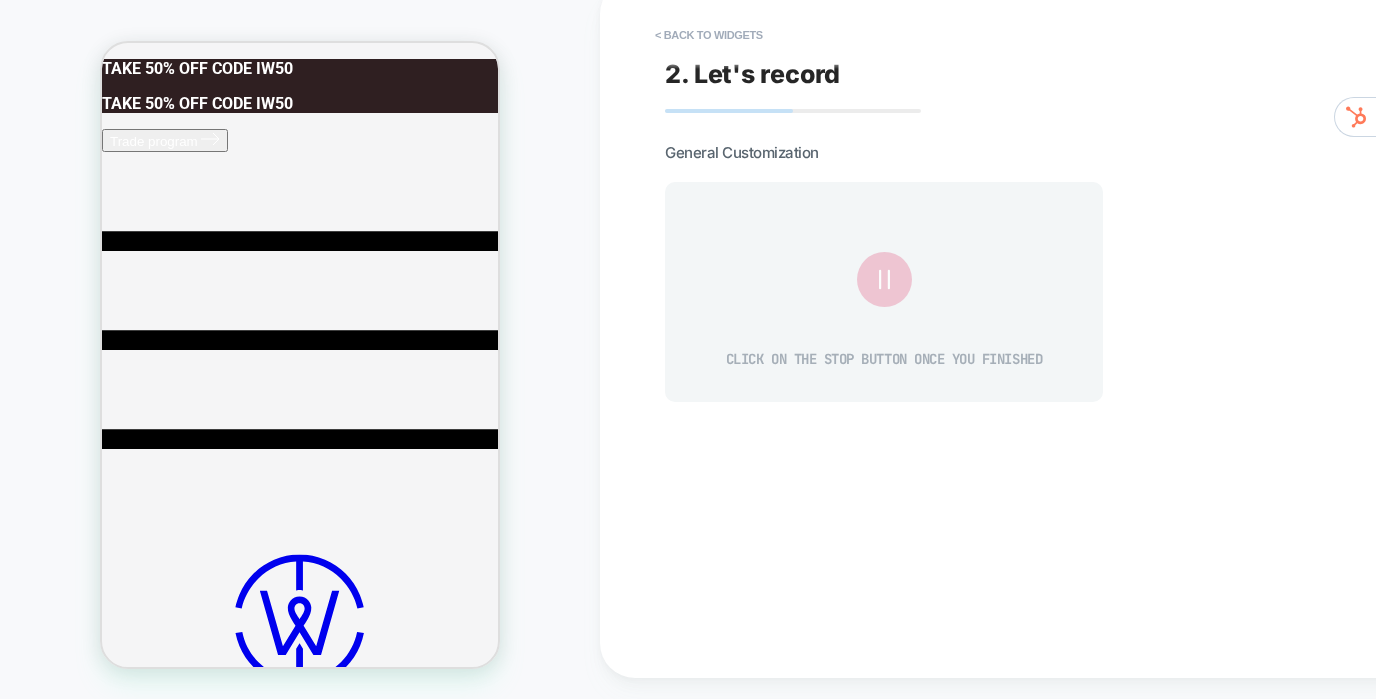 click 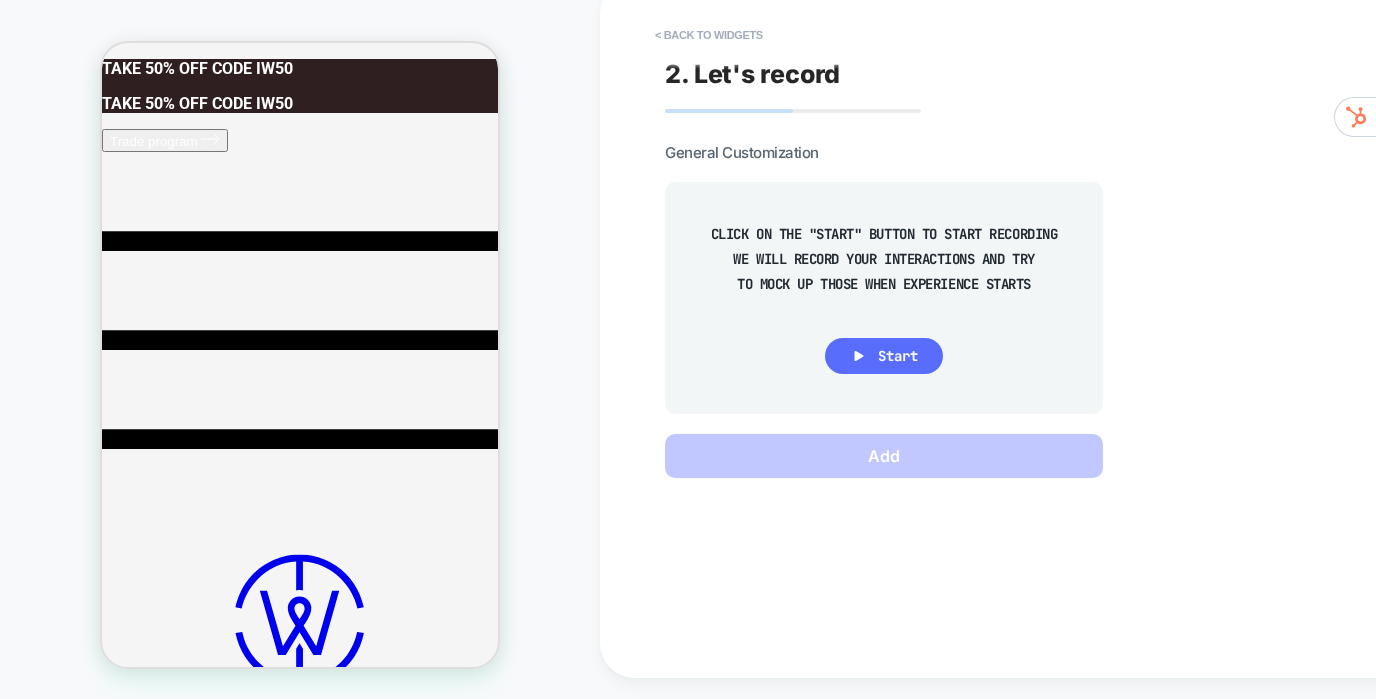 click on "Start" at bounding box center [898, 356] 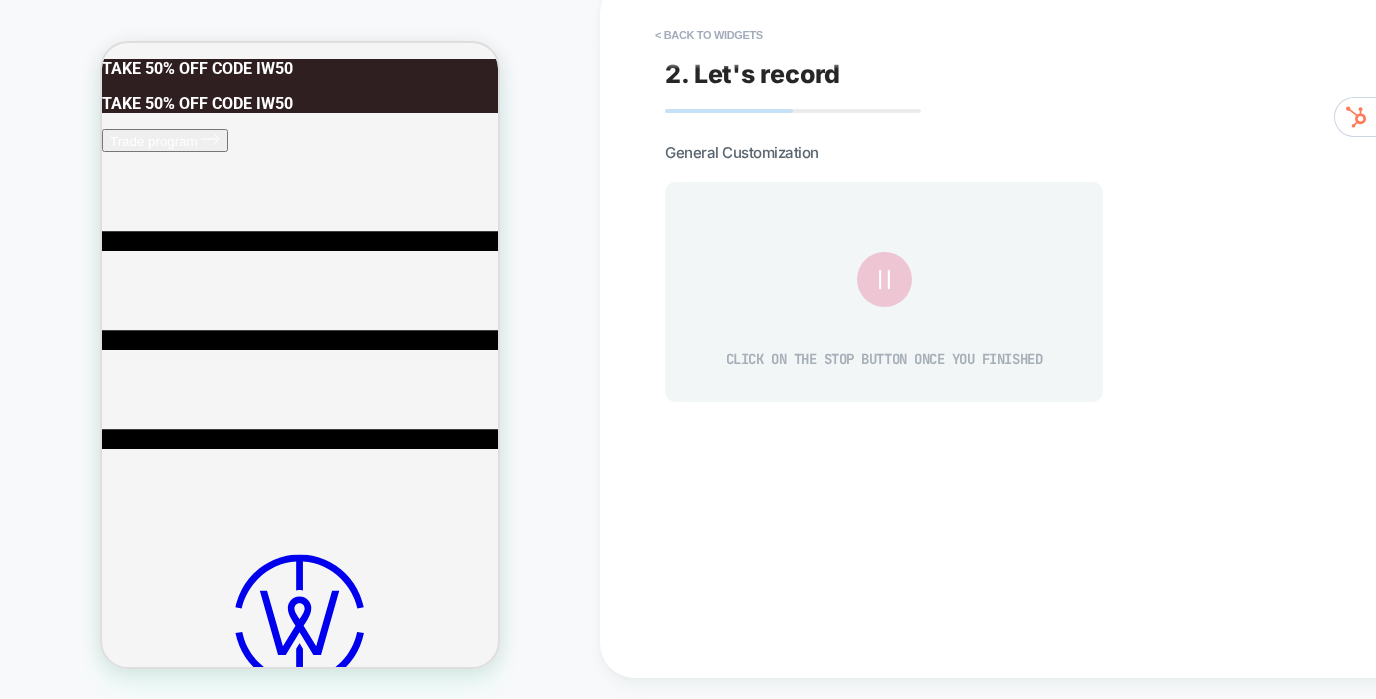 click 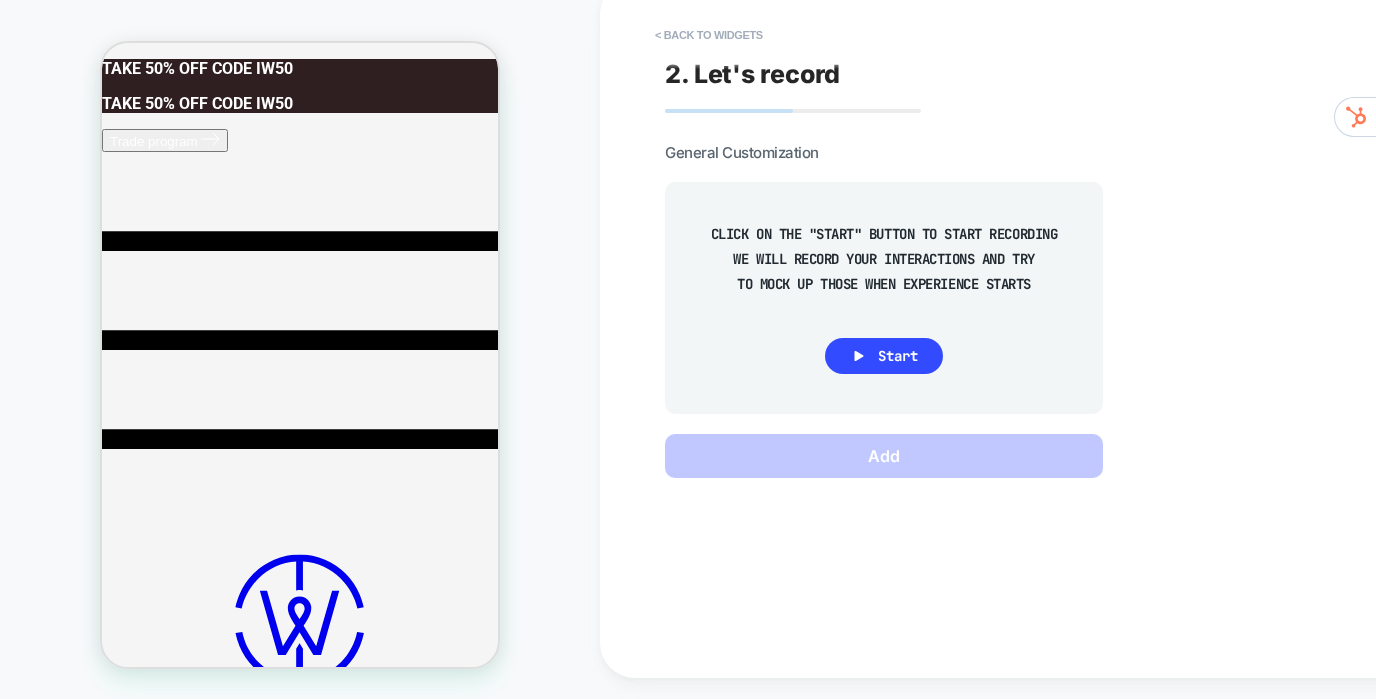 click at bounding box center (300, 70) 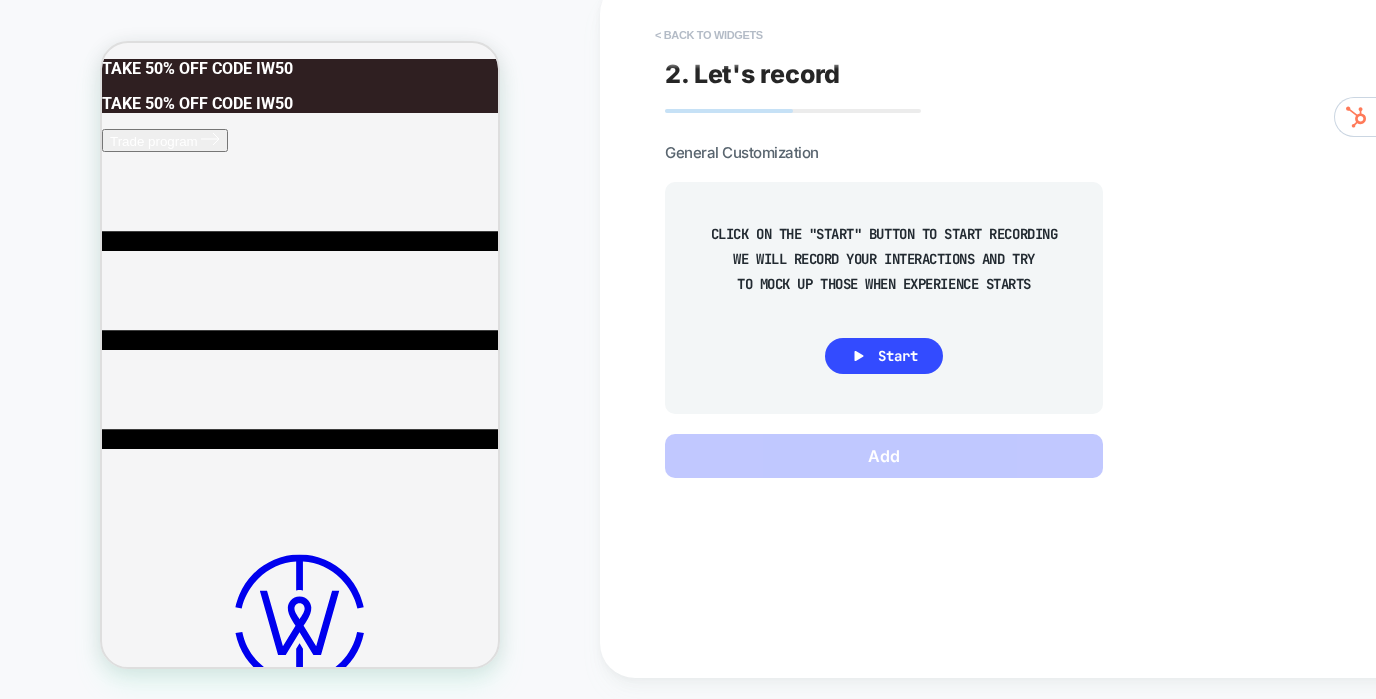 click on "< Back to widgets" at bounding box center (709, 35) 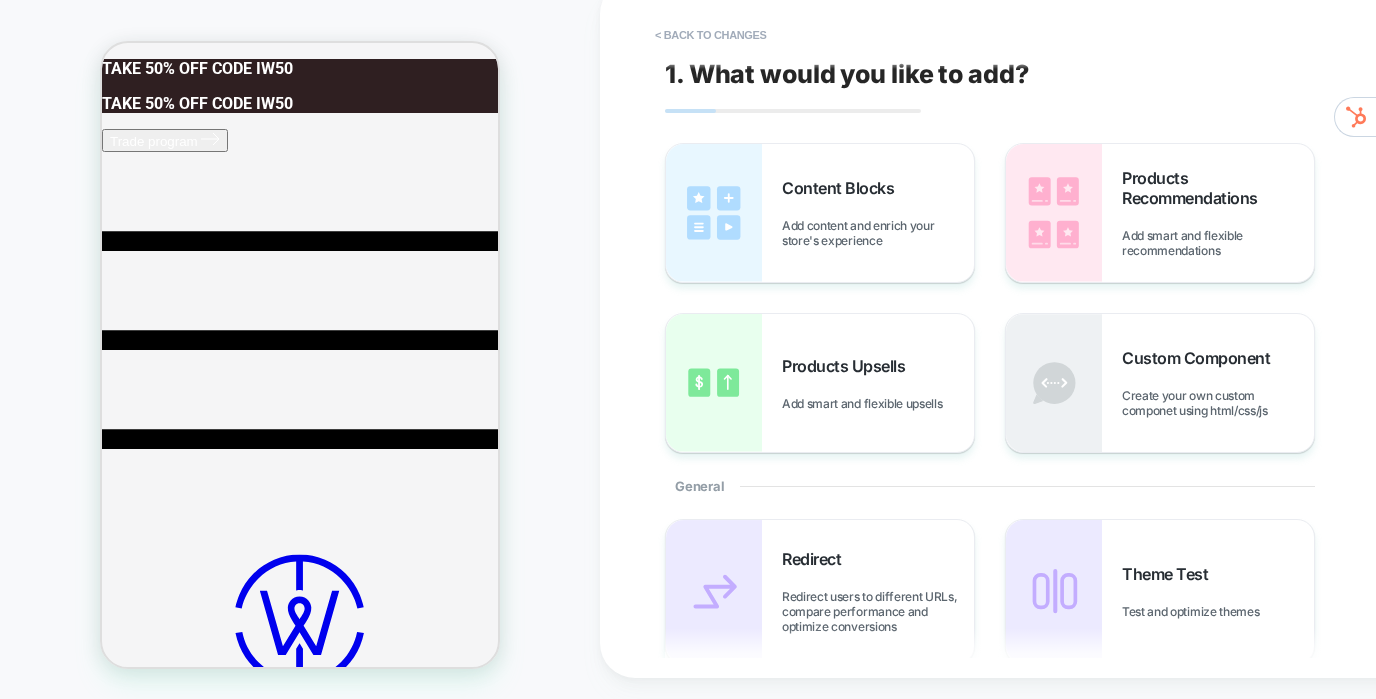 click on "< Back to changes" at bounding box center [711, 35] 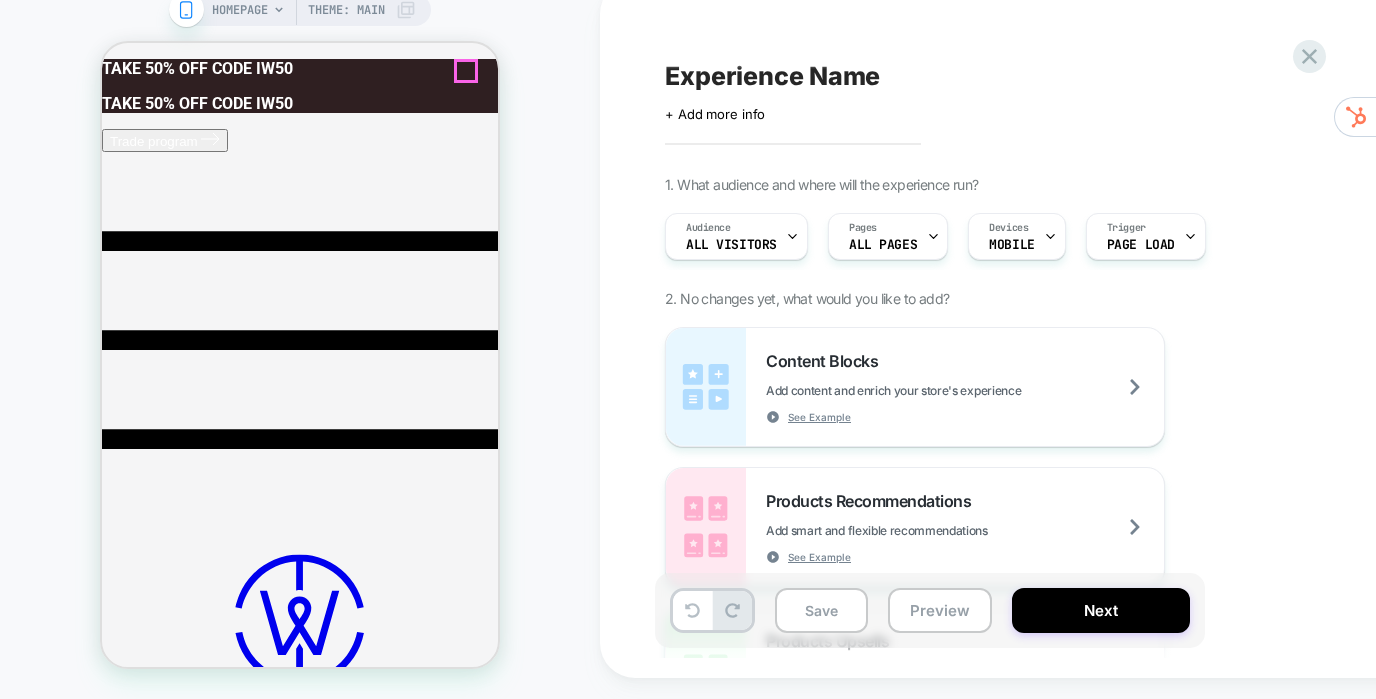click 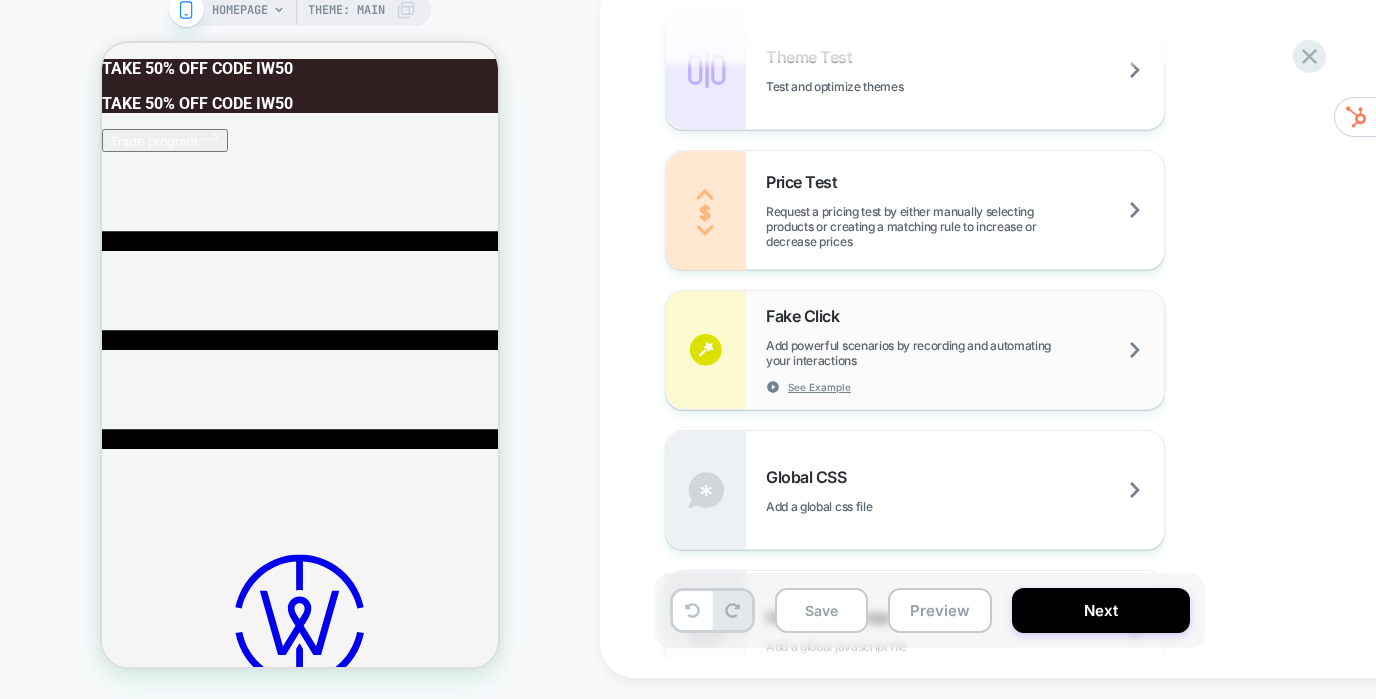 scroll, scrollTop: 1060, scrollLeft: 0, axis: vertical 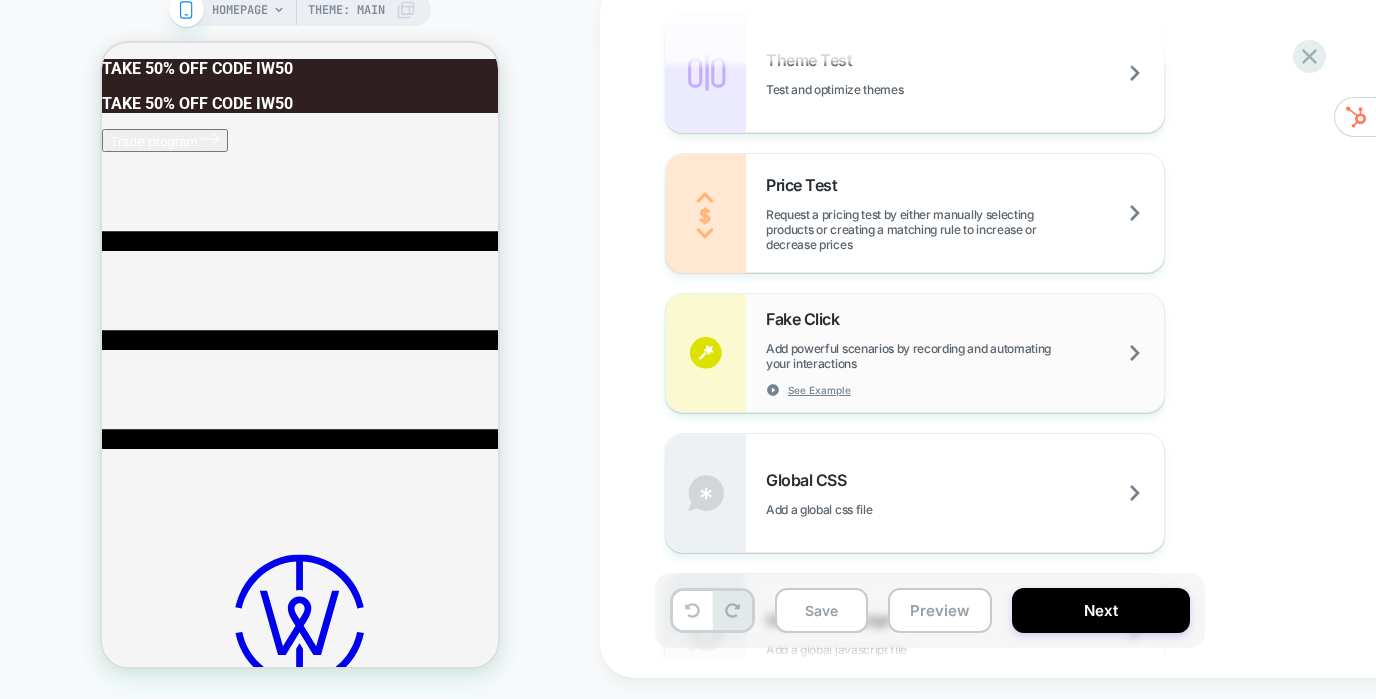 click on "Add powerful scenarios  by recording and automating your interactions" at bounding box center [965, 356] 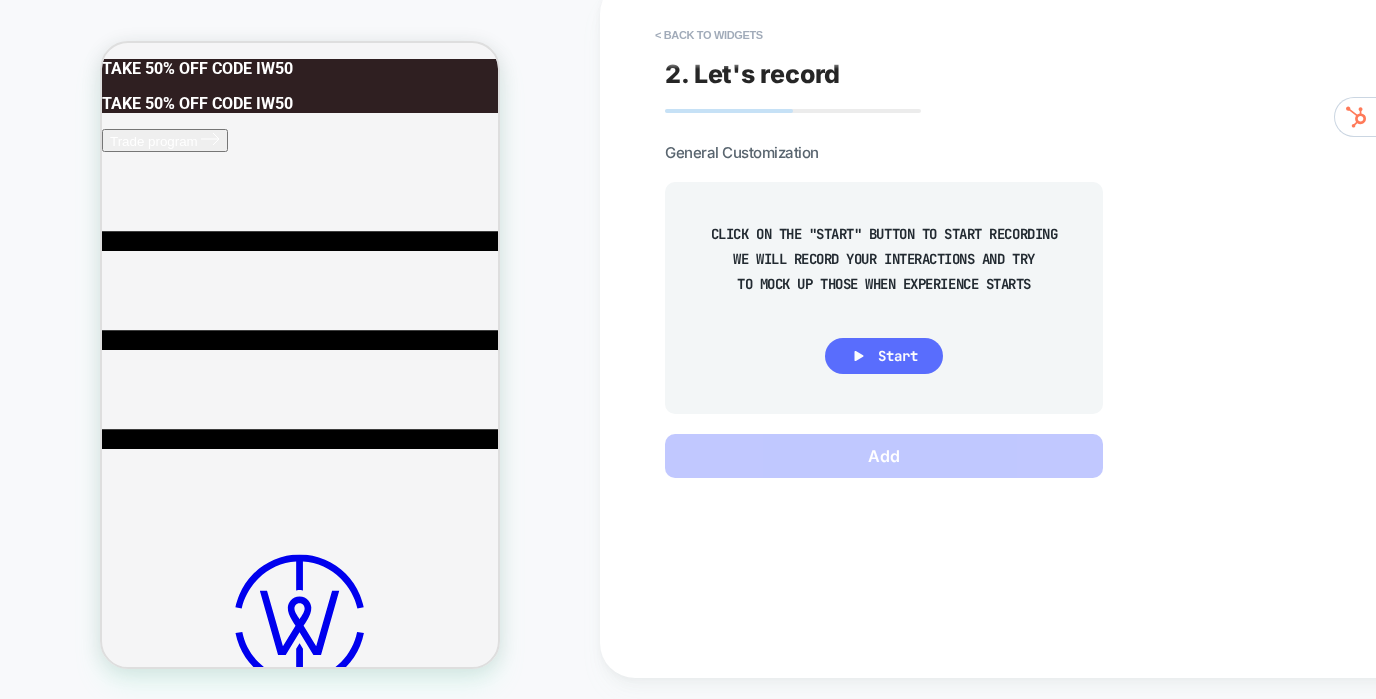 click 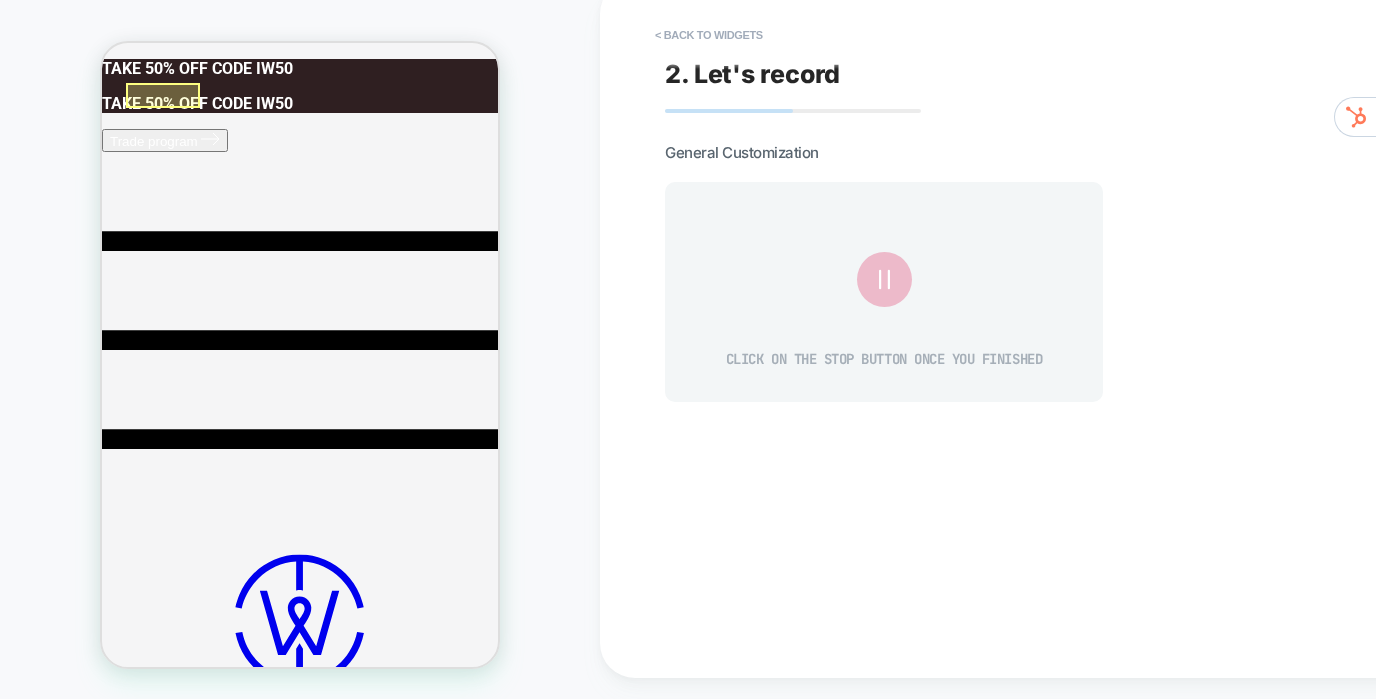 click on "Seating" at bounding box center [129, 1653] 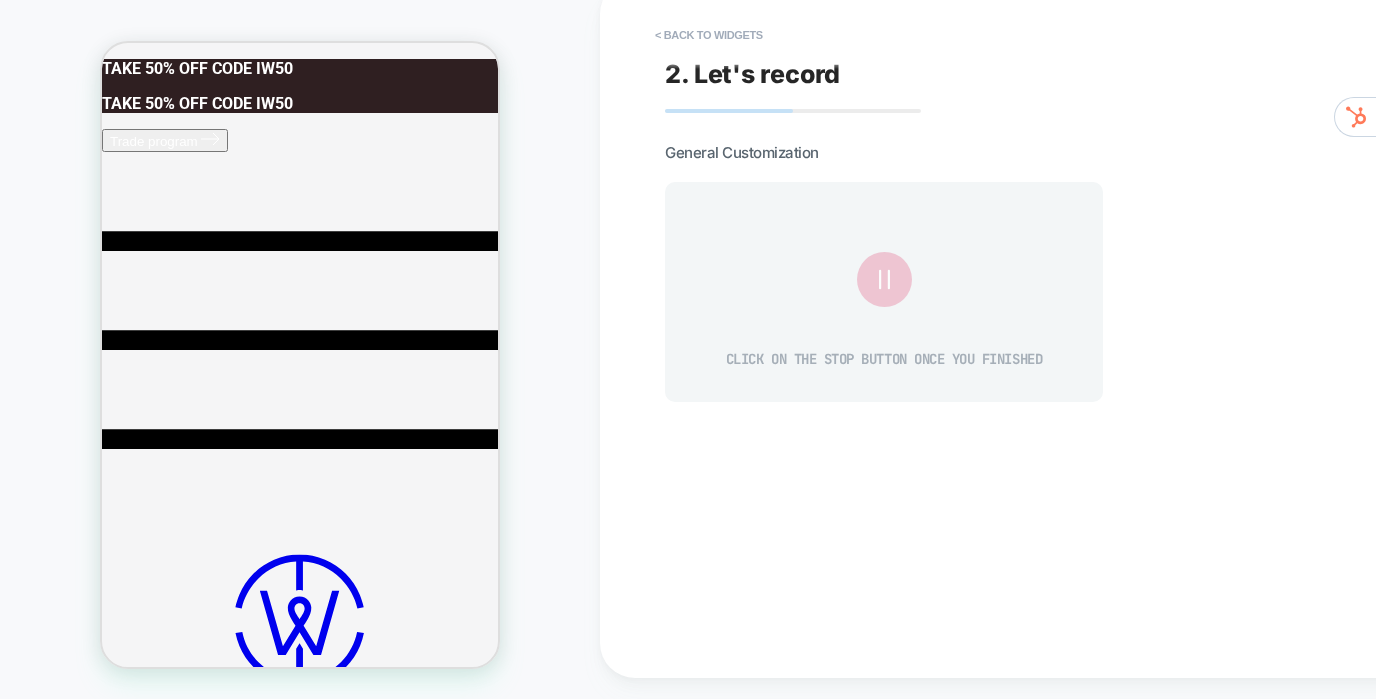 click 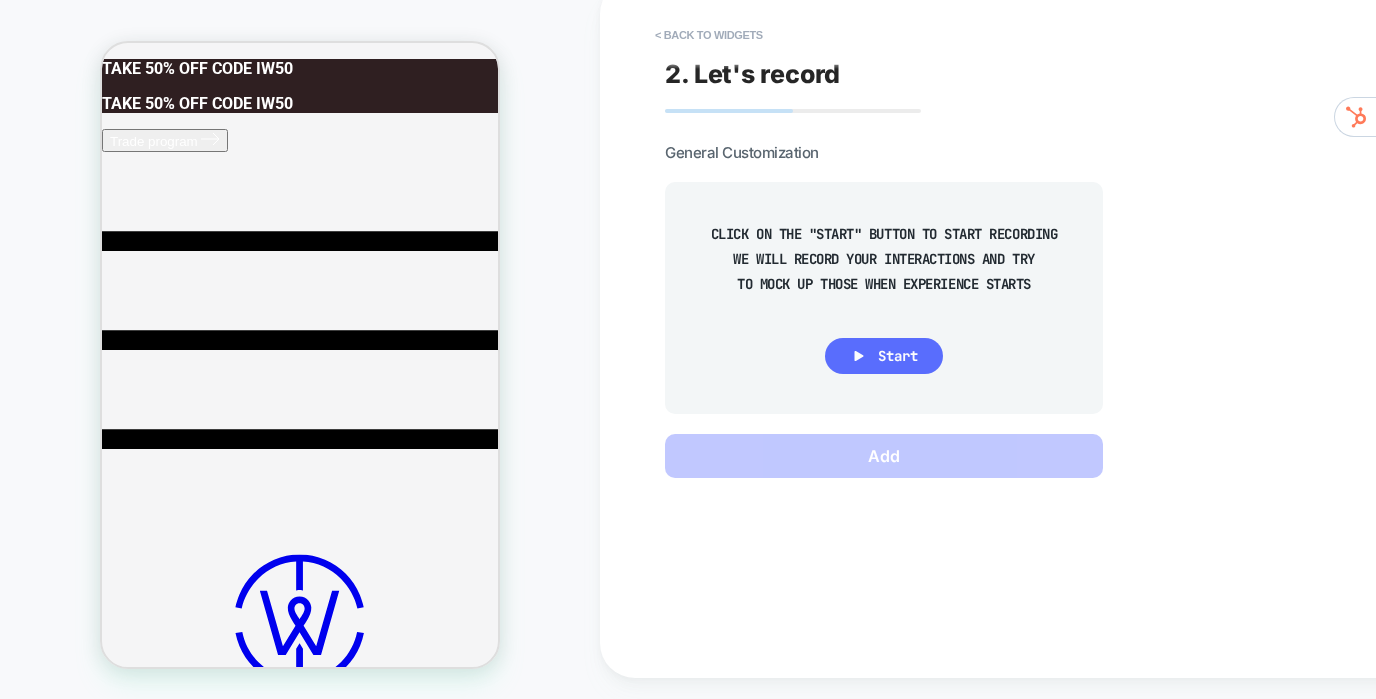 click on "Start" at bounding box center (898, 356) 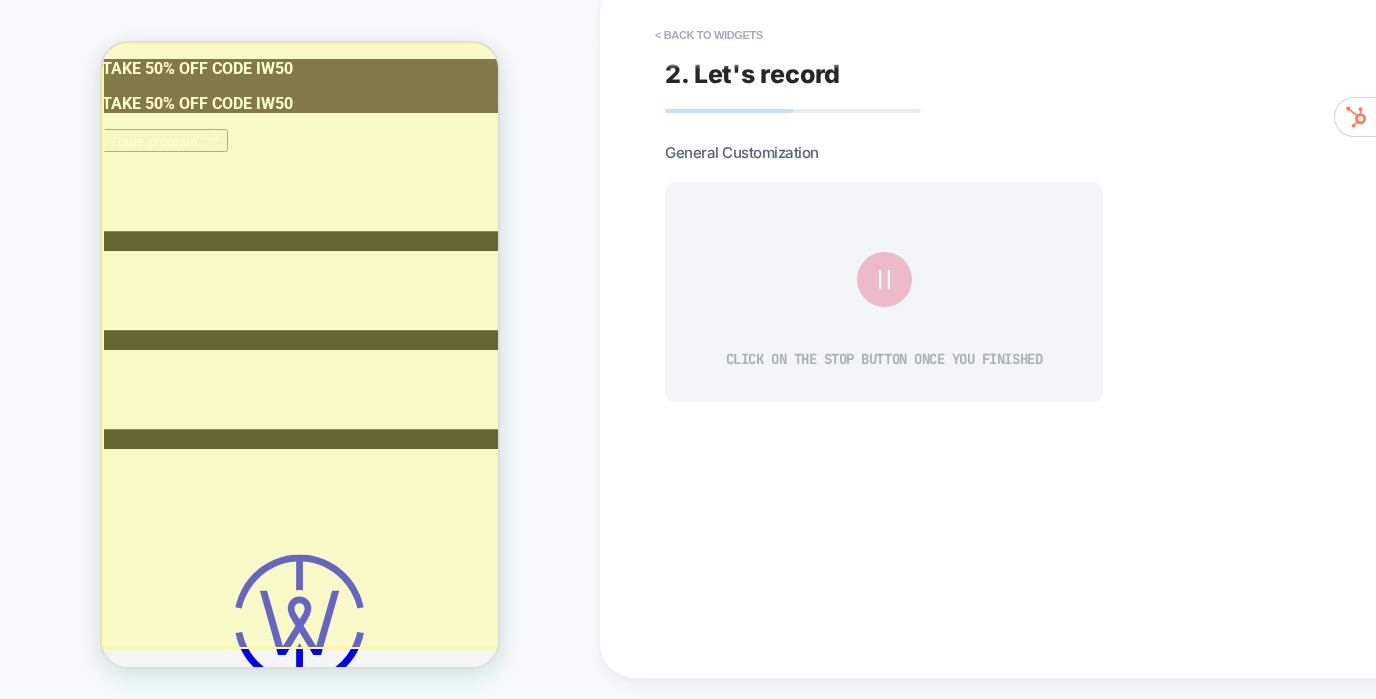 click at bounding box center (302, 346) 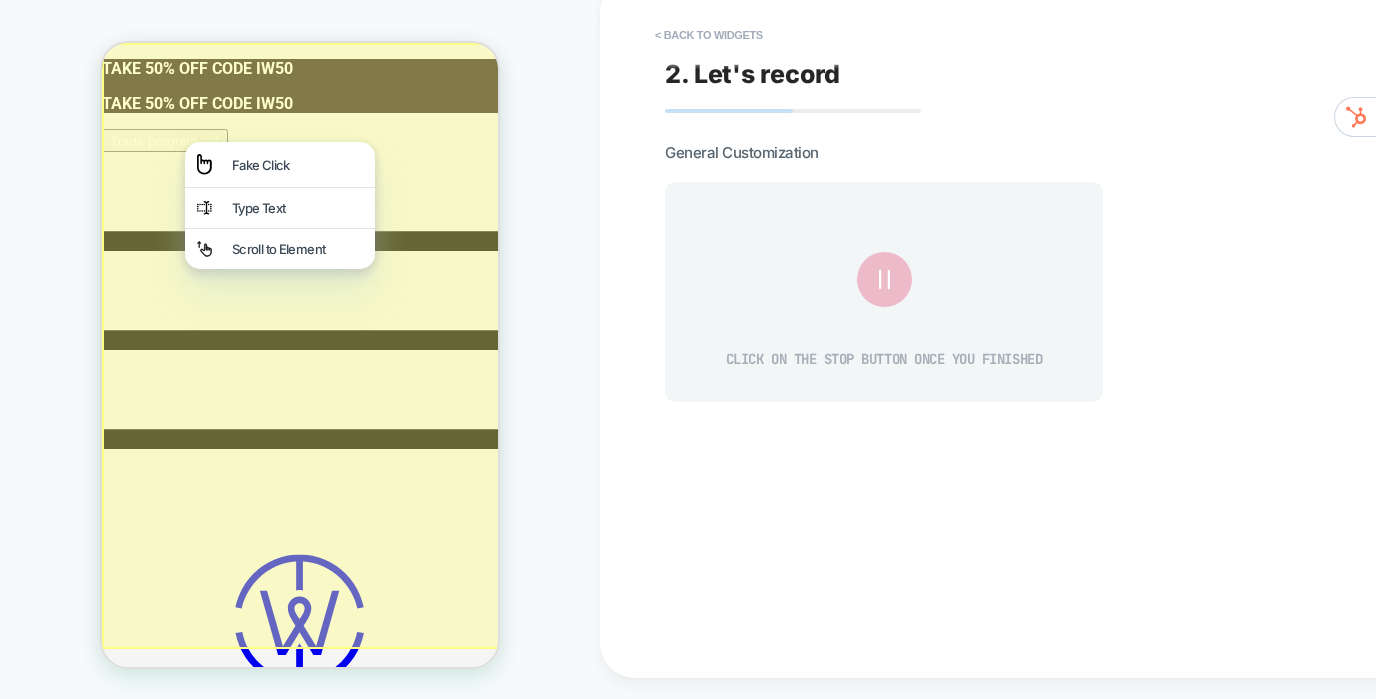 click at bounding box center [300, 344] 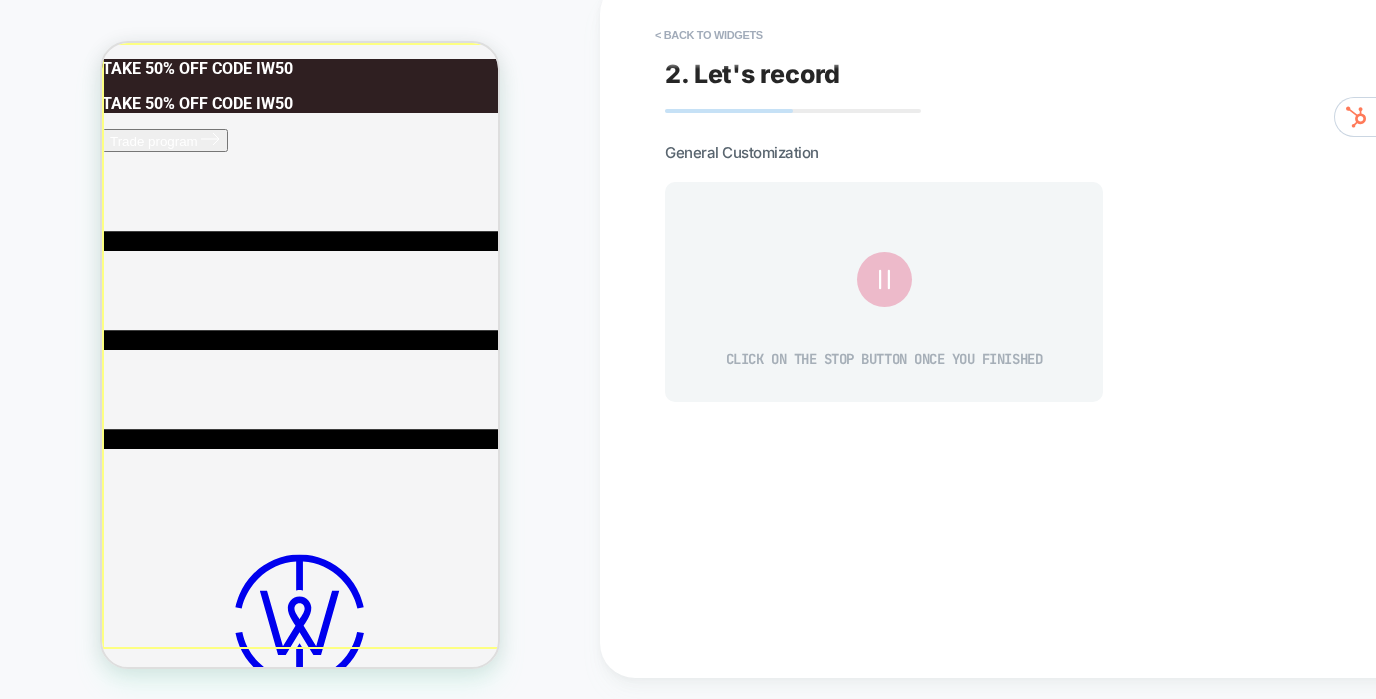 click 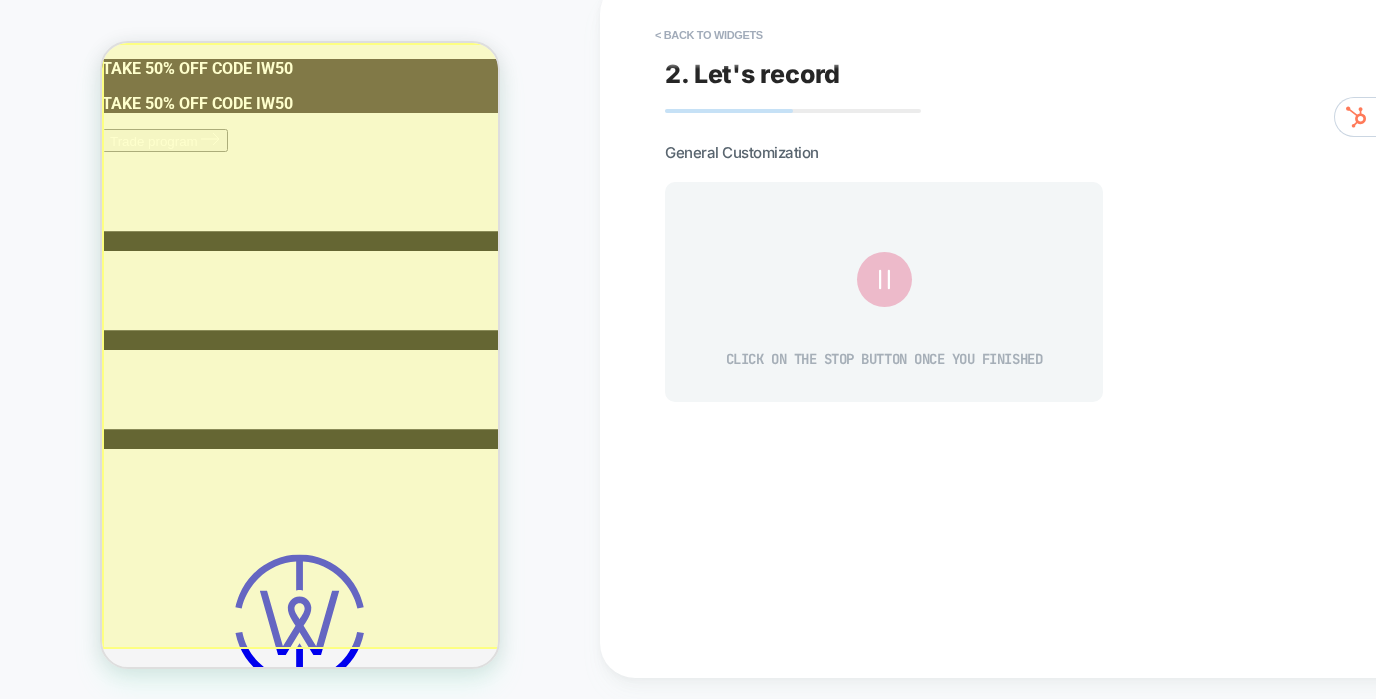 click at bounding box center [302, 346] 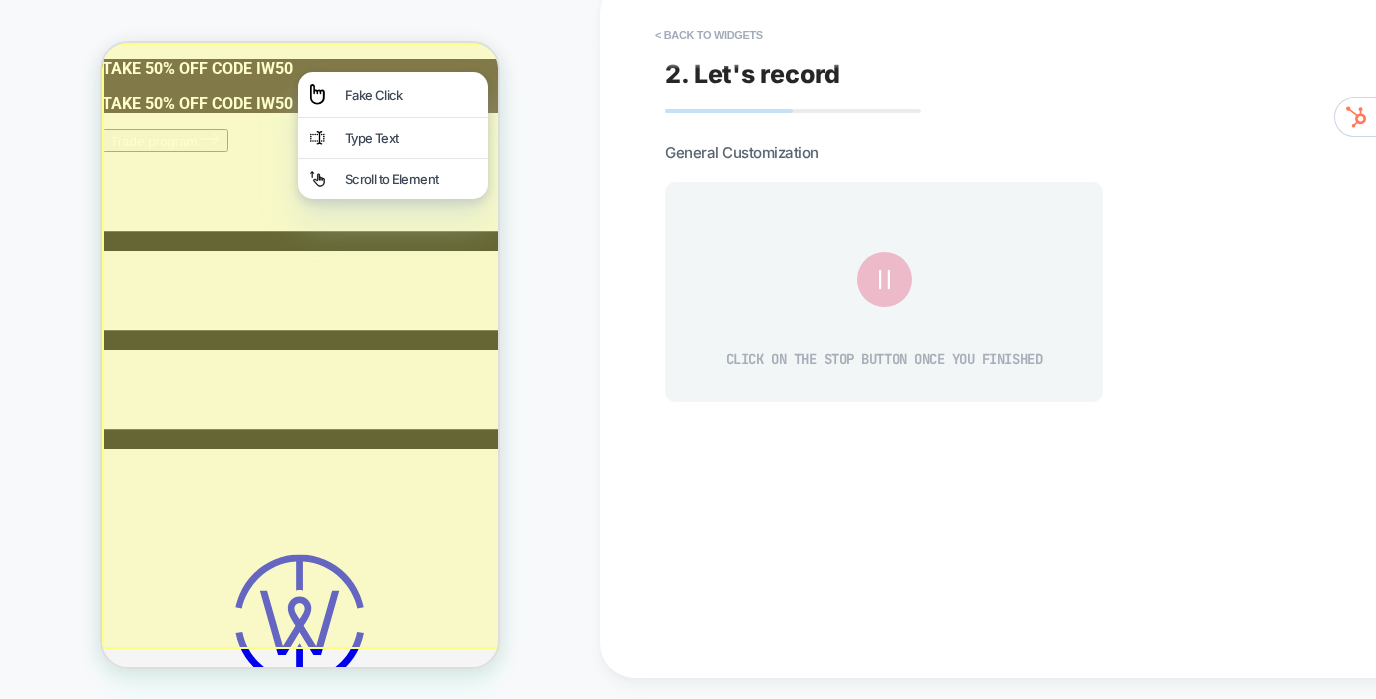 click on "HOMEPAGE Theme: MAIN" at bounding box center (300, 339) 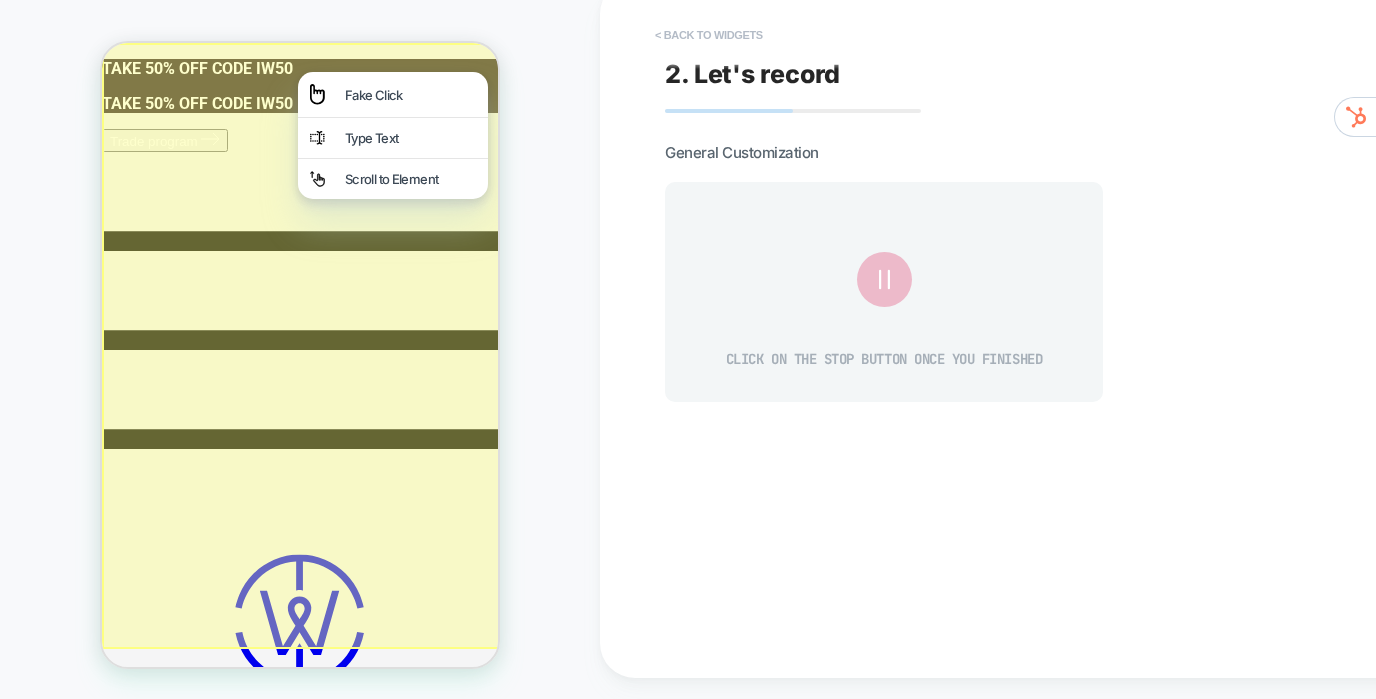 click on "< Back to widgets" at bounding box center [709, 35] 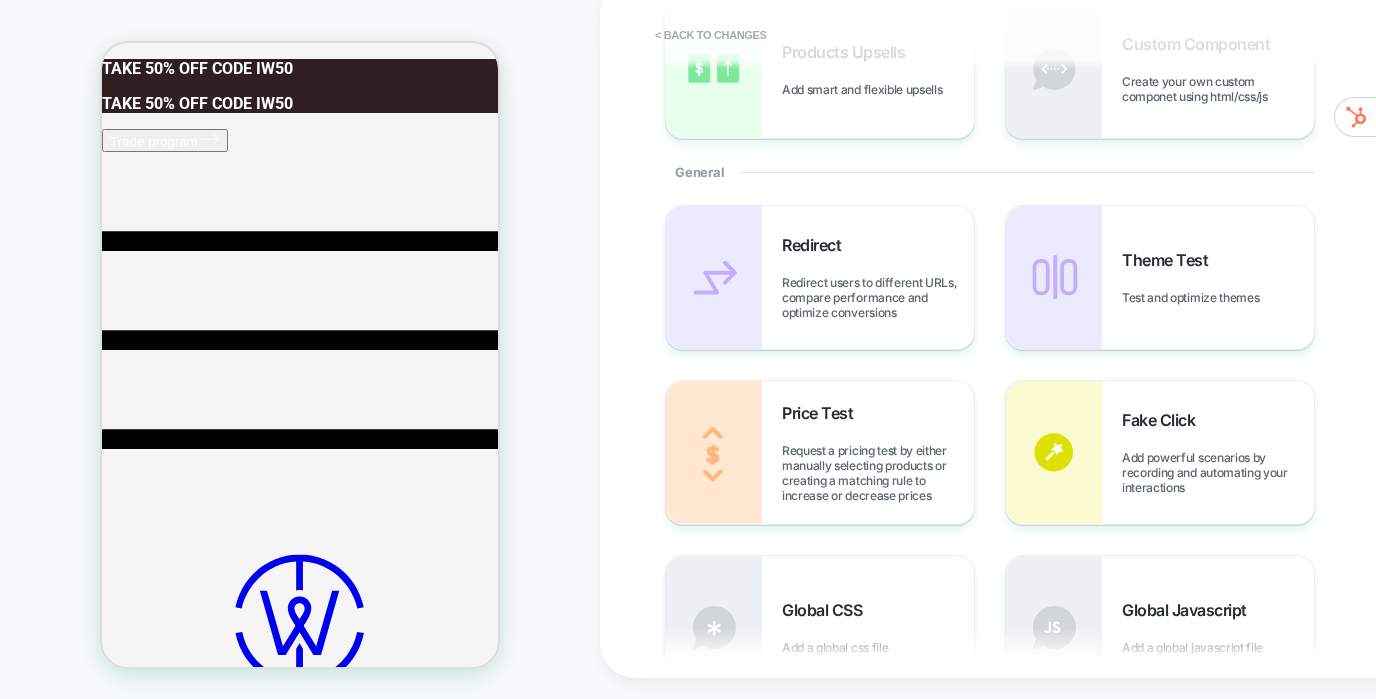 scroll, scrollTop: 344, scrollLeft: 0, axis: vertical 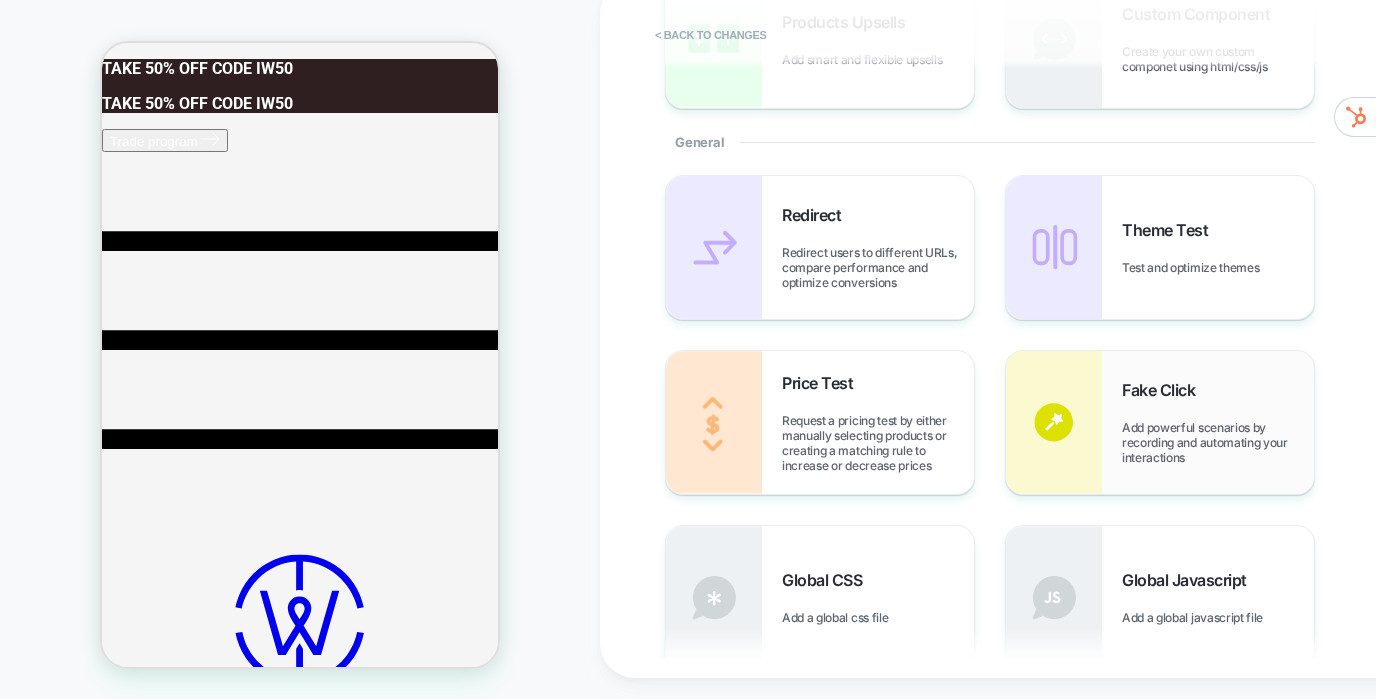 click on "Add powerful scenarios  by recording and automating your interactions" at bounding box center [1218, 442] 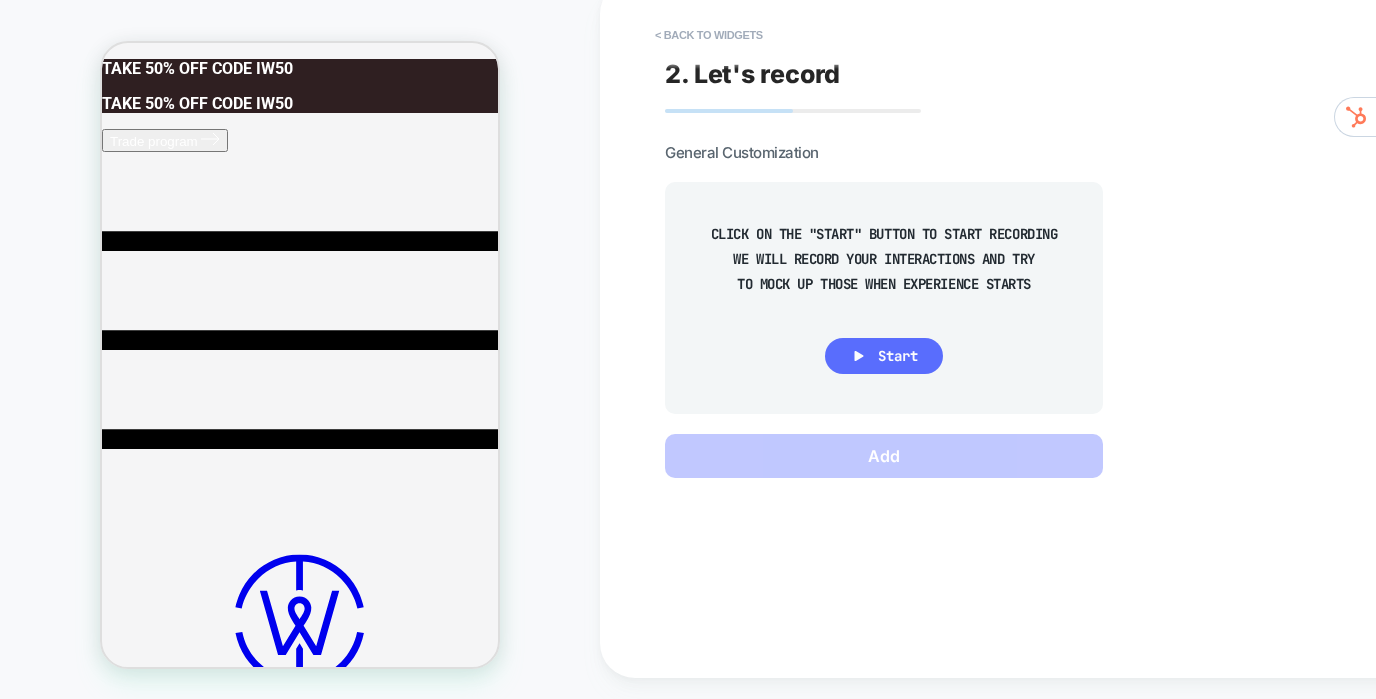 click on "Start" at bounding box center (884, 356) 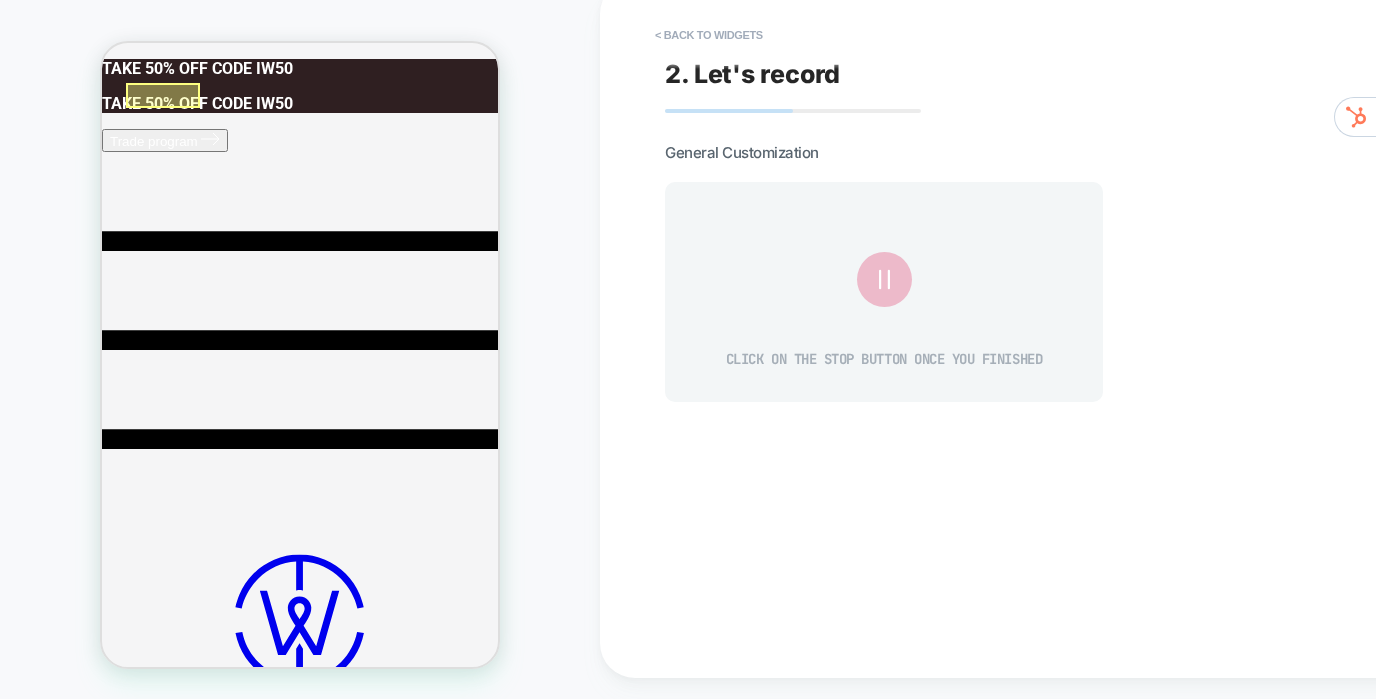 click at bounding box center [163, 95] 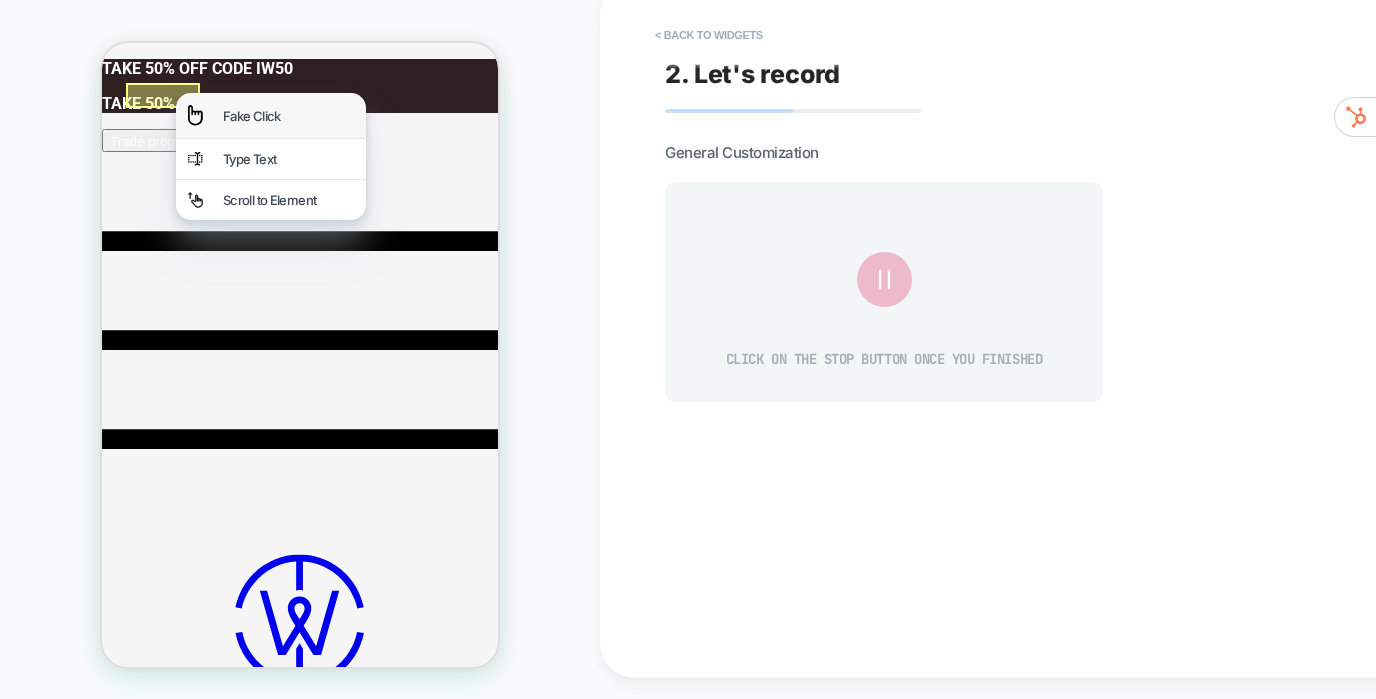 click on "Fake Click" at bounding box center (288, 116) 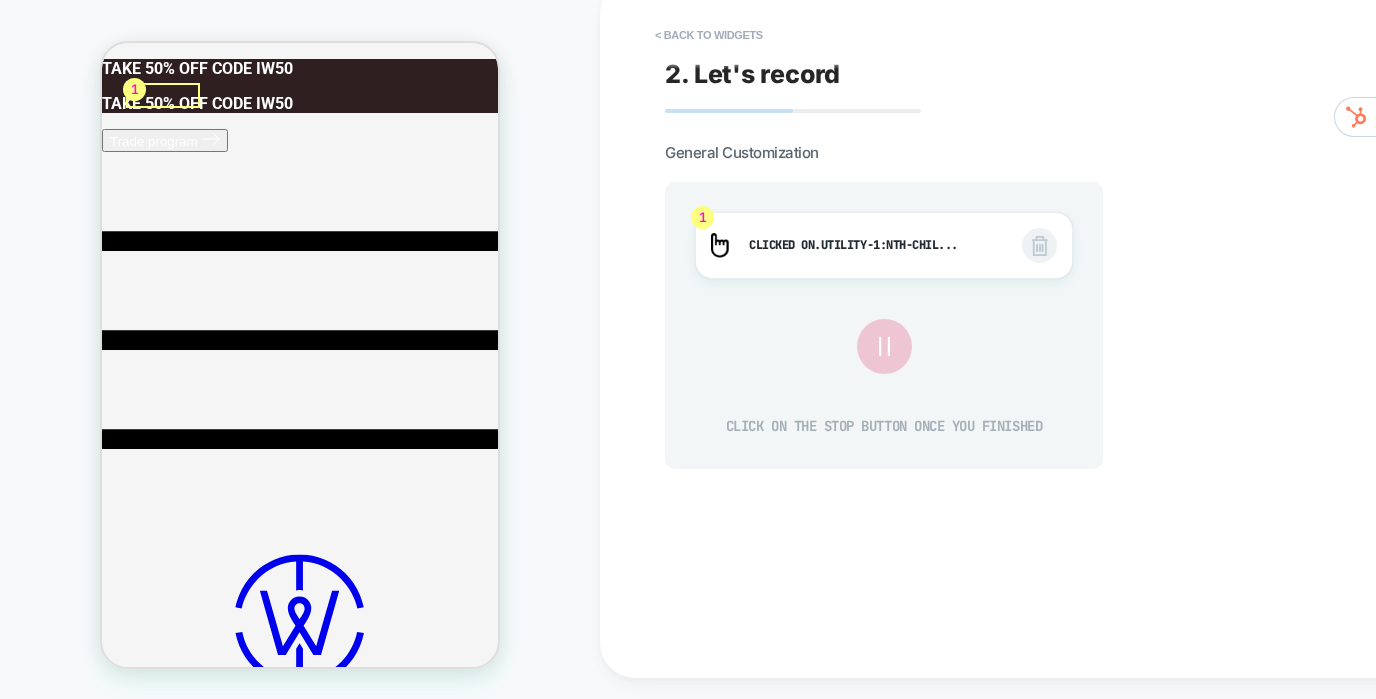 click 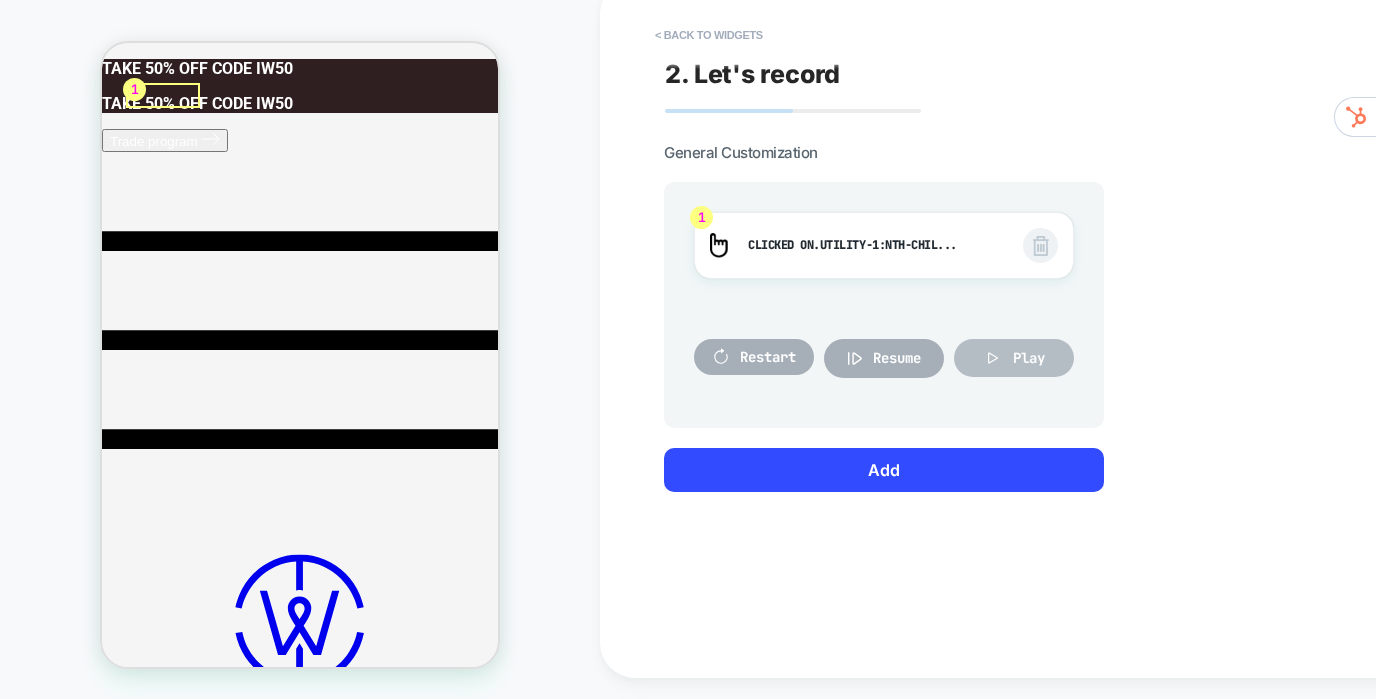 click on "Play" at bounding box center [1029, 358] 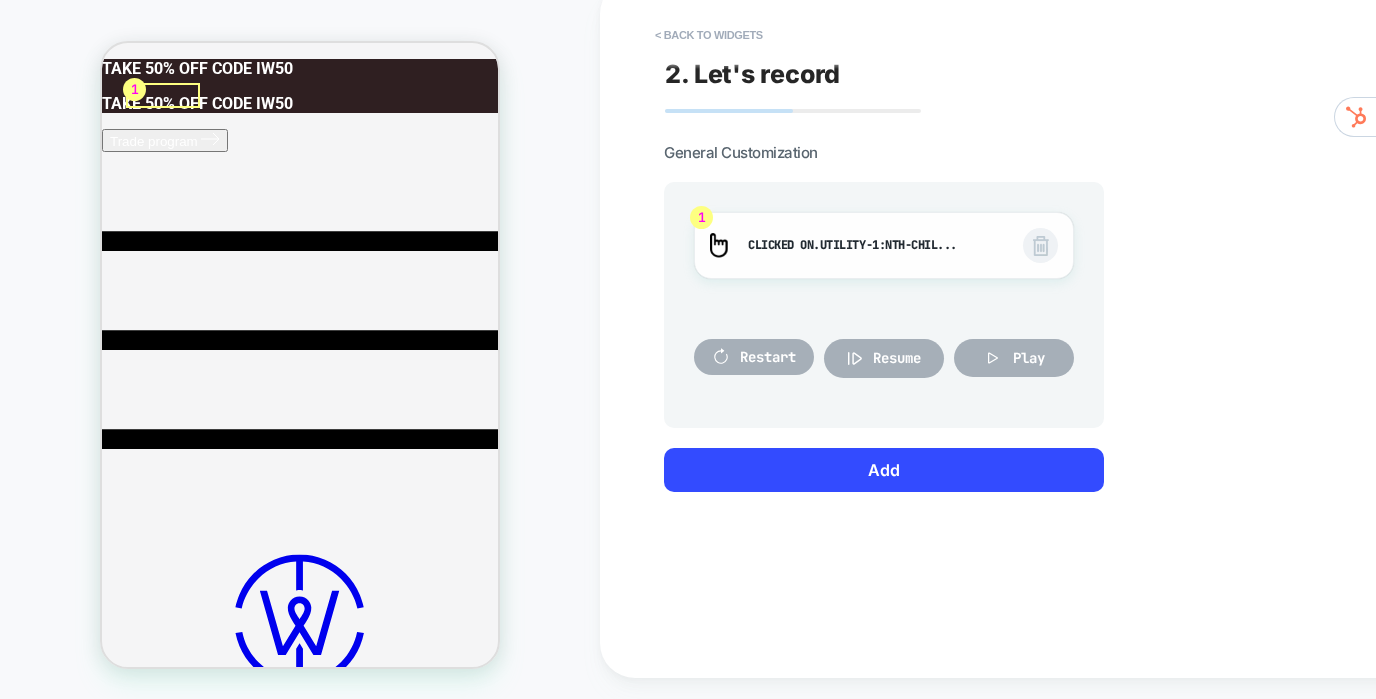 click at bounding box center (1040, 245) 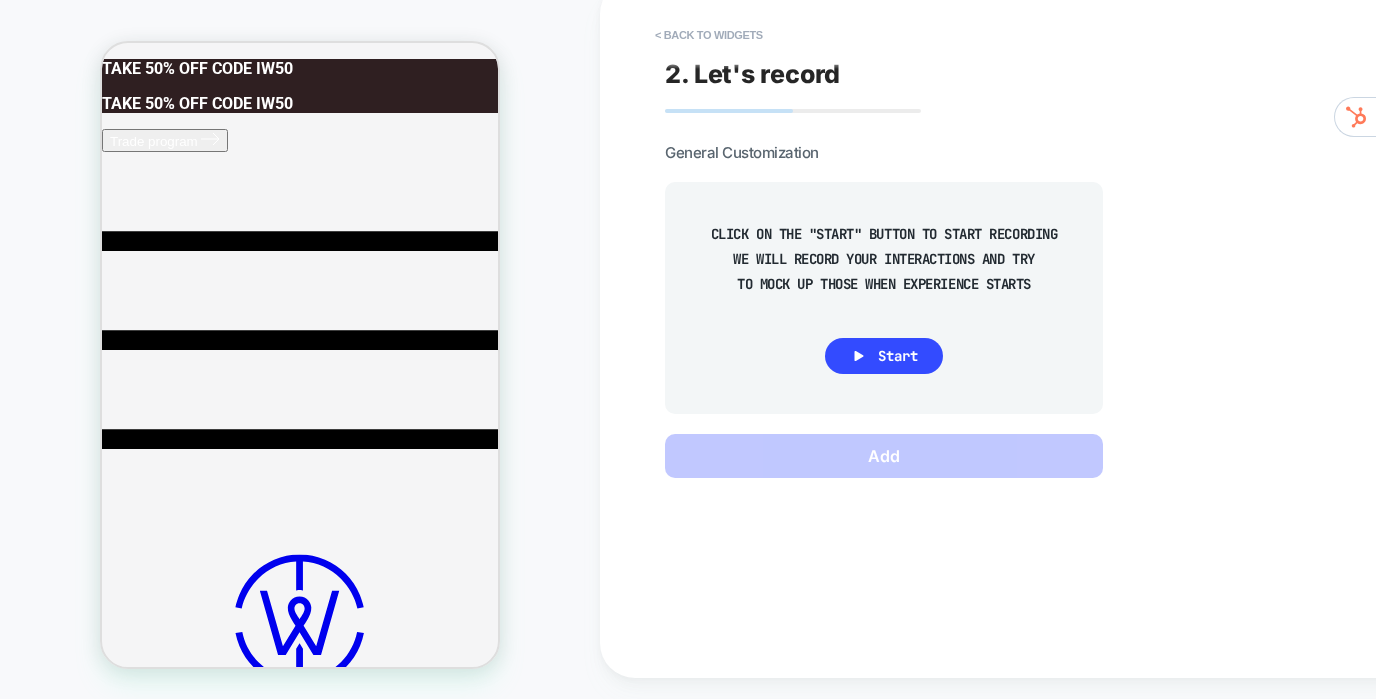 click at bounding box center (300, 70) 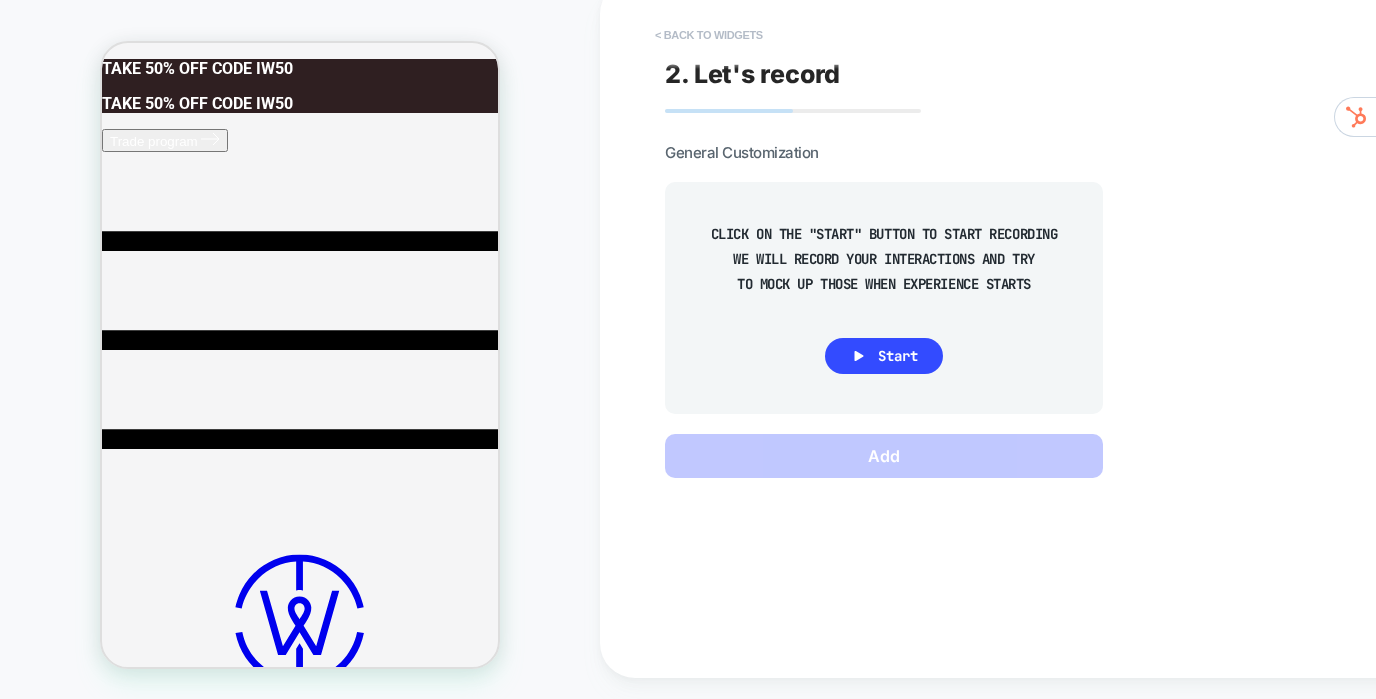 click on "< Back to widgets" at bounding box center (709, 35) 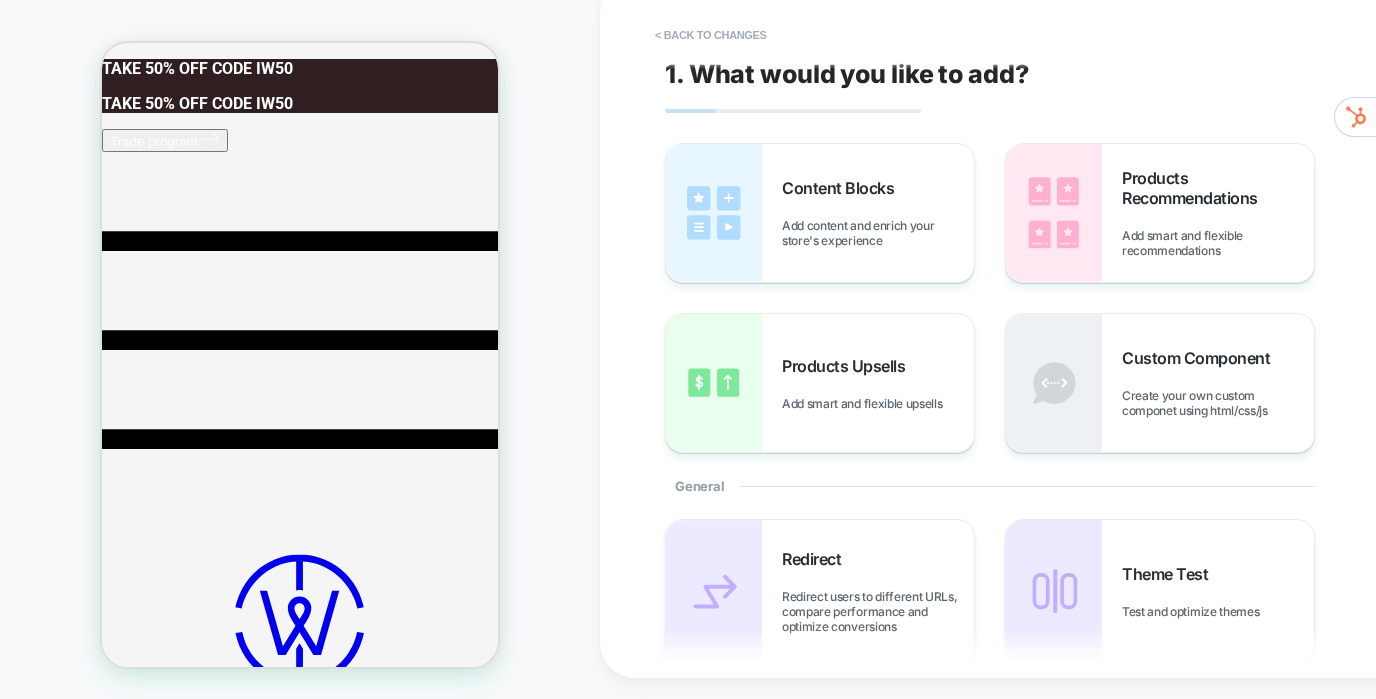 click 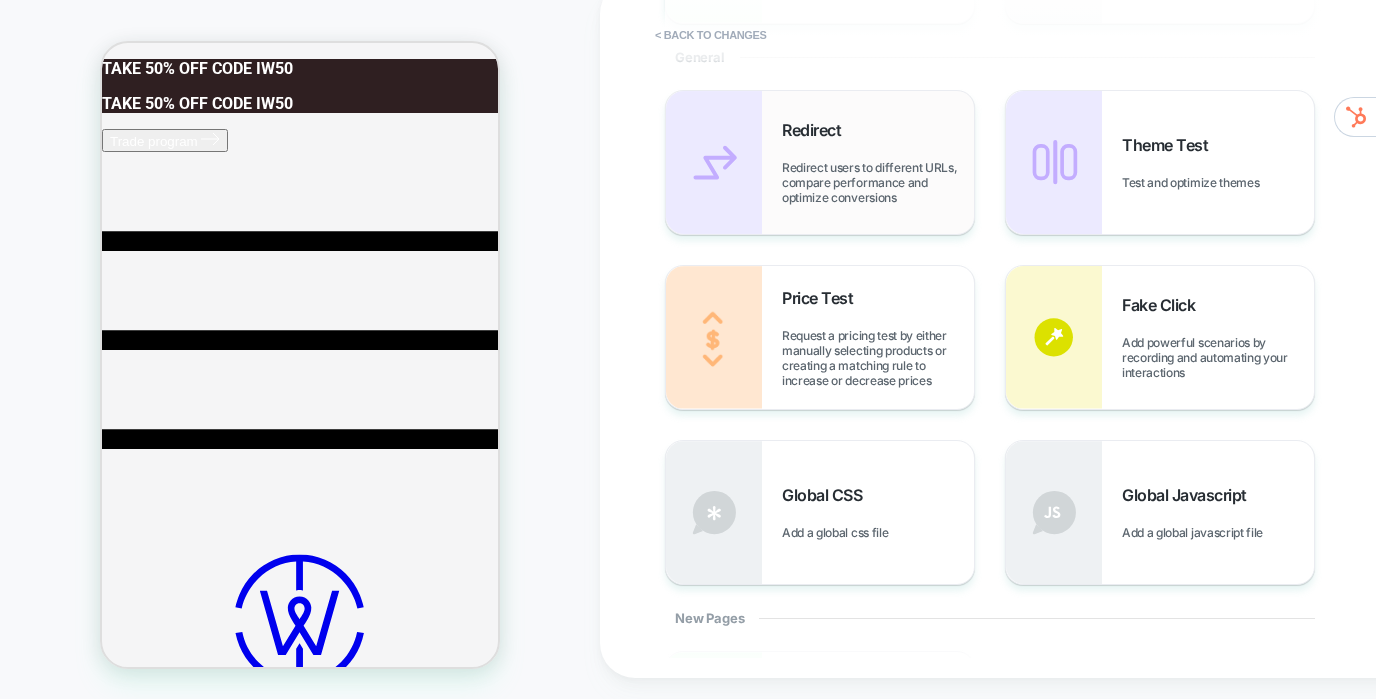 scroll, scrollTop: 472, scrollLeft: 0, axis: vertical 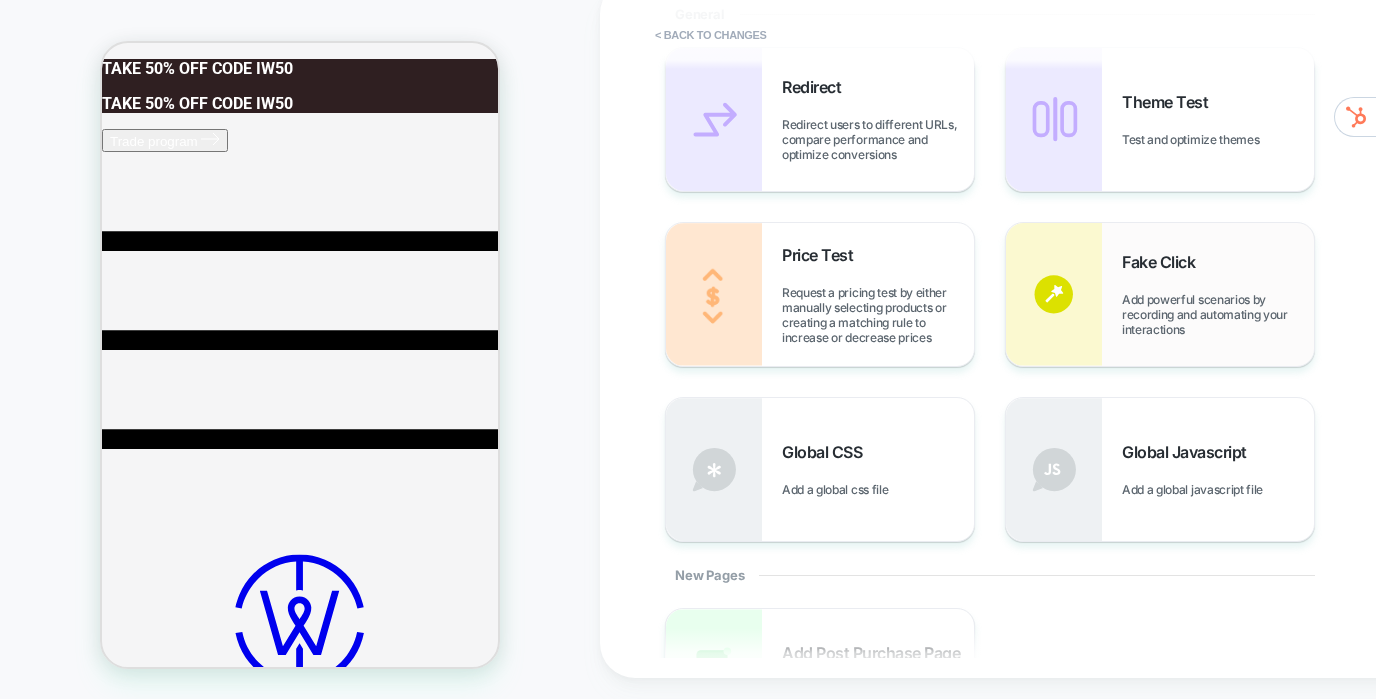 click on "Add powerful scenarios  by recording and automating your interactions" at bounding box center (1218, 314) 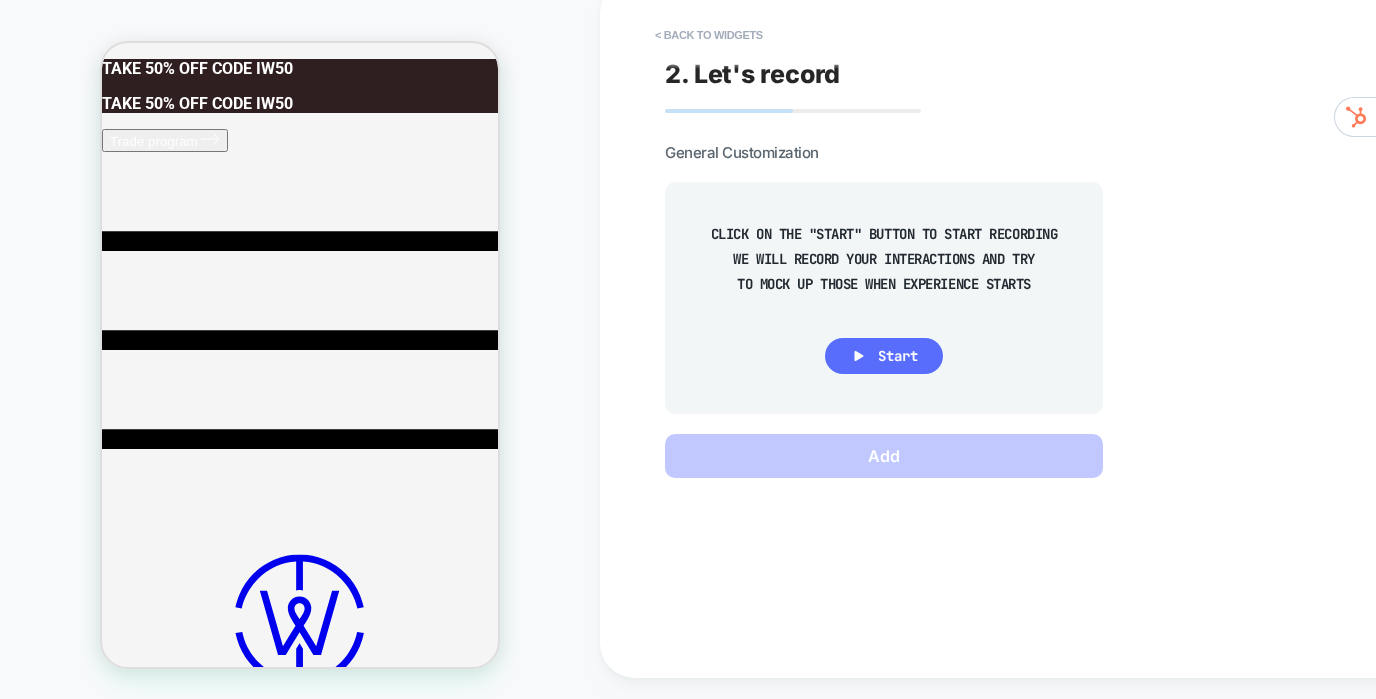 click on "Start" at bounding box center [898, 356] 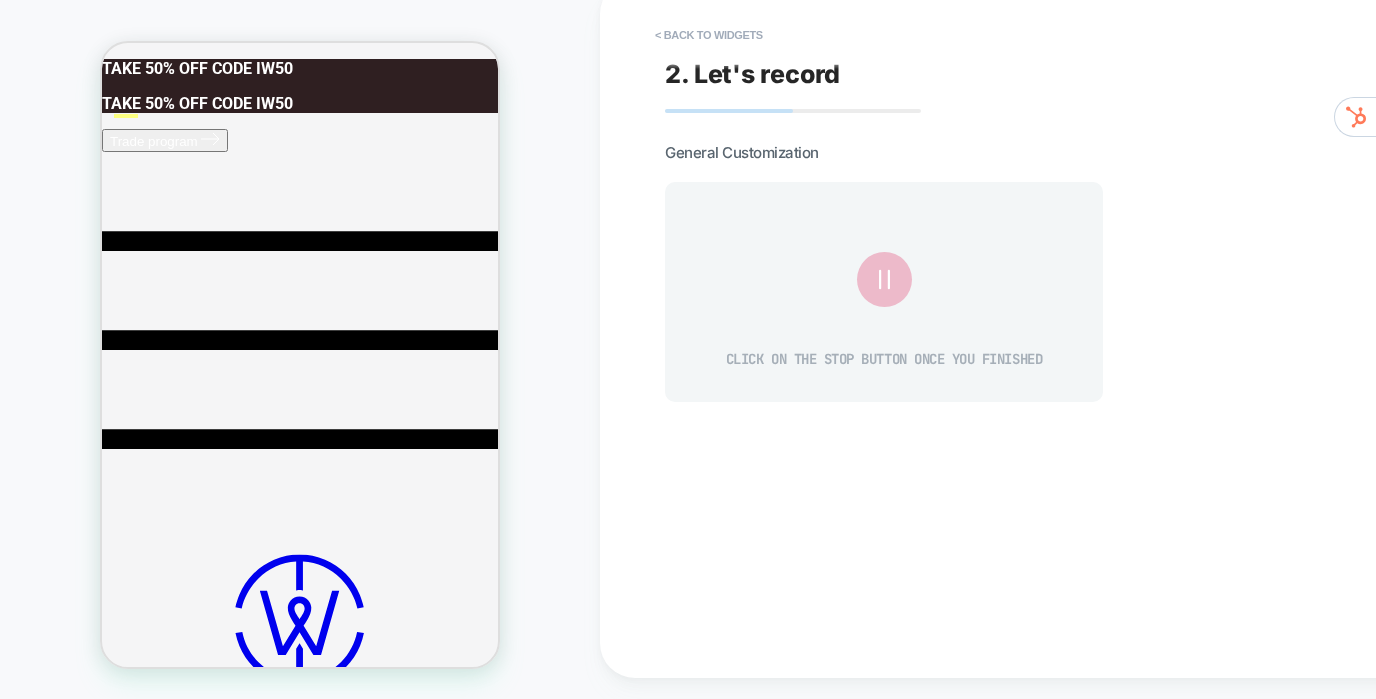 click 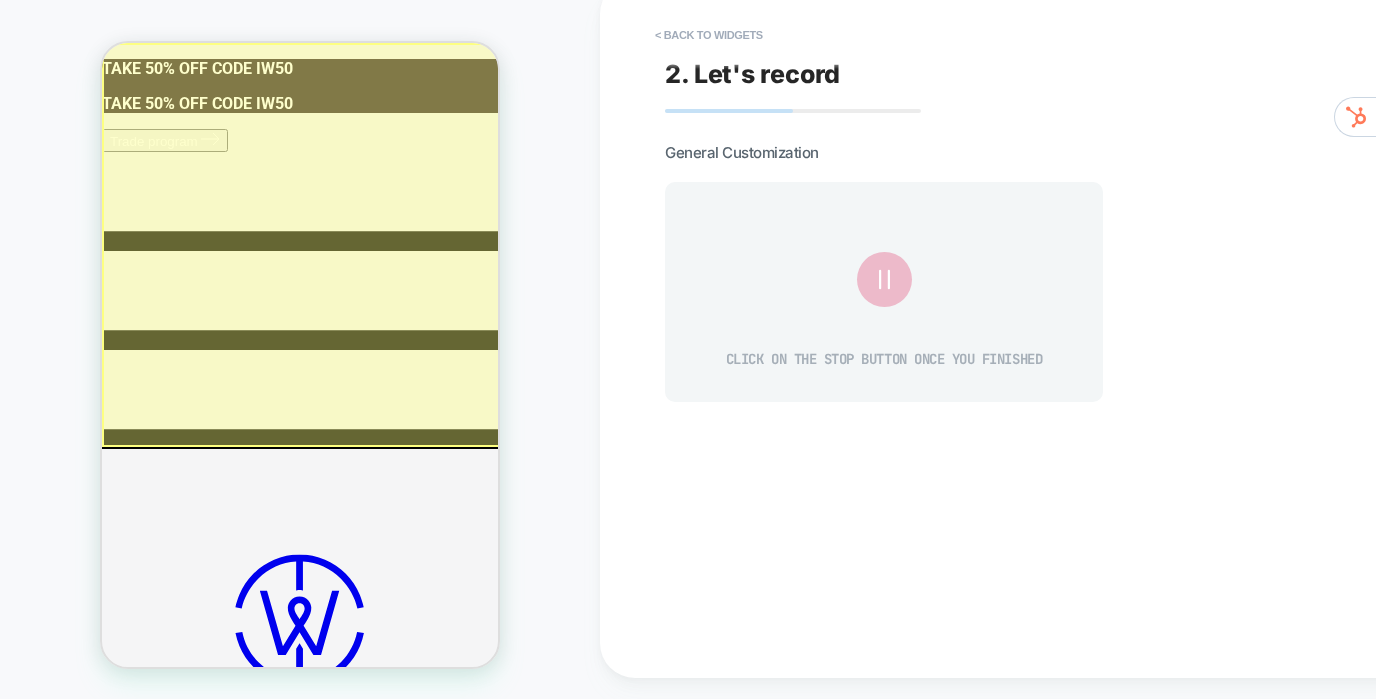 click at bounding box center (302, 245) 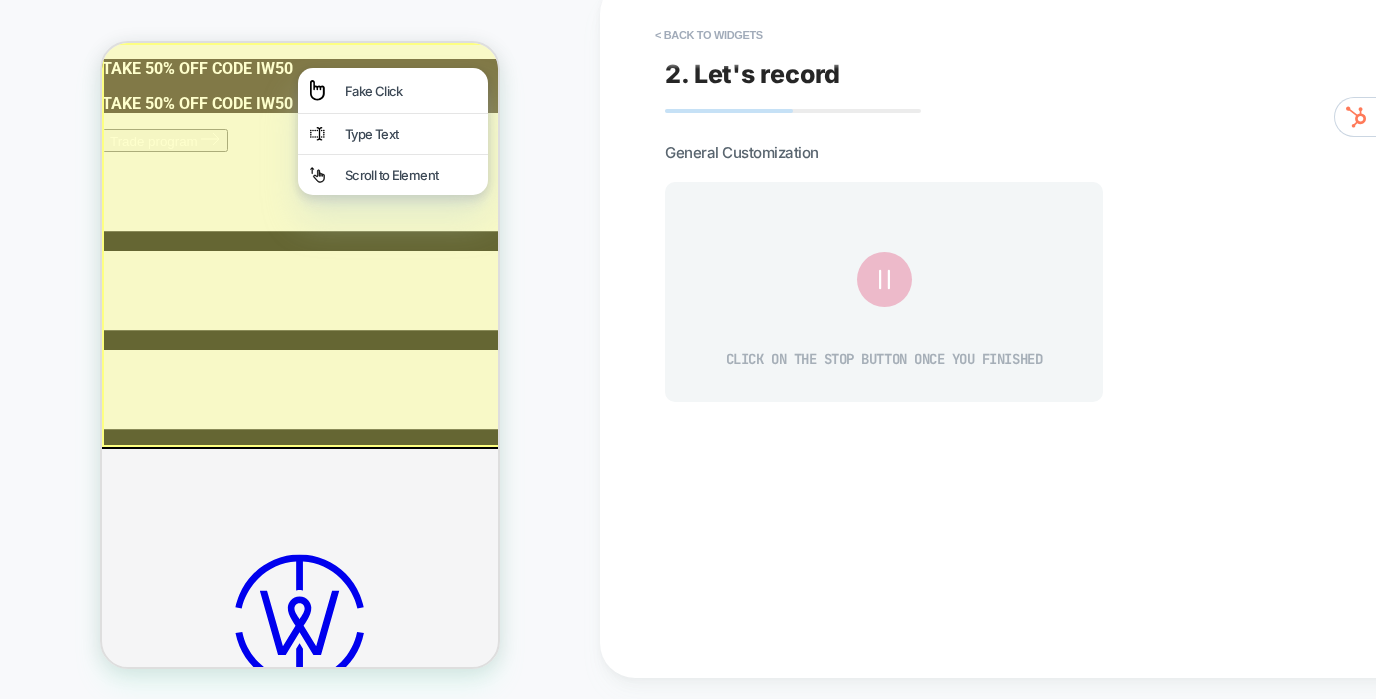 click on "HOMEPAGE Theme: MAIN" at bounding box center (300, 339) 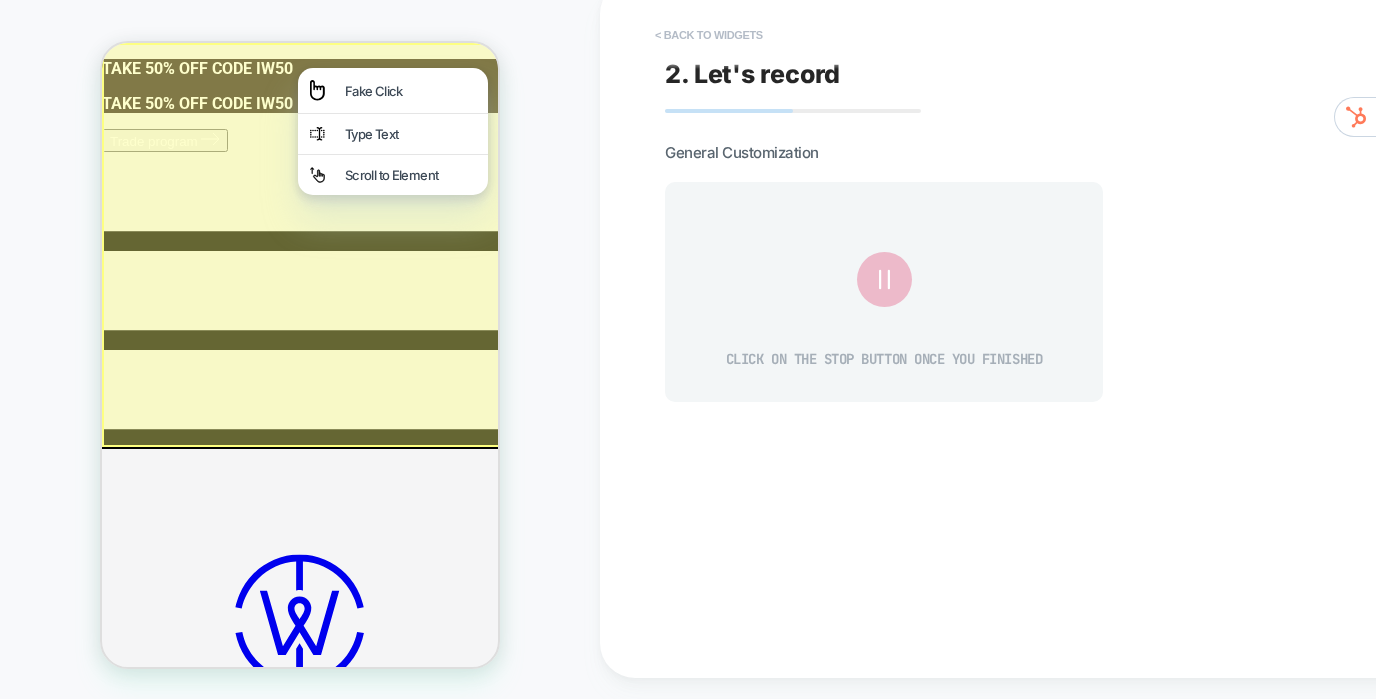 click on "< Back to widgets" at bounding box center [709, 35] 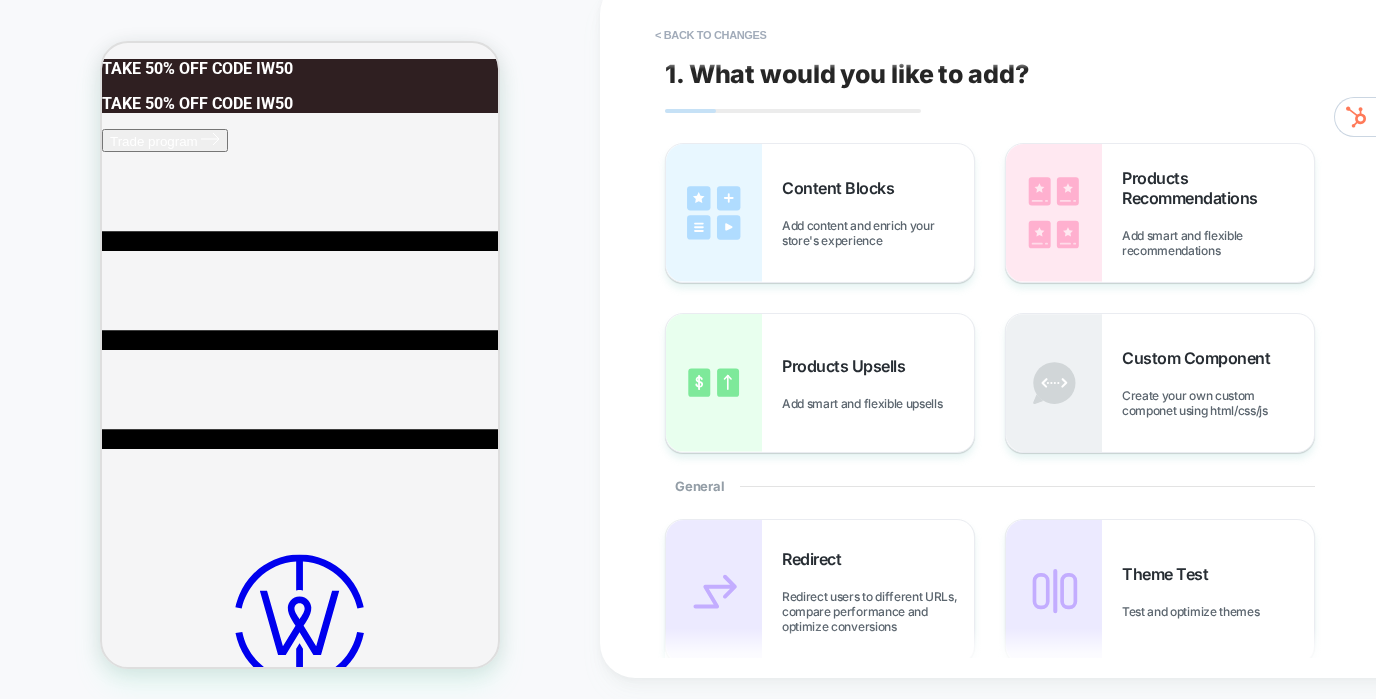 click 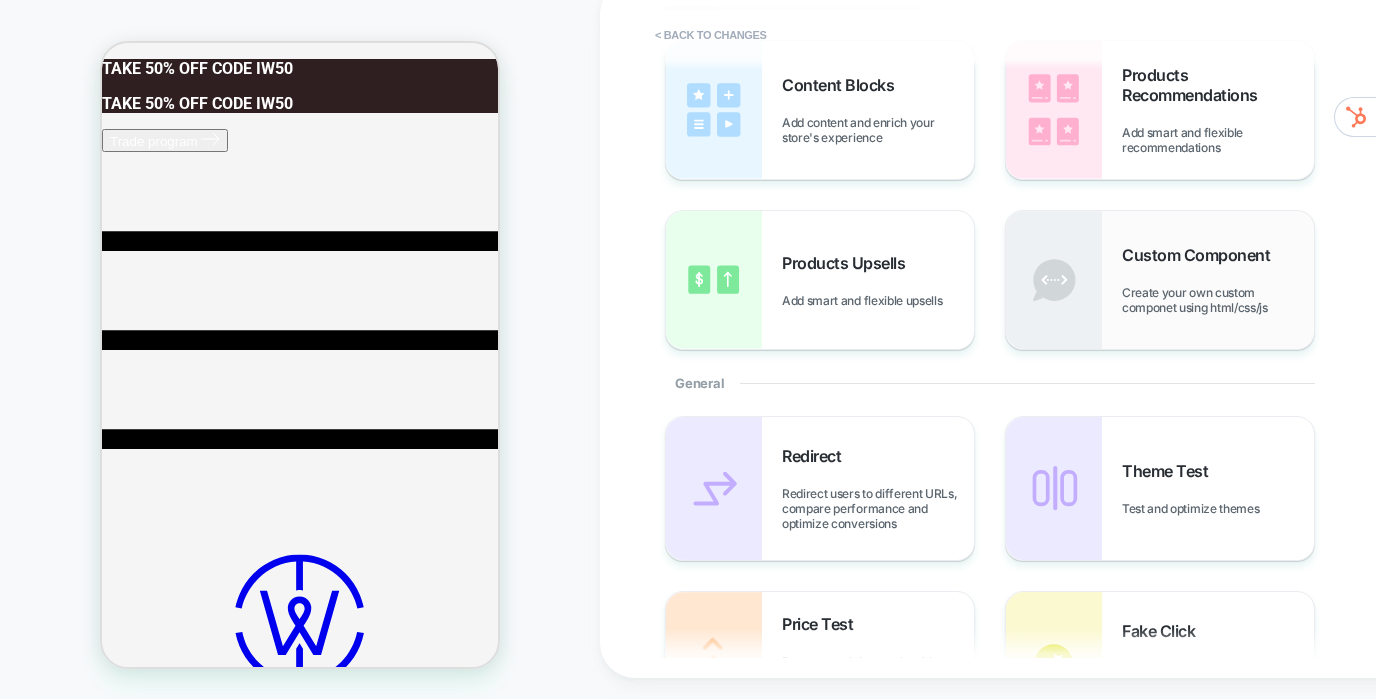 scroll, scrollTop: 322, scrollLeft: 0, axis: vertical 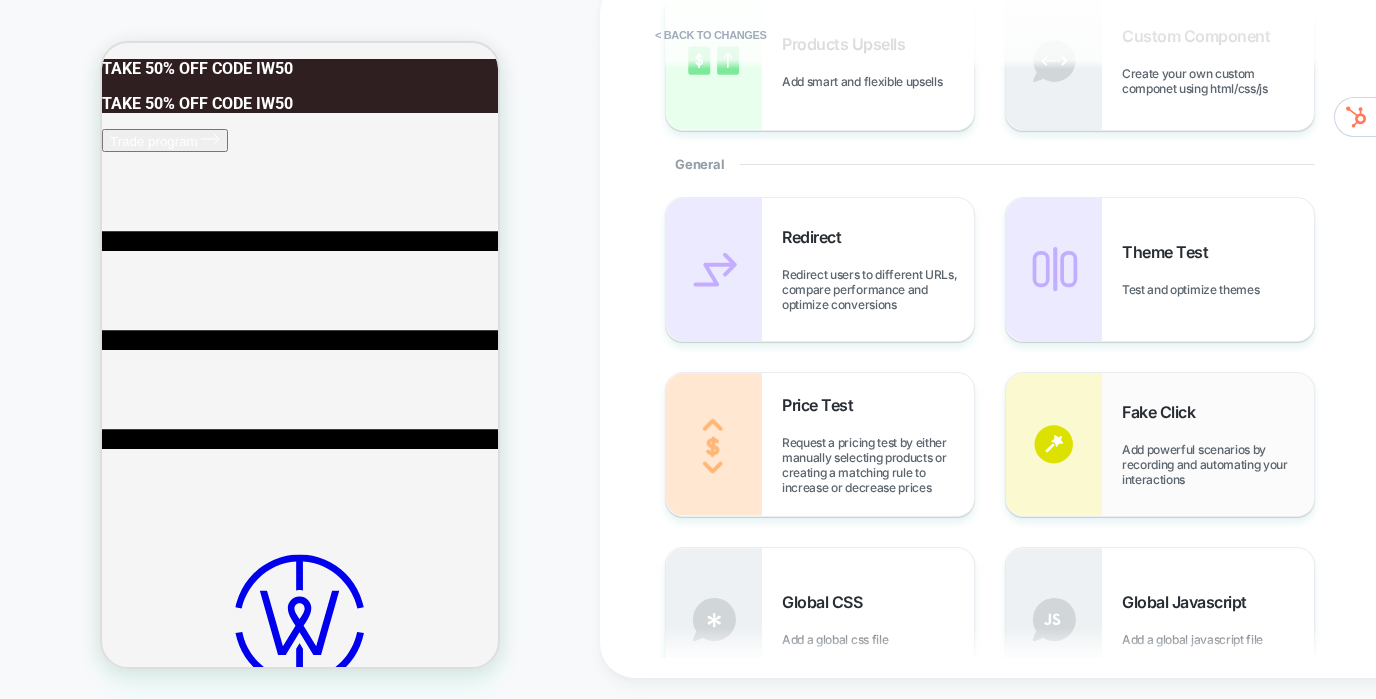 click at bounding box center (1054, 444) 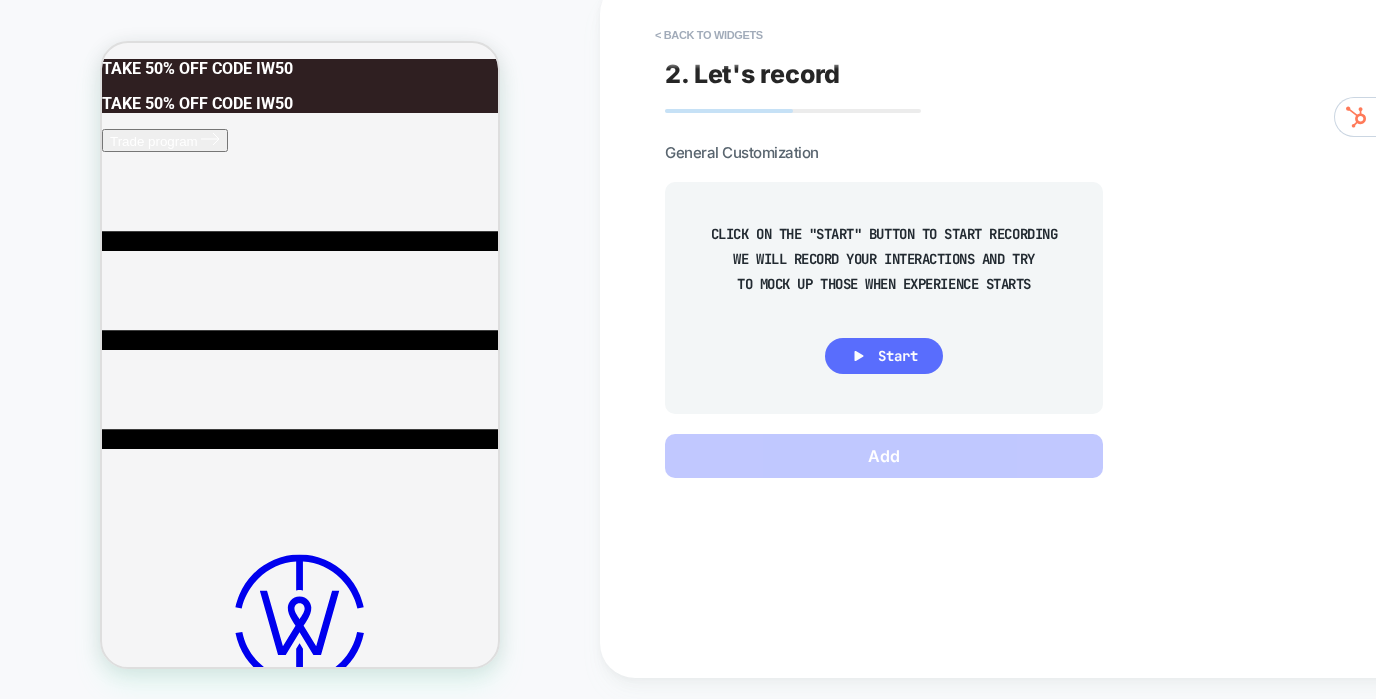 click on "Start" at bounding box center (898, 356) 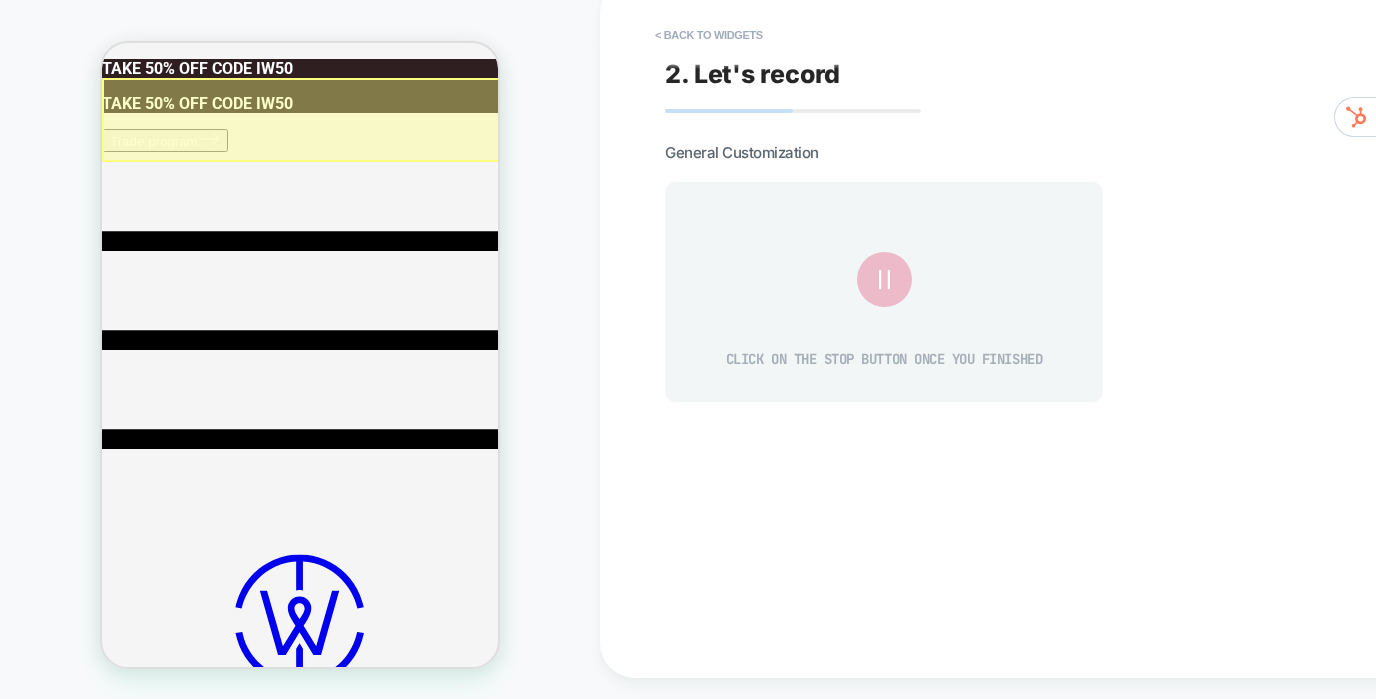 click at bounding box center (302, 120) 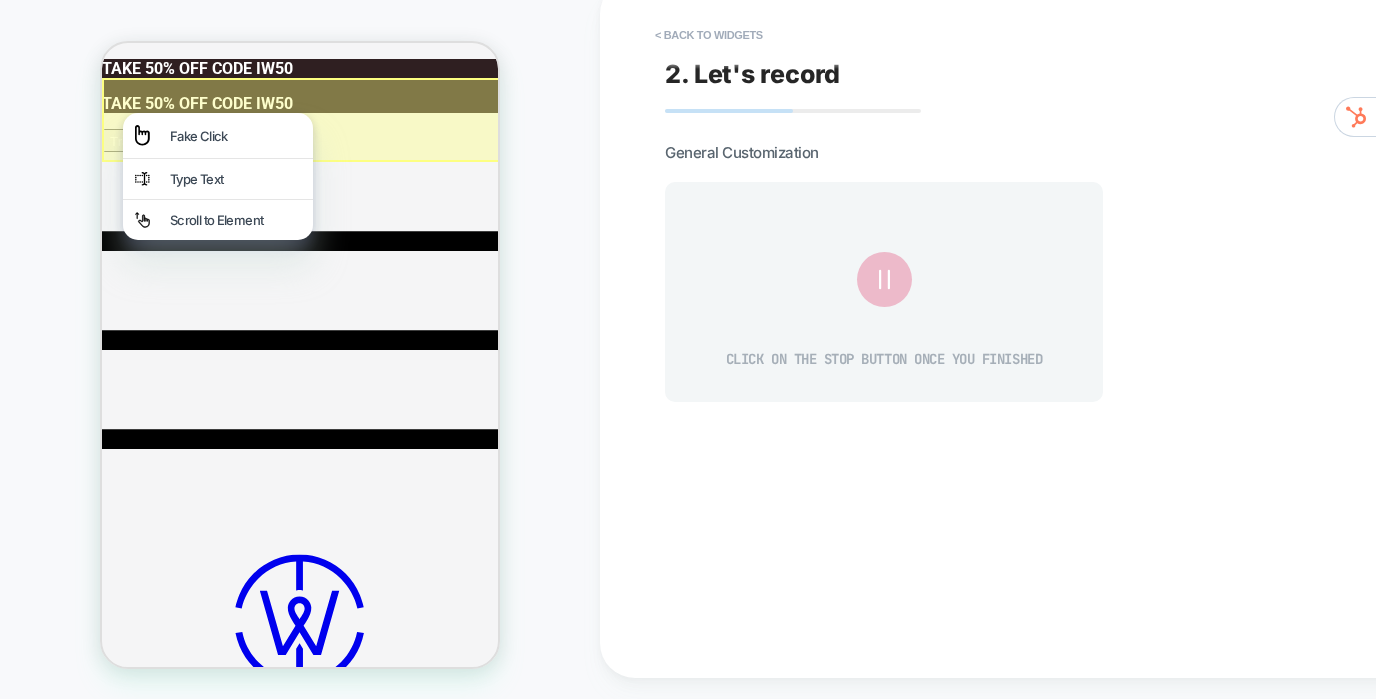 click on "Trade program
Seating
Living Room" at bounding box center [300, 13433] 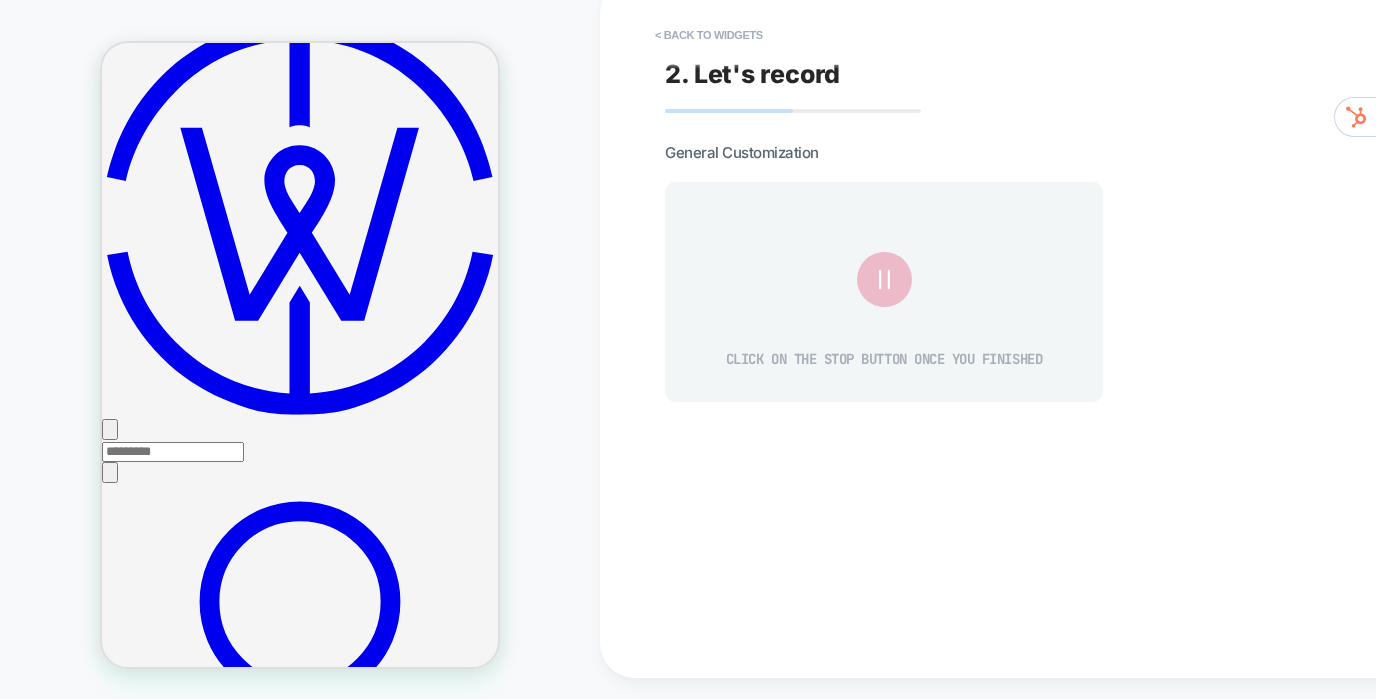 scroll, scrollTop: 739, scrollLeft: 0, axis: vertical 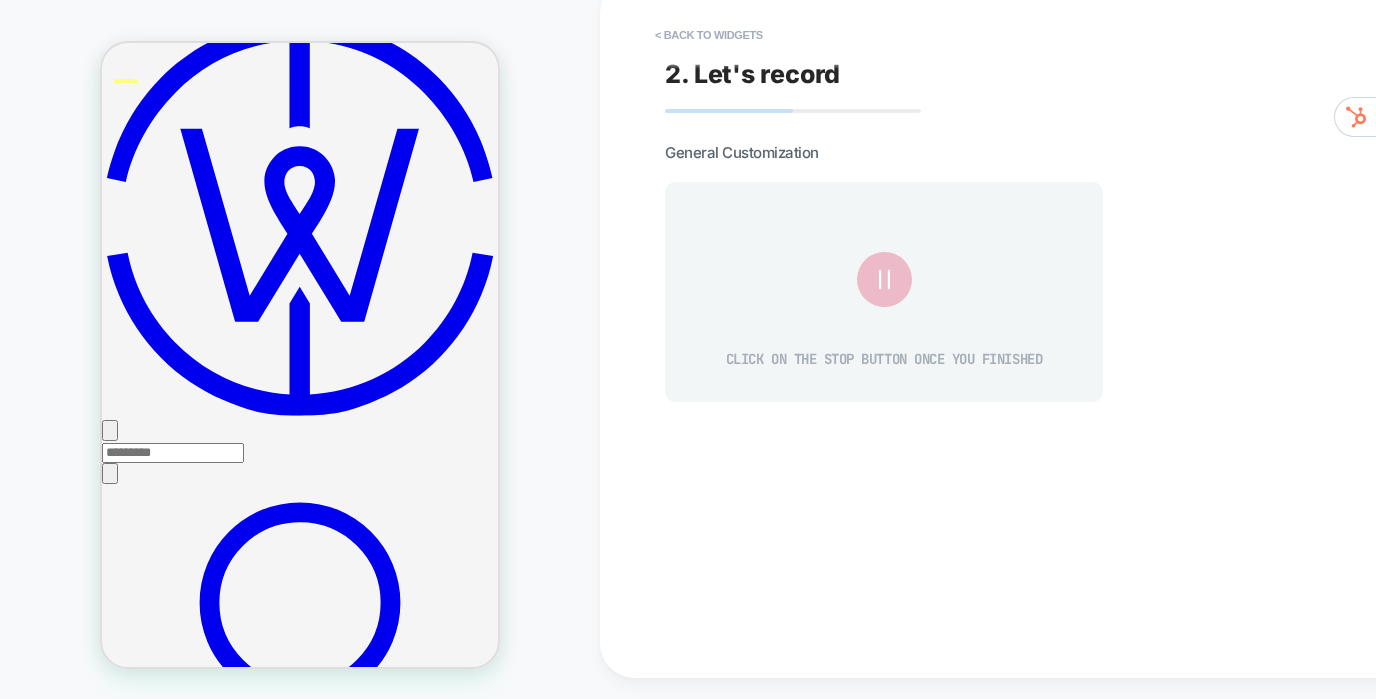 click 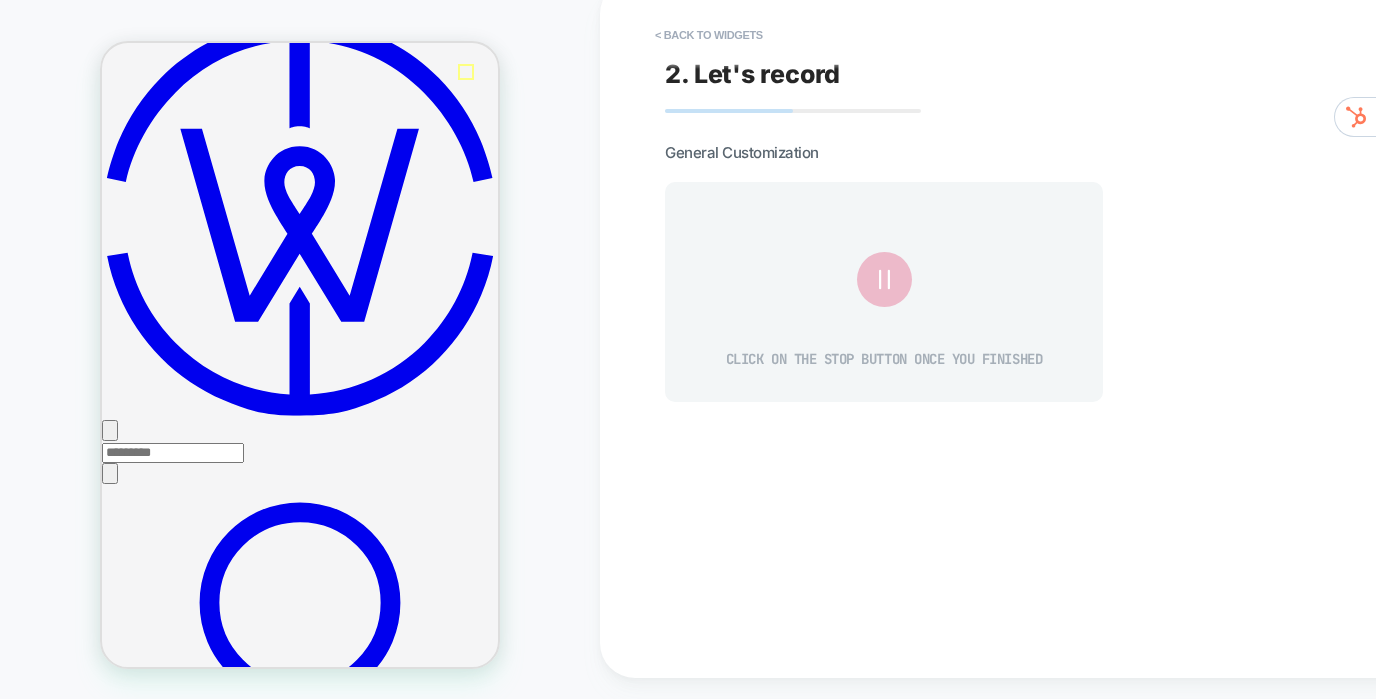 click 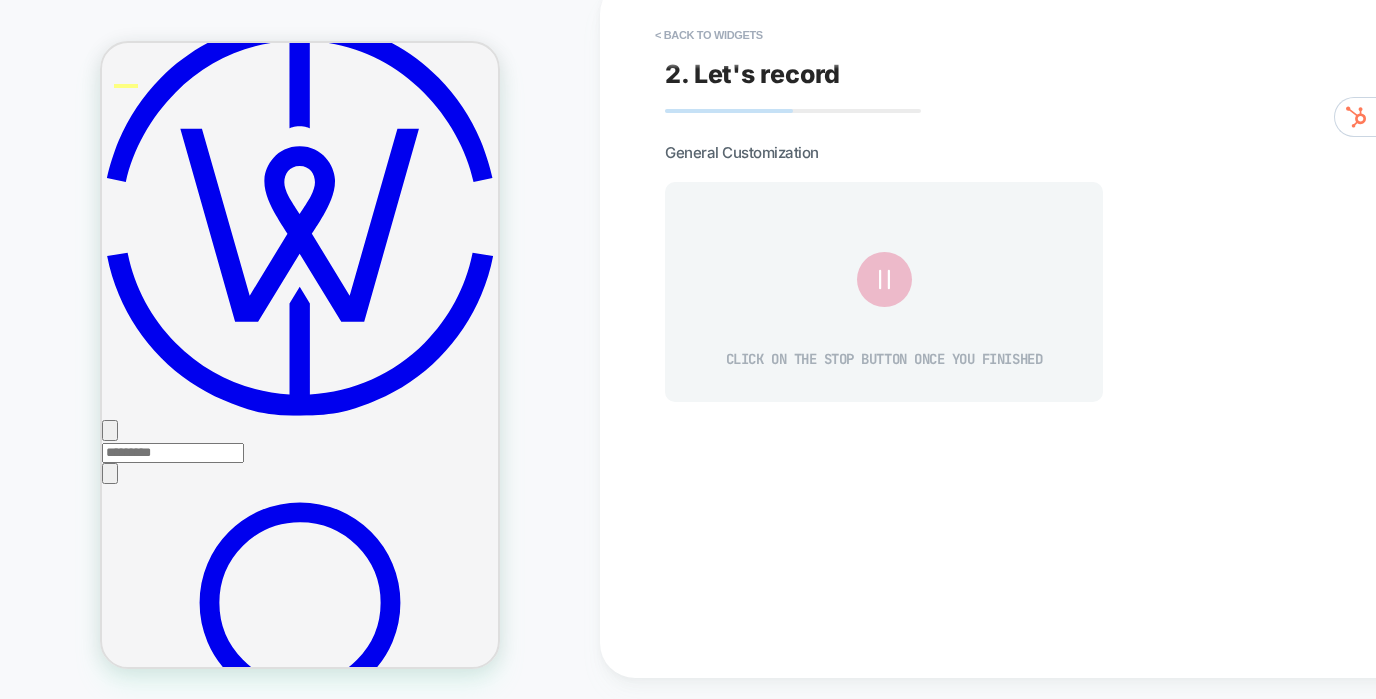 click at bounding box center [126, 86] 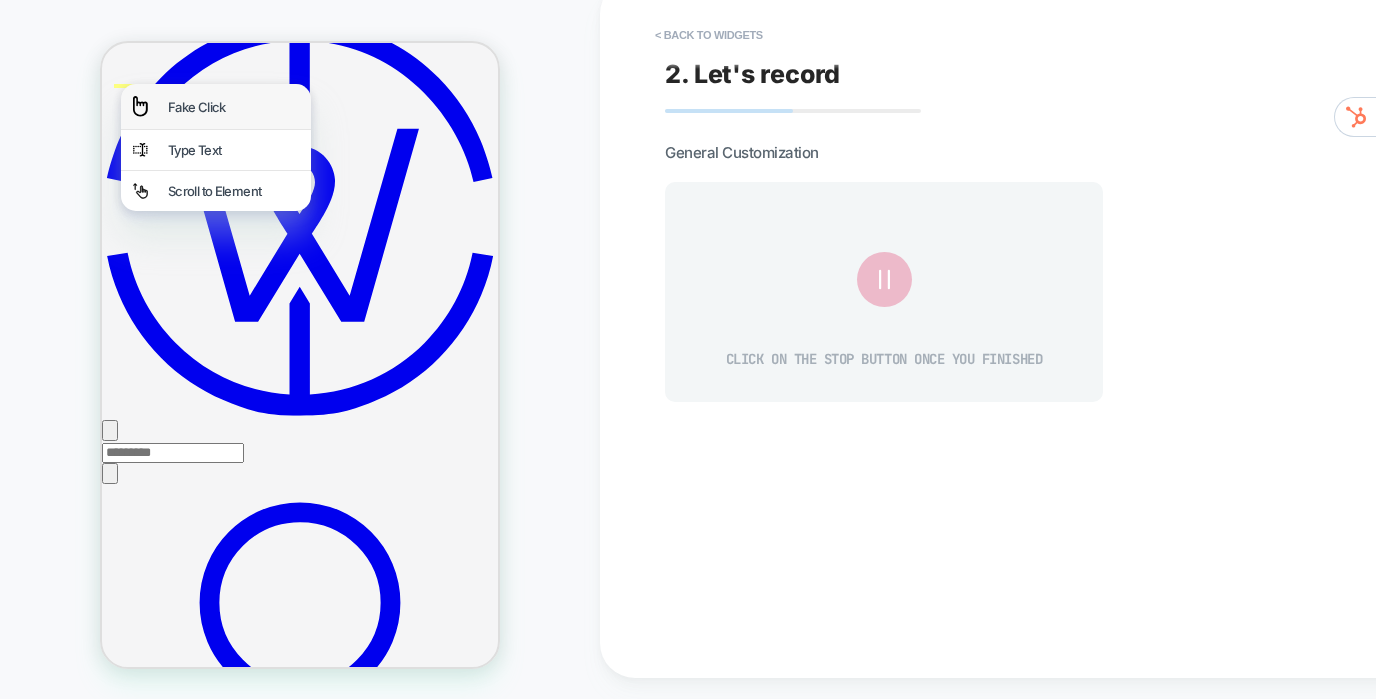 click on "Fake Click" at bounding box center [216, 106] 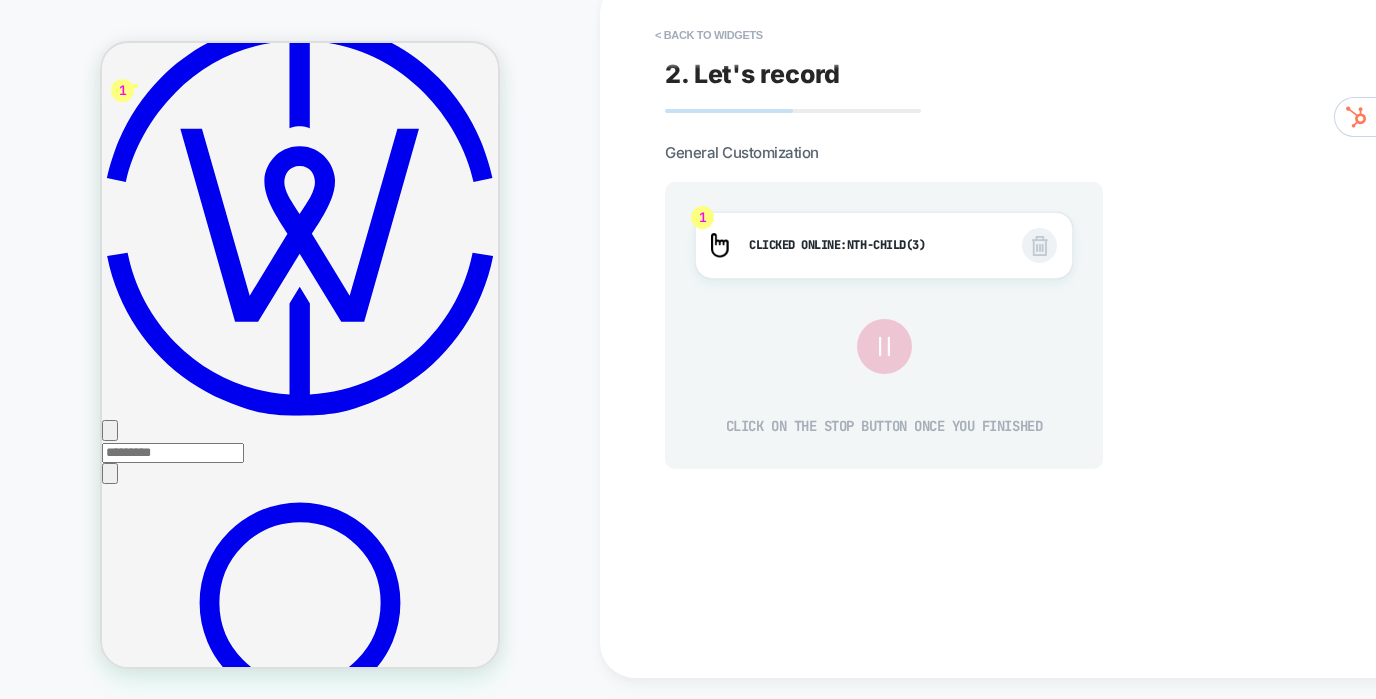 click 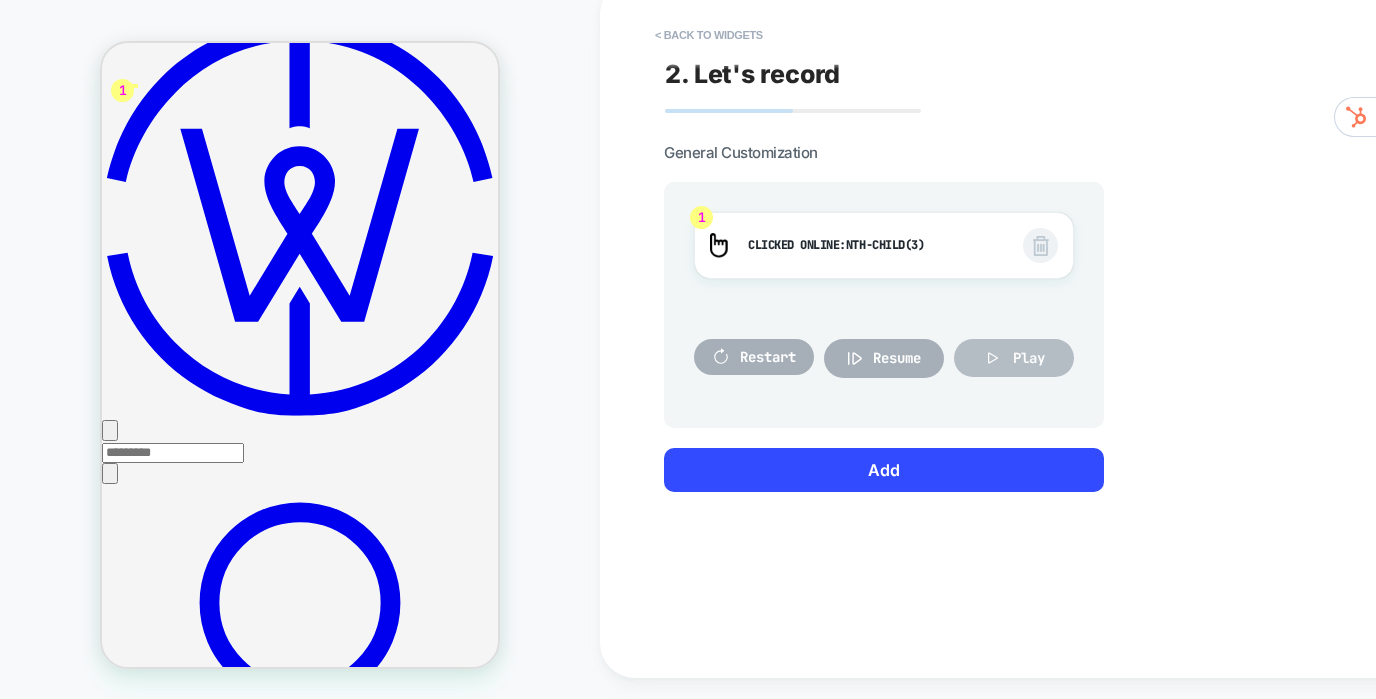 click on "Play" at bounding box center (1029, 358) 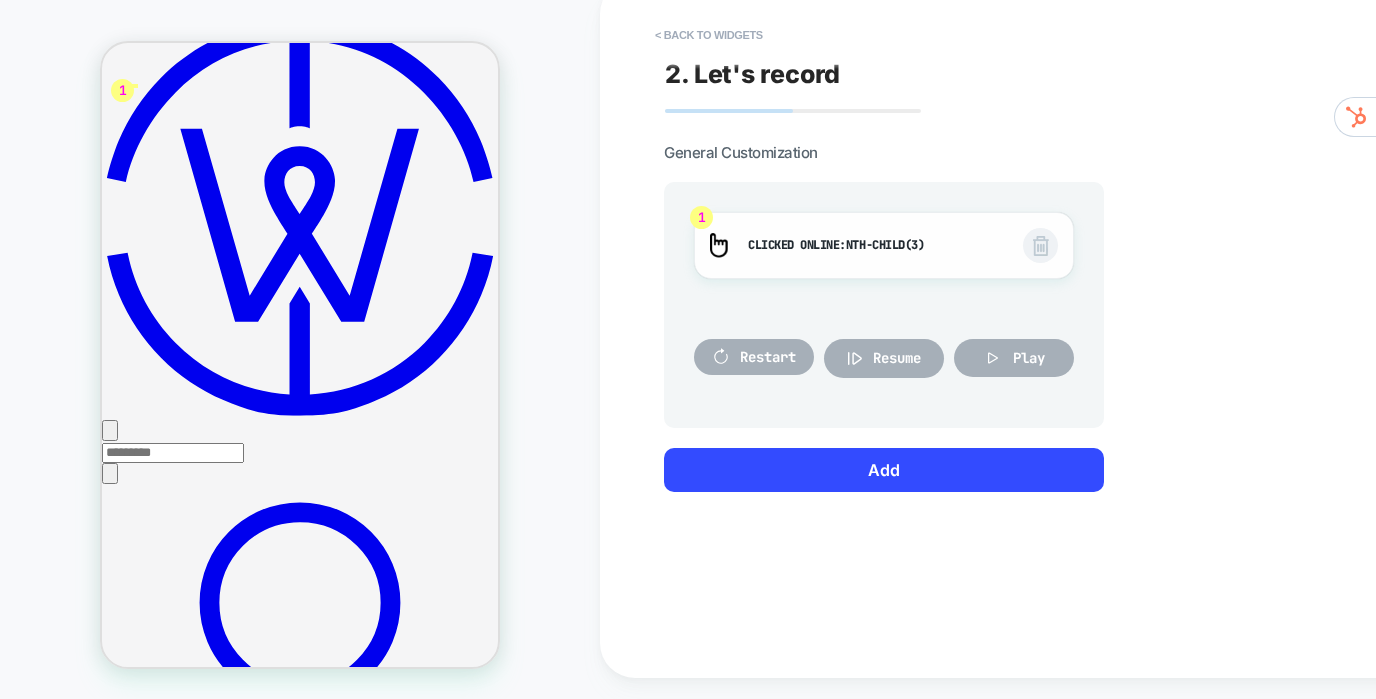 click at bounding box center [1041, 246] 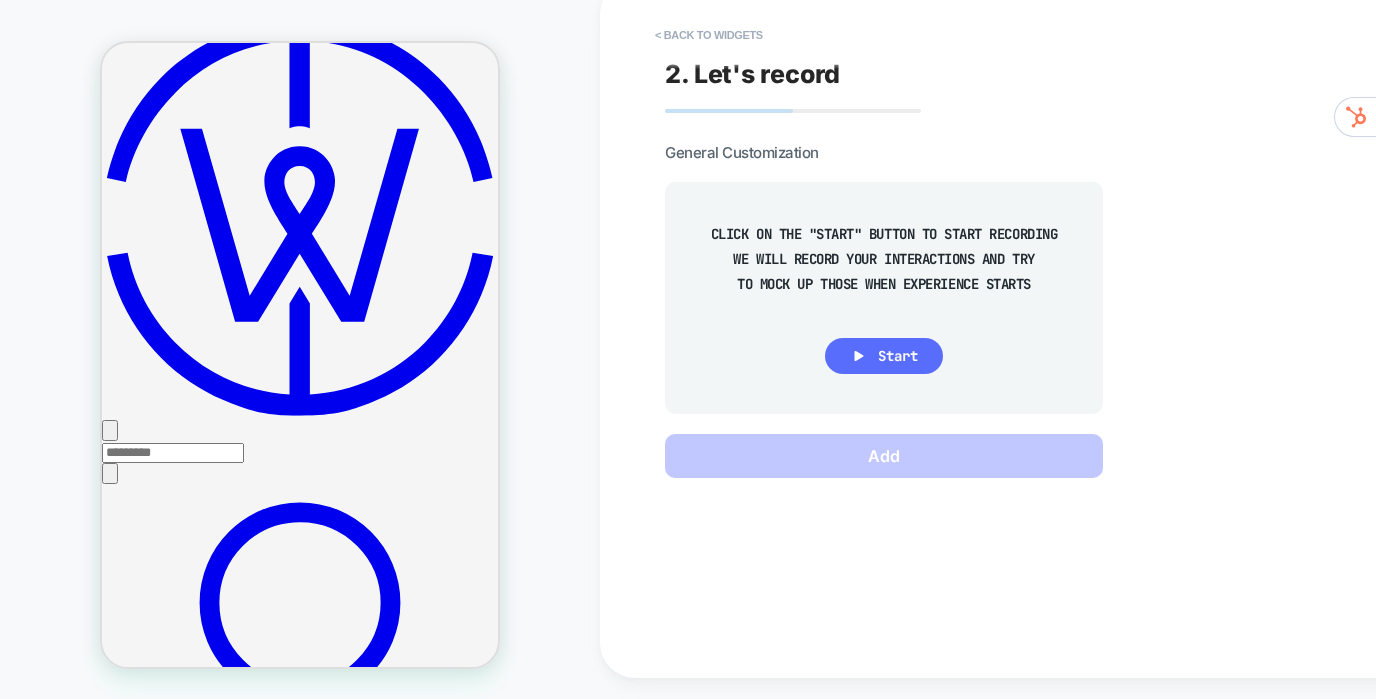 click 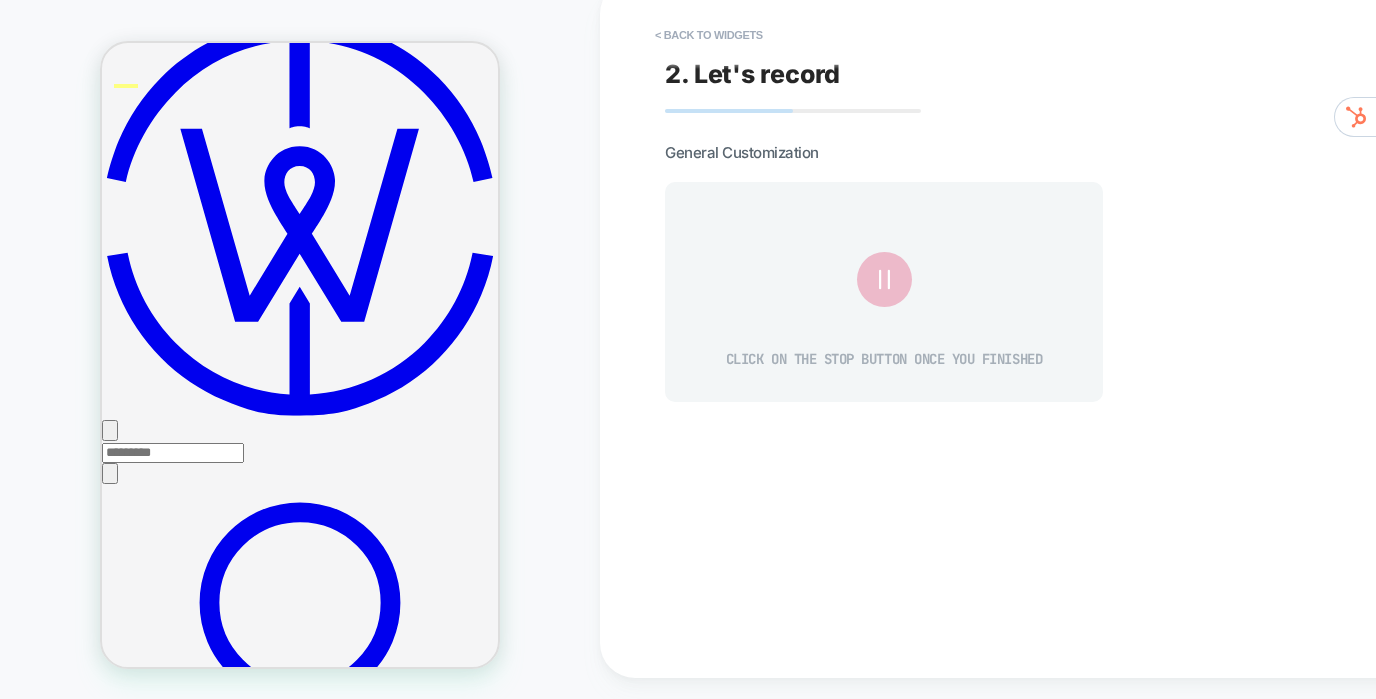 click 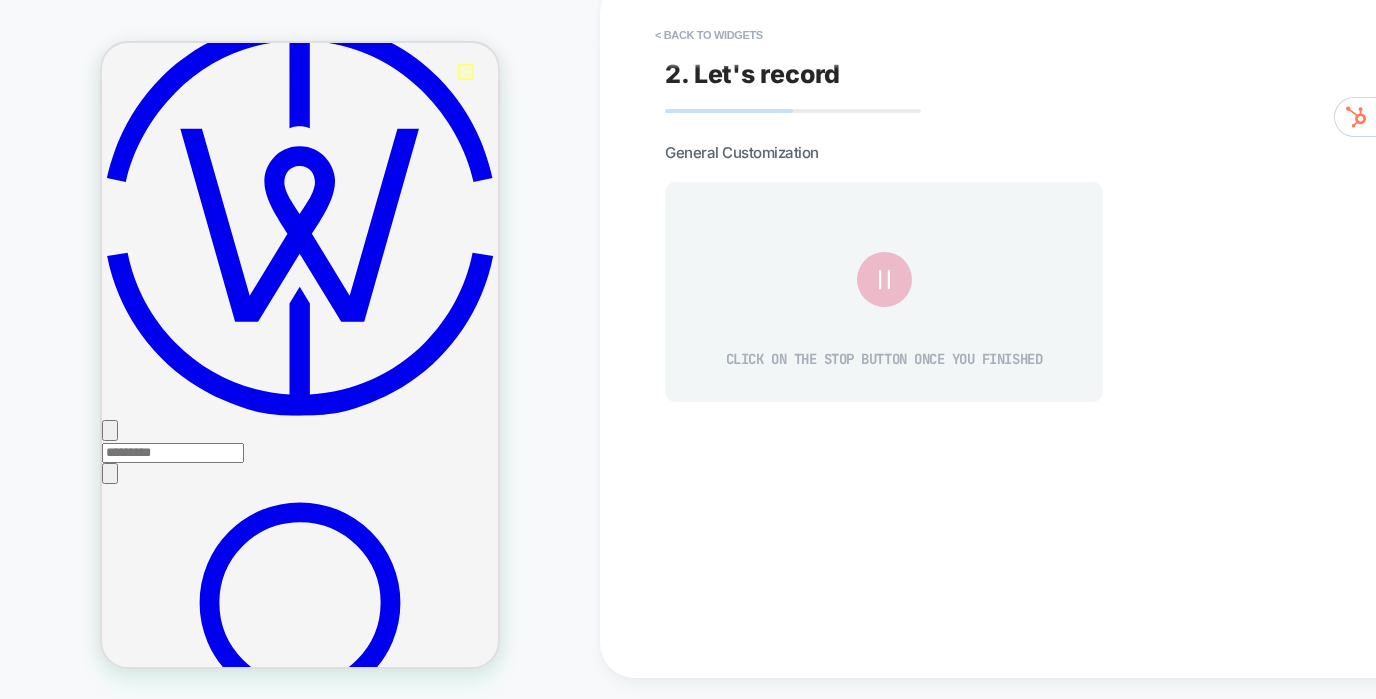 click on "TAKE 50% OFF CODE IW50
TAKE 50% OFF CODE IW50
Trade program" at bounding box center (300, 49995) 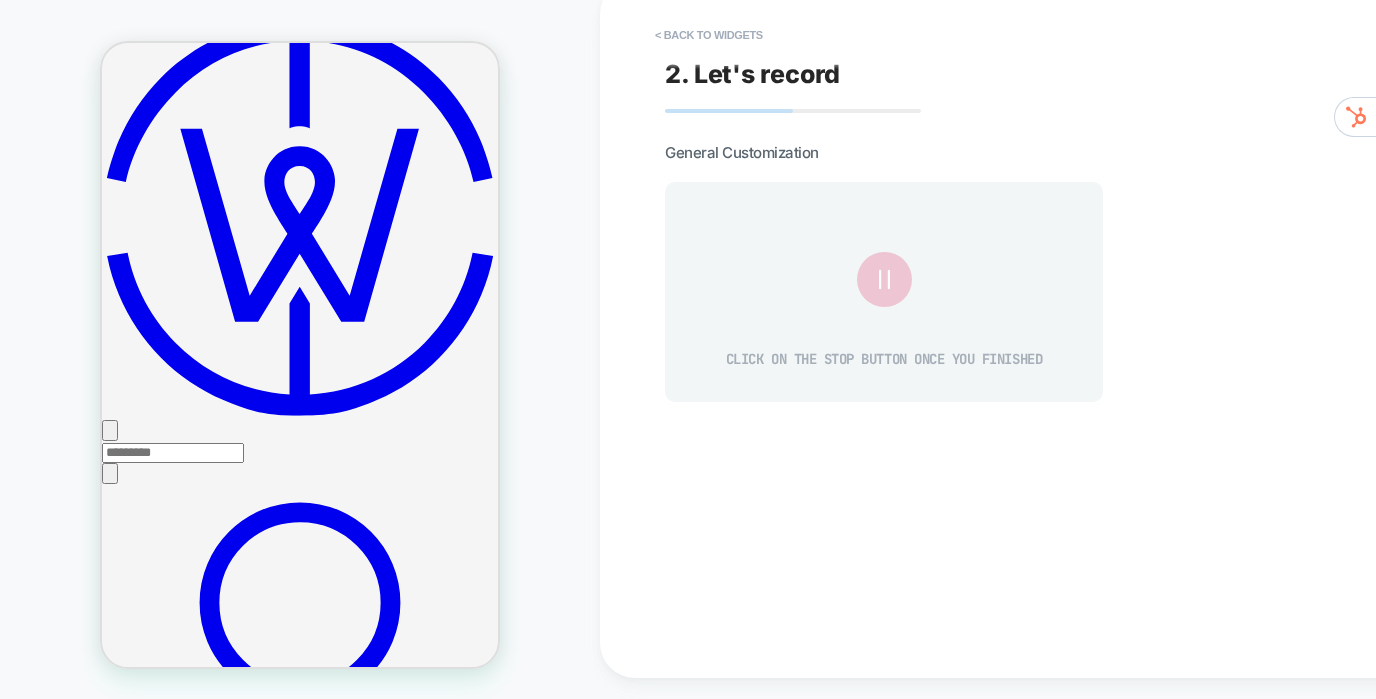 click 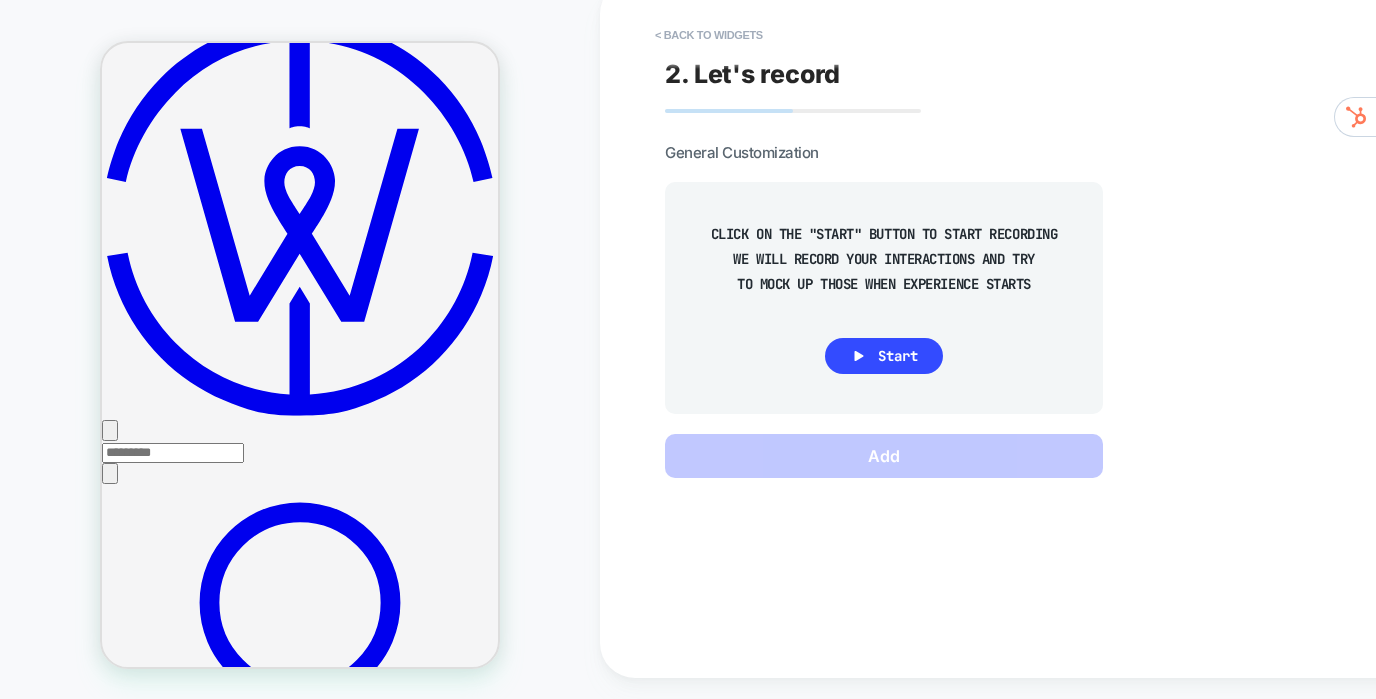 click at bounding box center [300, 243] 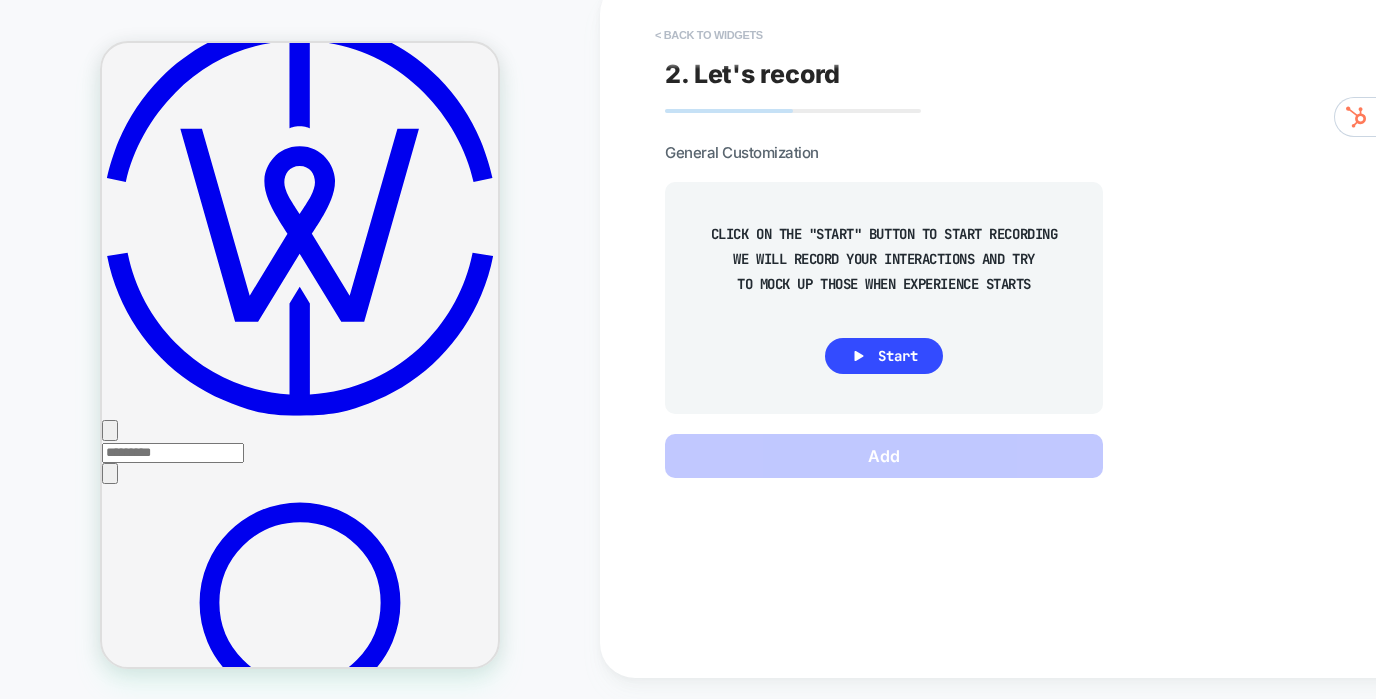 click on "< Back to widgets" at bounding box center (709, 35) 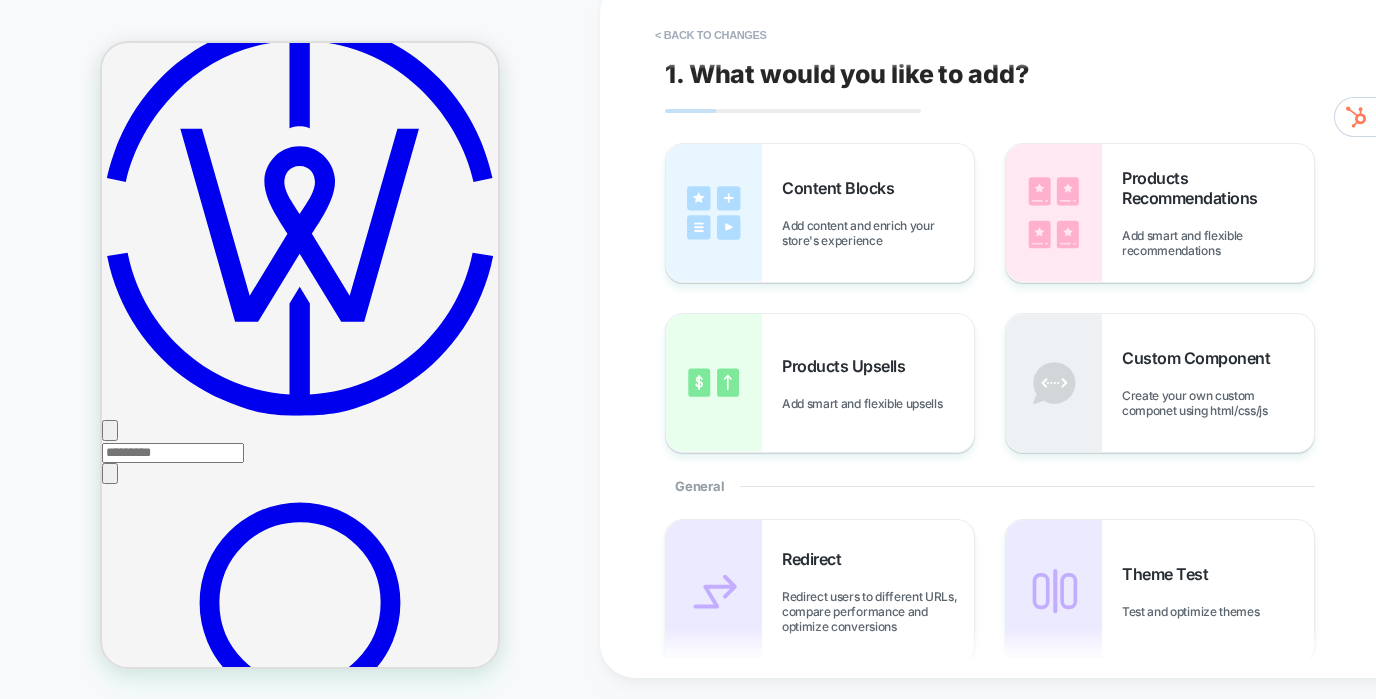 click 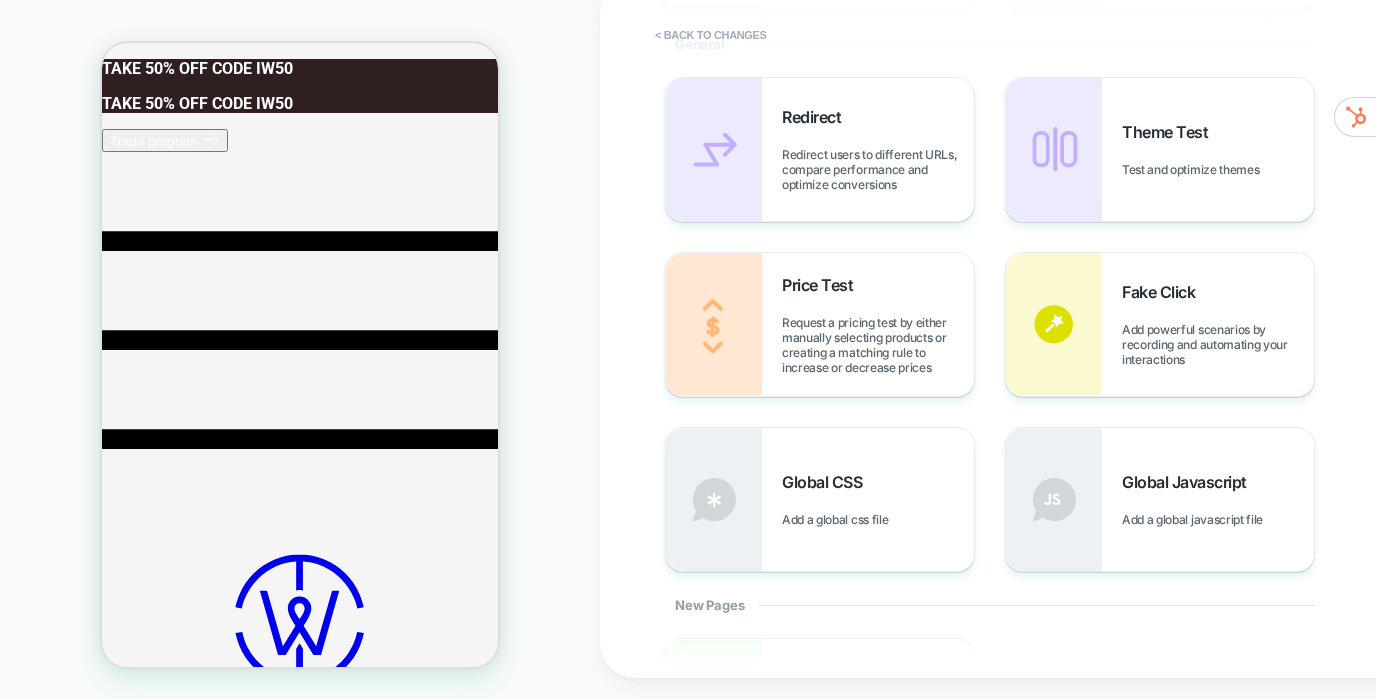 scroll, scrollTop: 722, scrollLeft: 0, axis: vertical 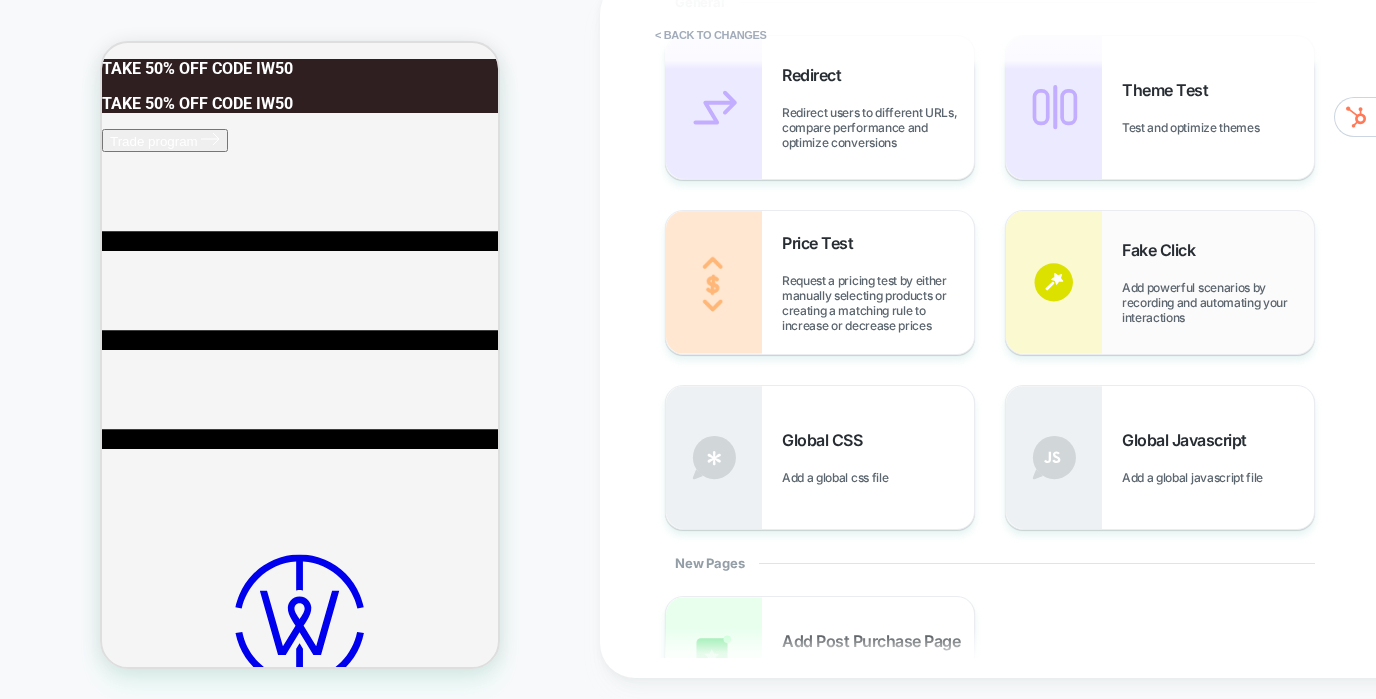 click on "Add powerful scenarios  by recording and automating your interactions" at bounding box center (1218, 302) 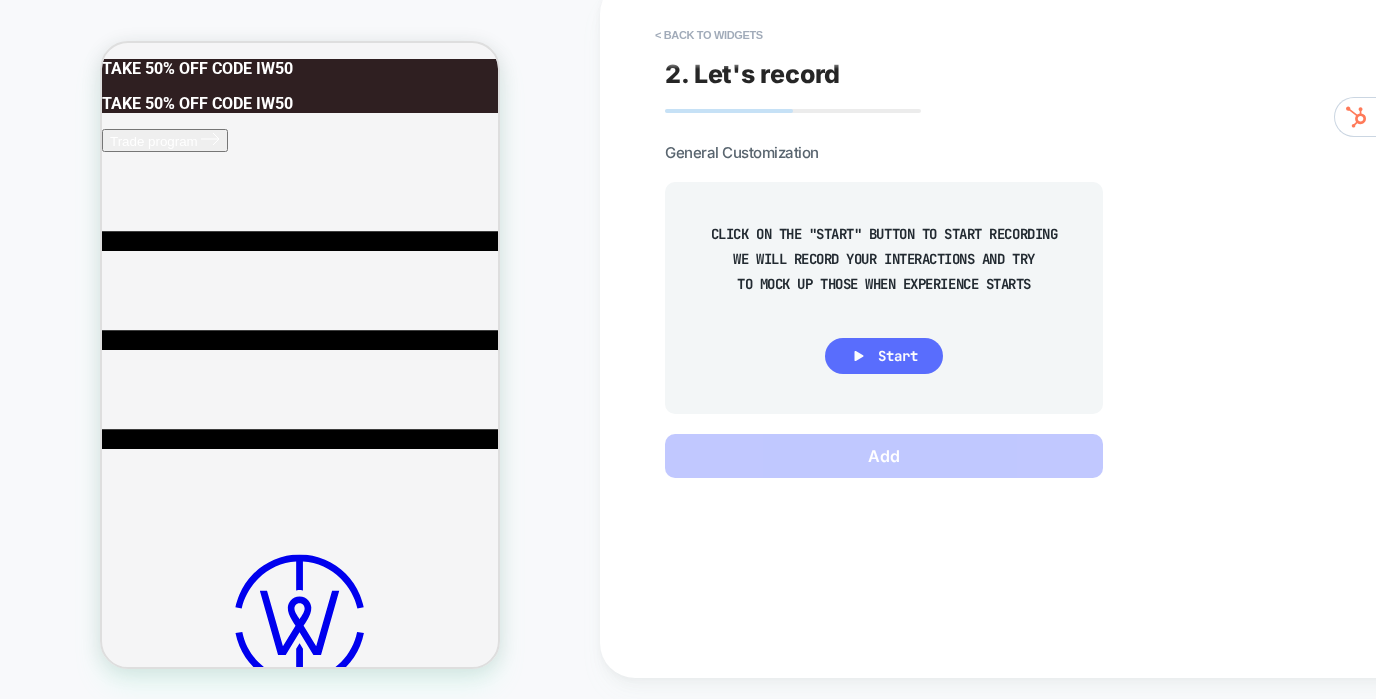 click on "Start" at bounding box center (884, 356) 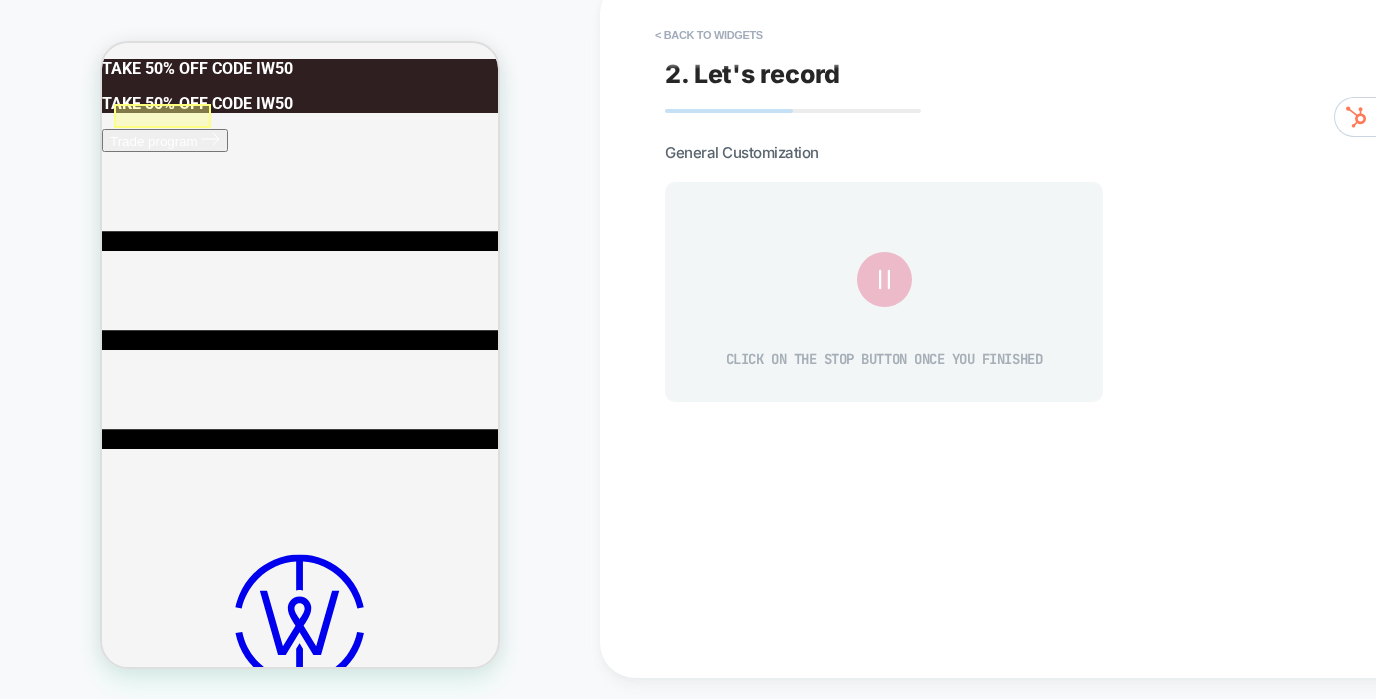 click at bounding box center [162, 116] 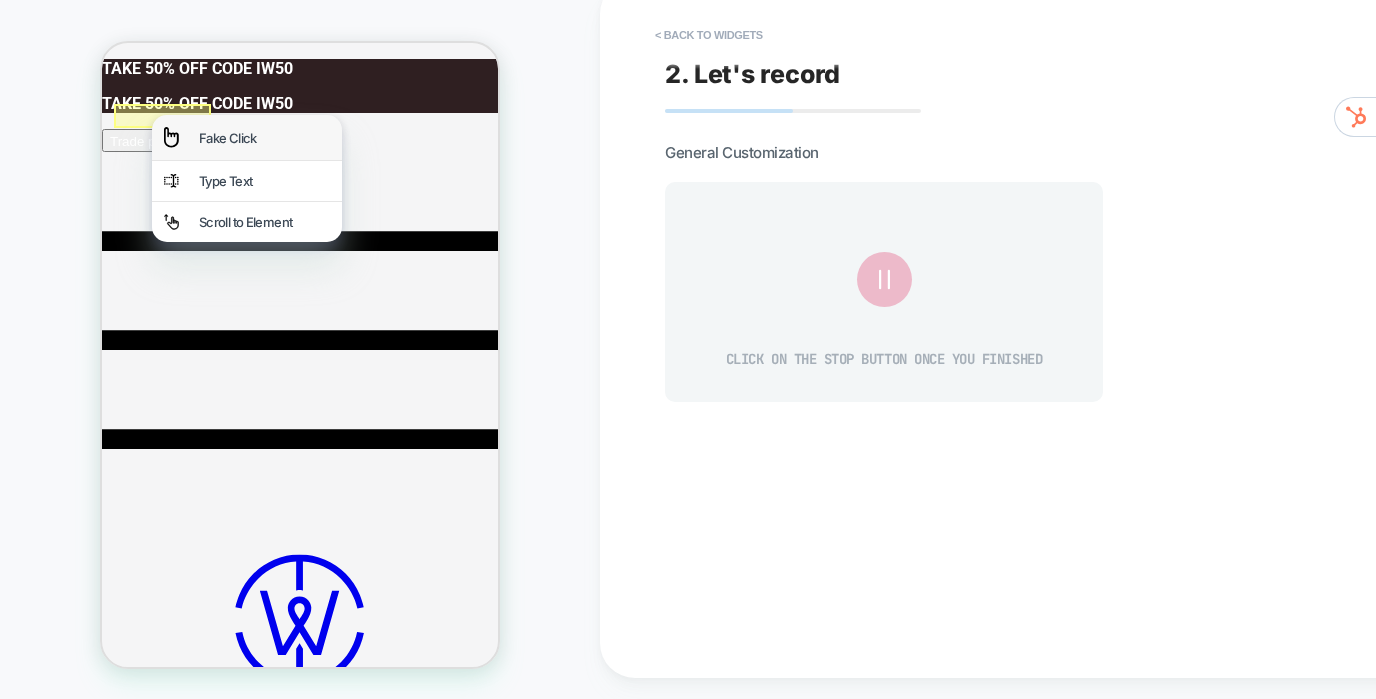 click on "Fake Click" at bounding box center (247, 137) 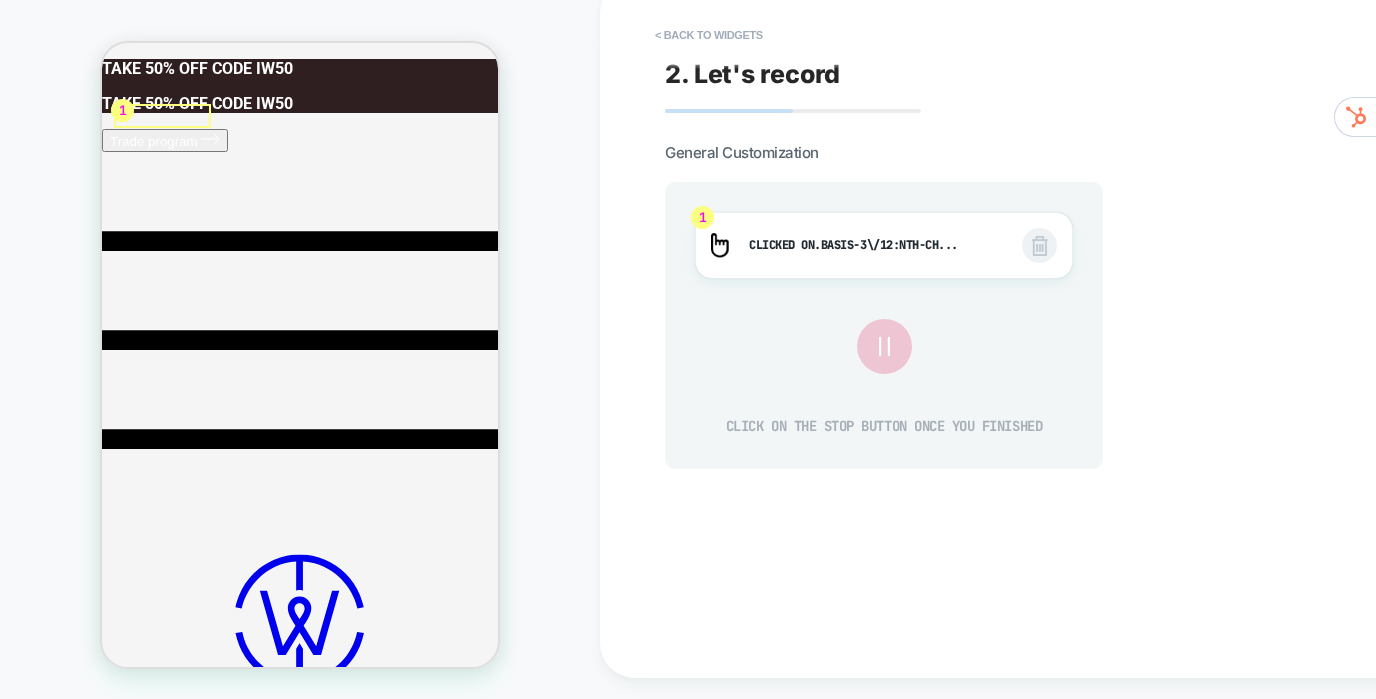 click 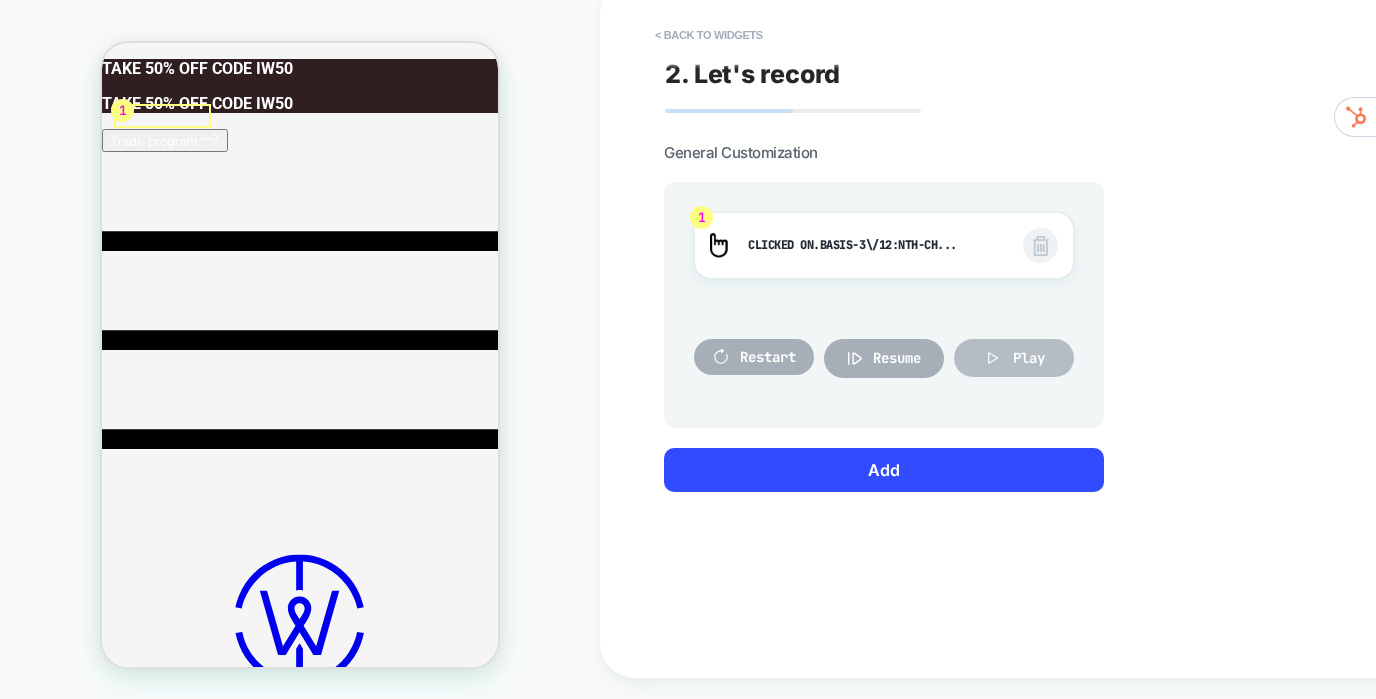 click on "Play" at bounding box center (1029, 358) 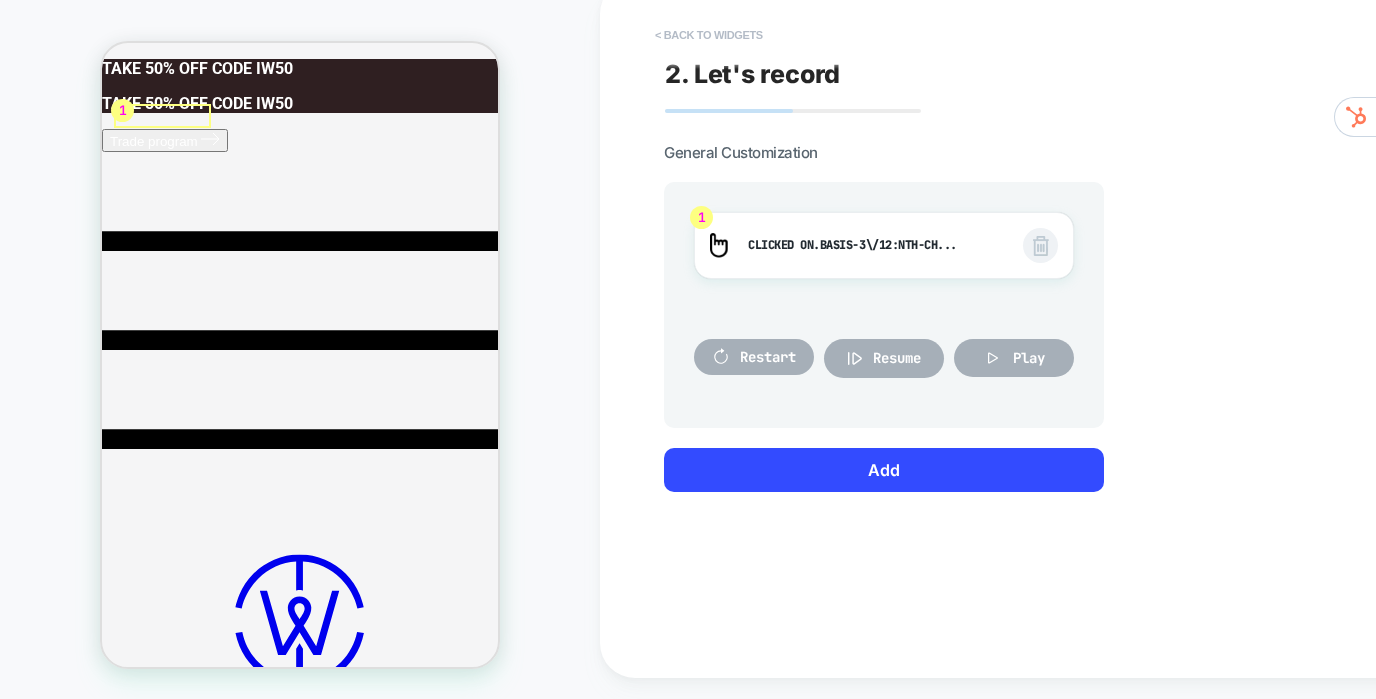 click on "< Back to widgets" at bounding box center (709, 35) 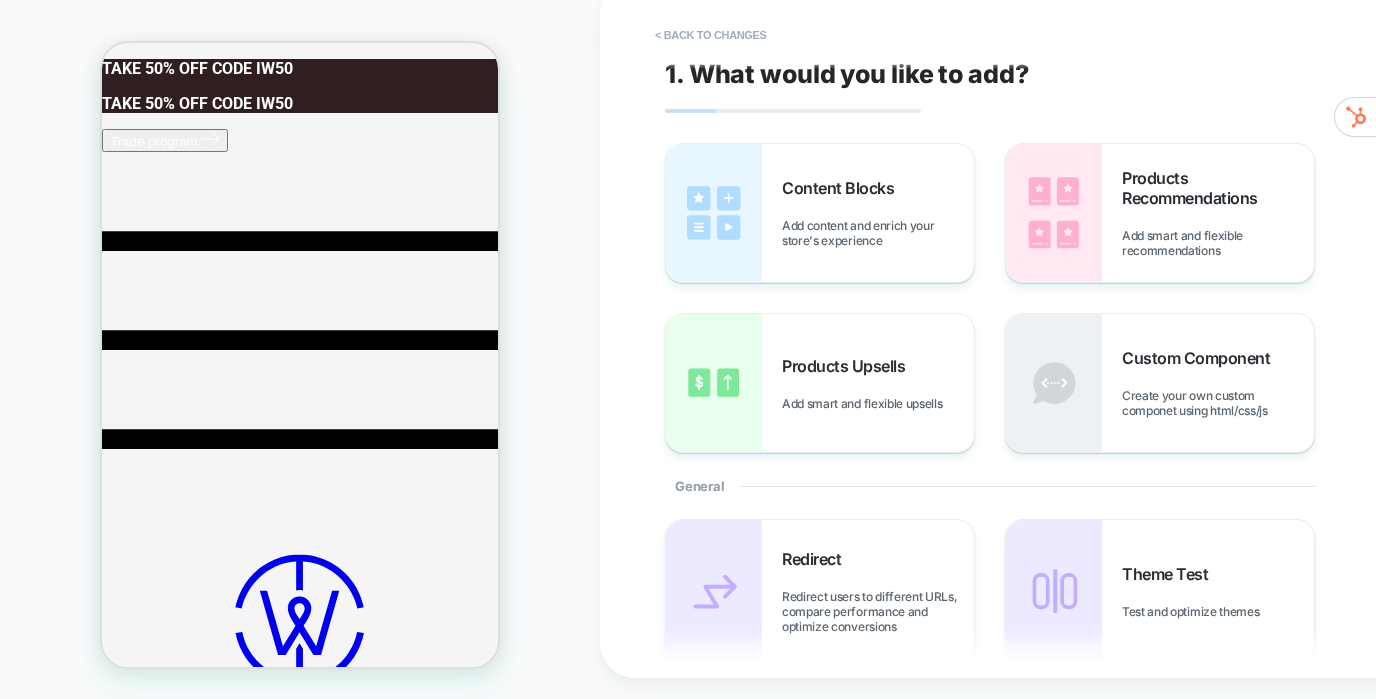 click on "< Back to changes" at bounding box center [711, 35] 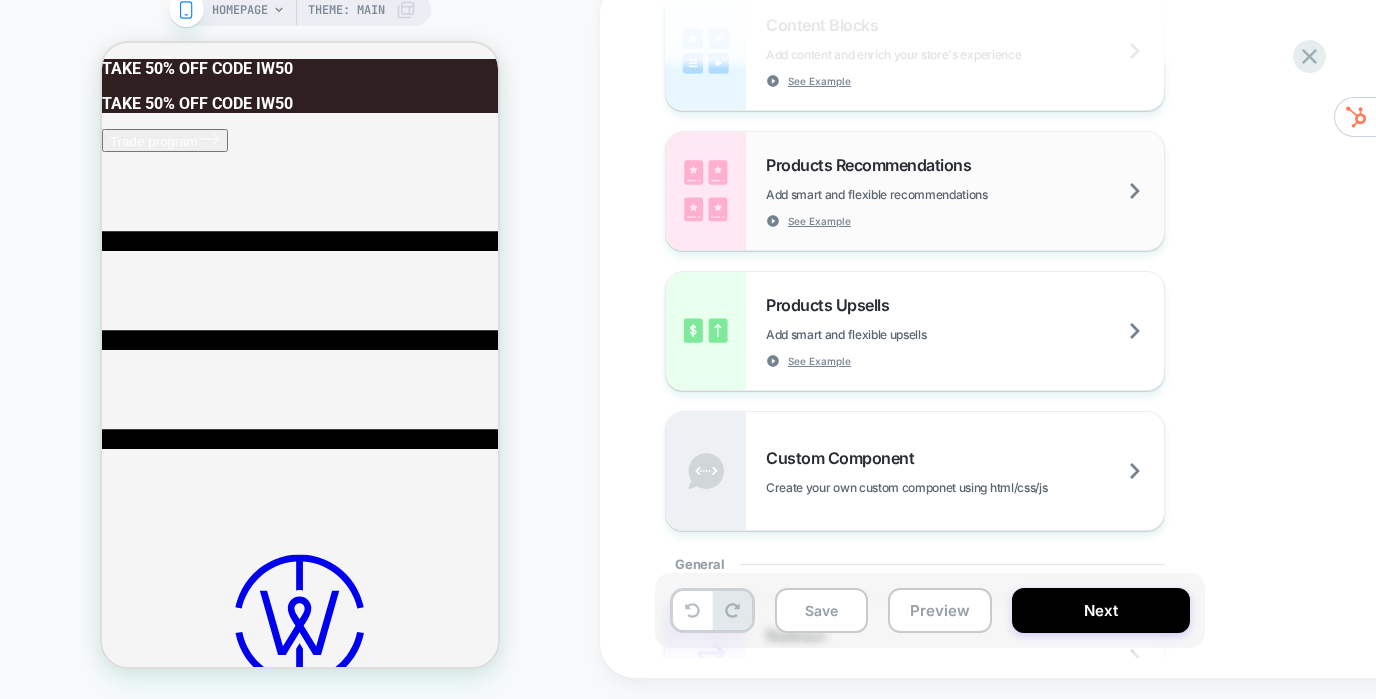 scroll, scrollTop: 378, scrollLeft: 0, axis: vertical 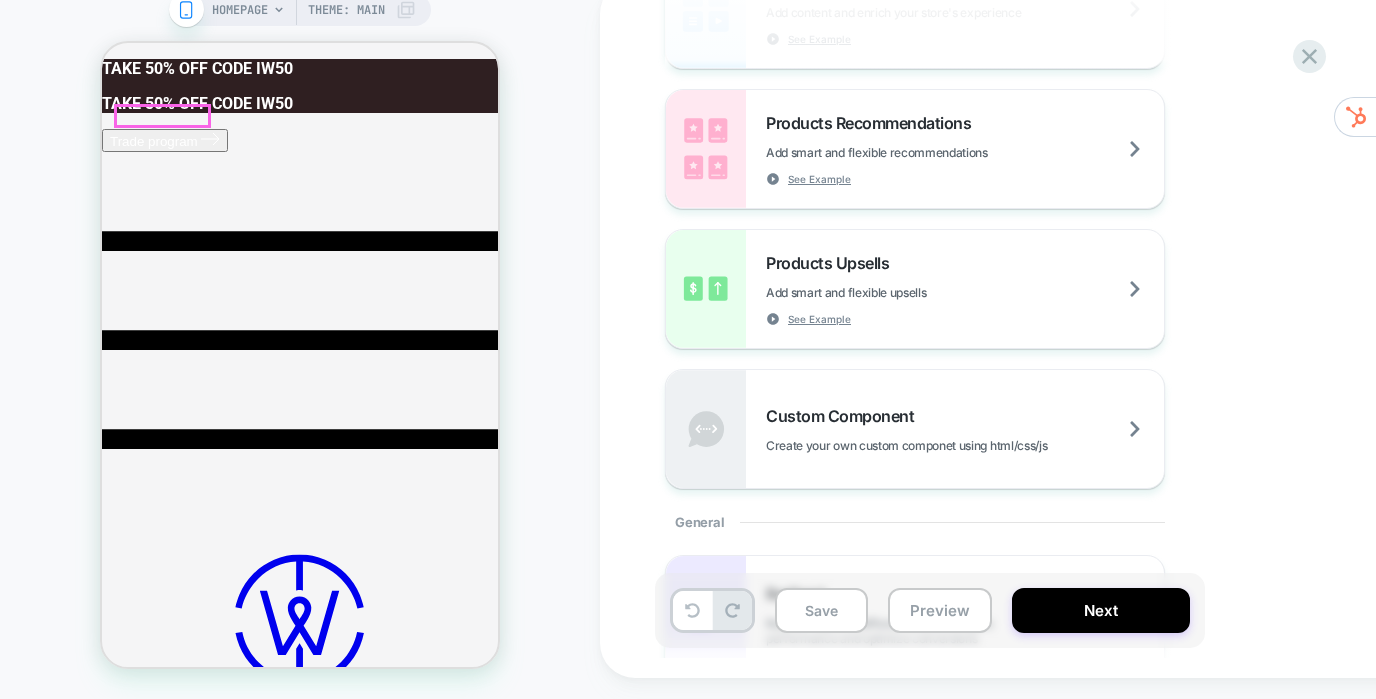 click 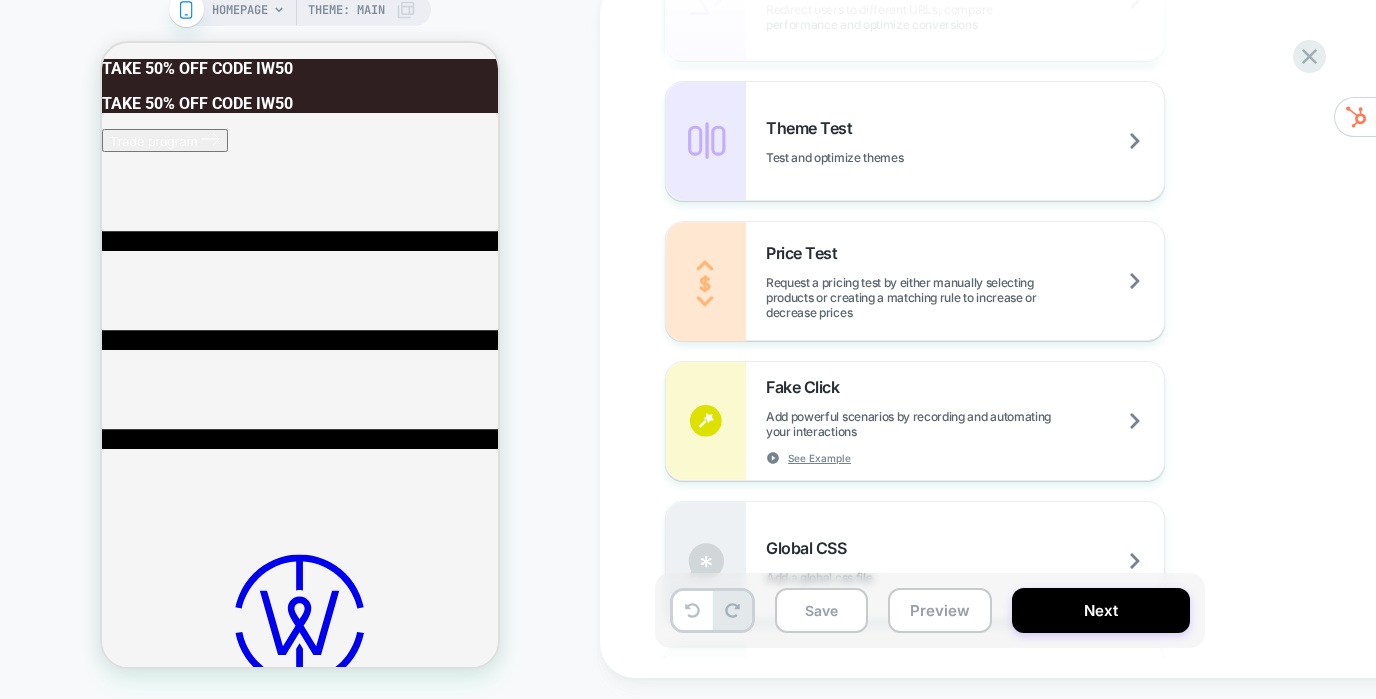 scroll, scrollTop: 997, scrollLeft: 0, axis: vertical 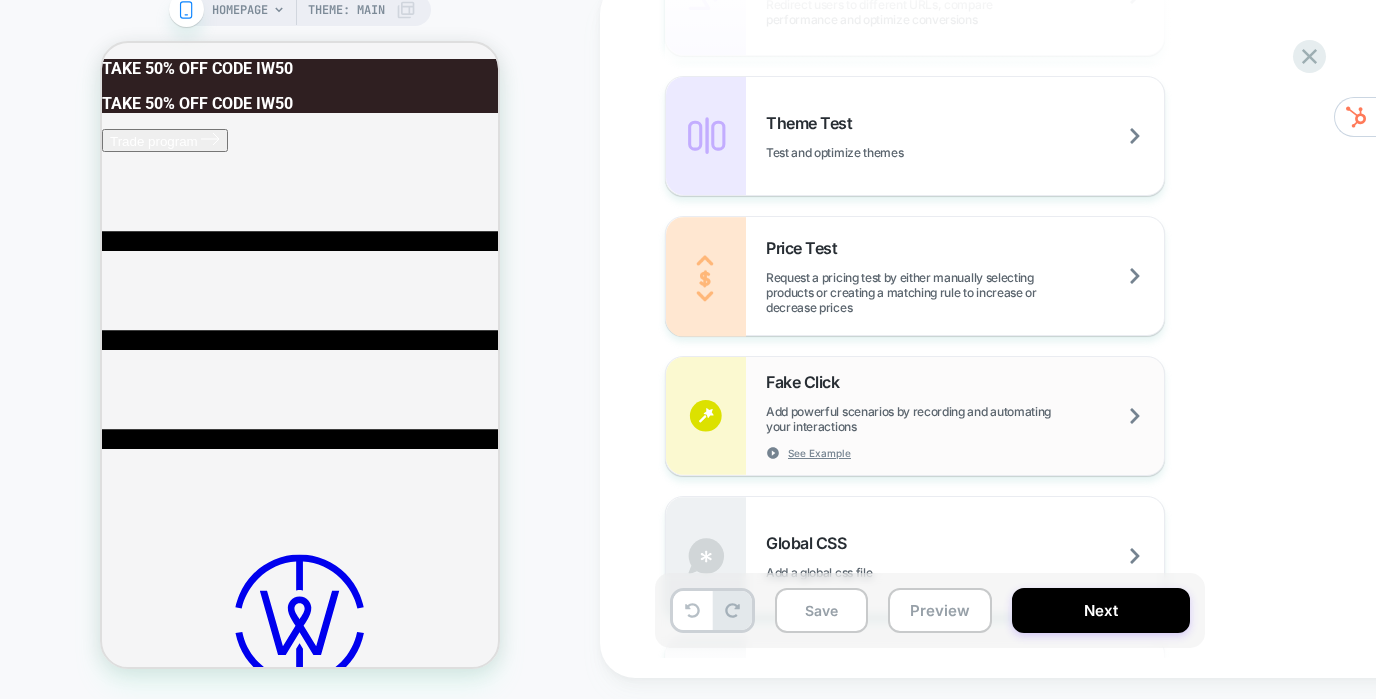 click on "Add powerful scenarios  by recording and automating your interactions" at bounding box center (965, 419) 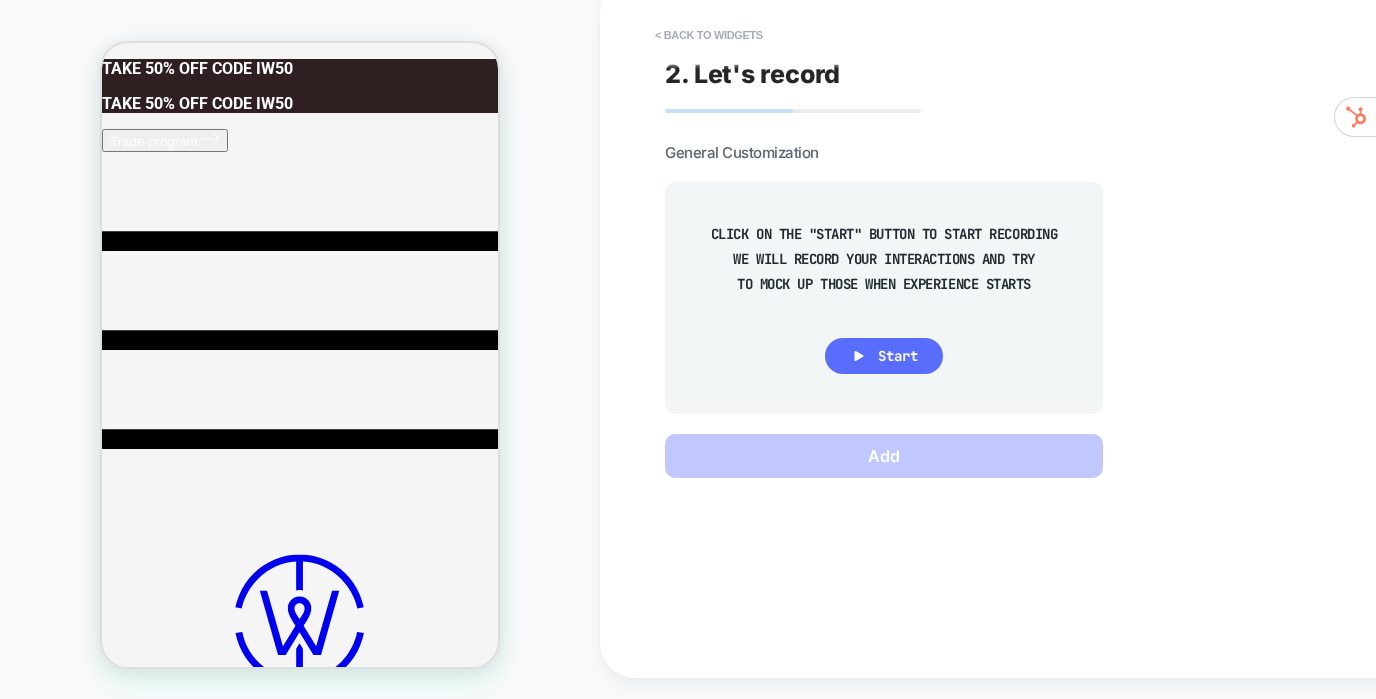 click on "Start" at bounding box center [884, 356] 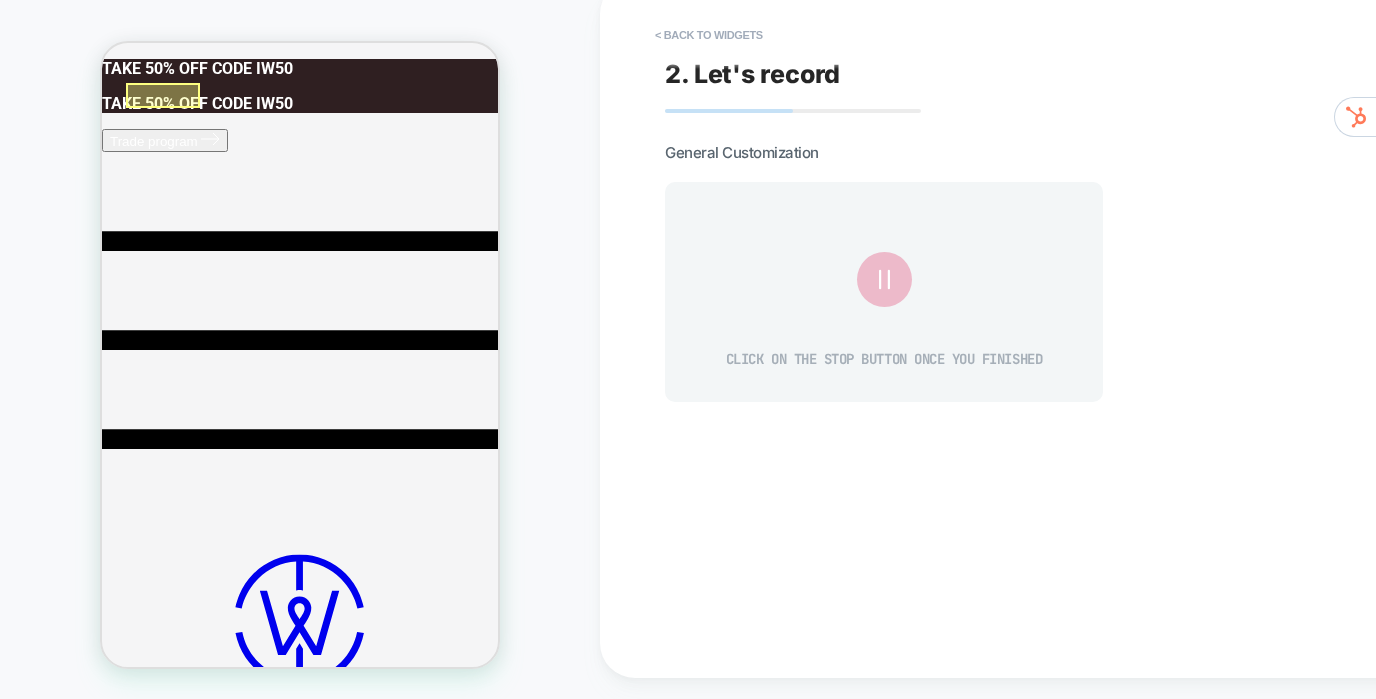 click on "TAKE 50% OFF CODE IW50
TAKE 50% OFF CODE IW50
Trade program" at bounding box center [300, 50734] 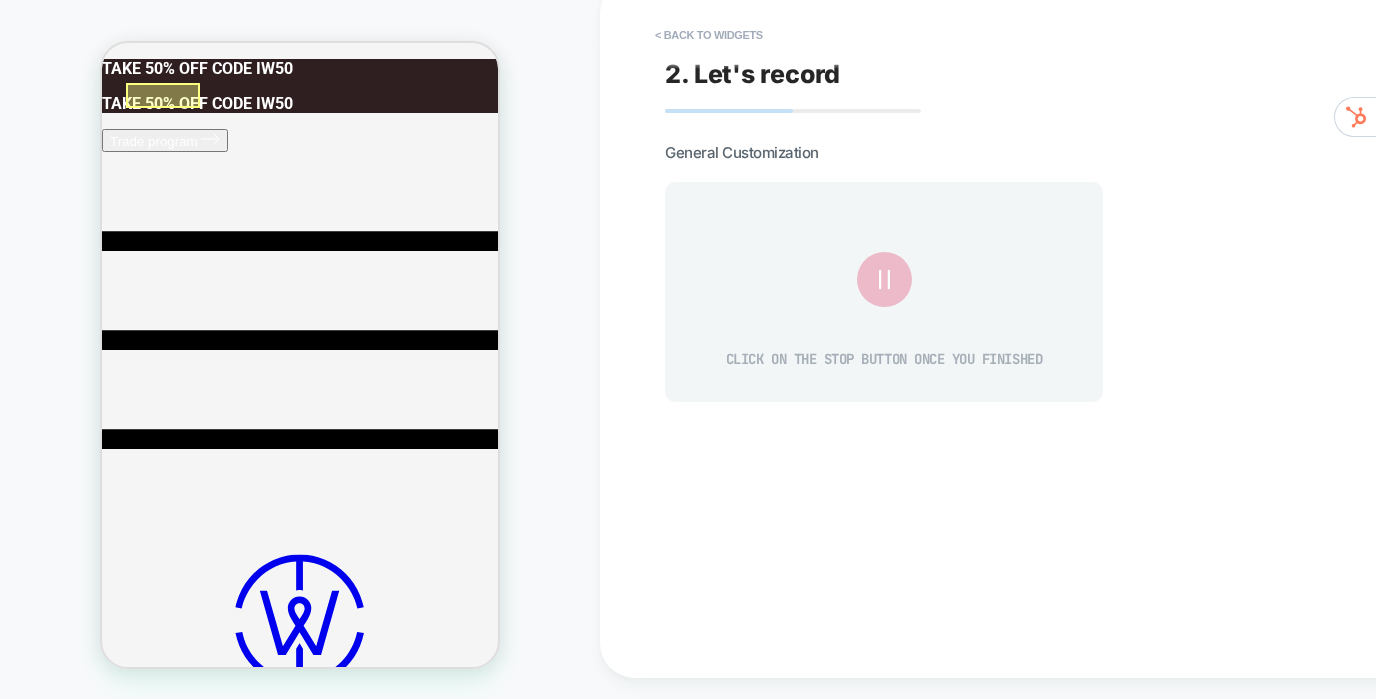 click at bounding box center (163, 95) 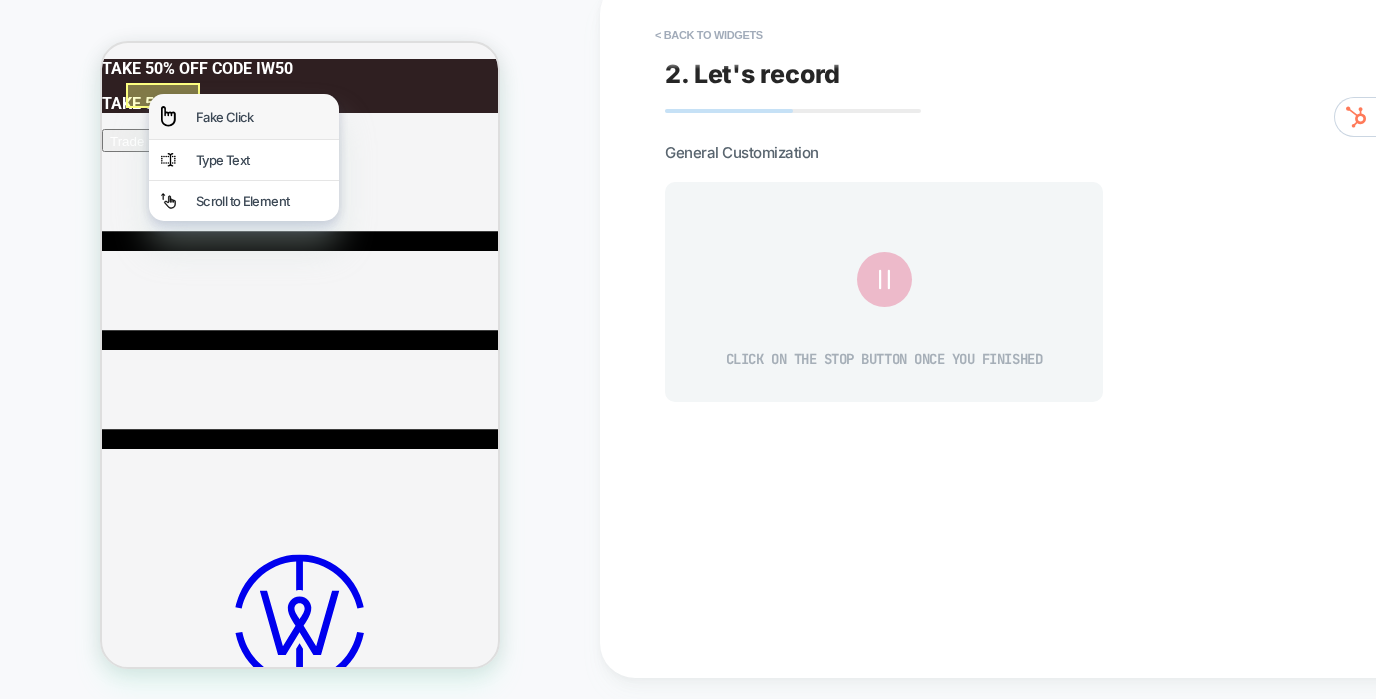 click on "Fake Click" at bounding box center (244, 116) 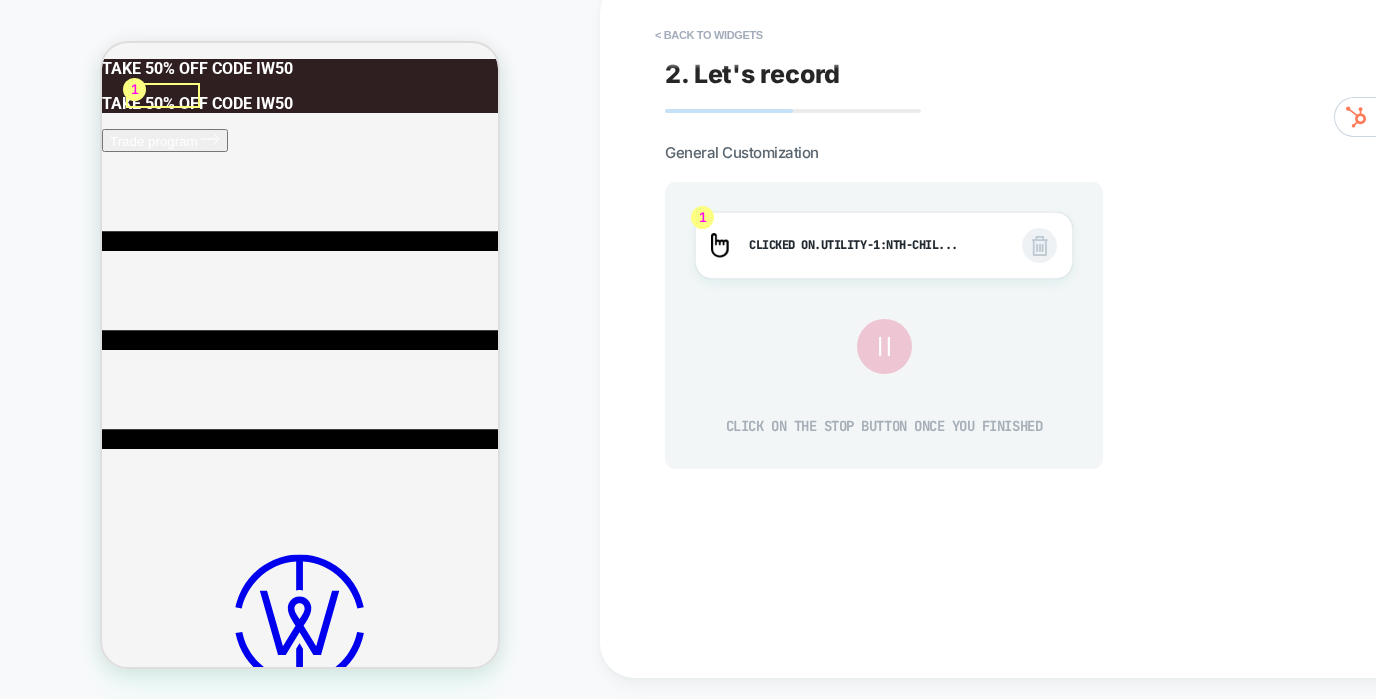 click 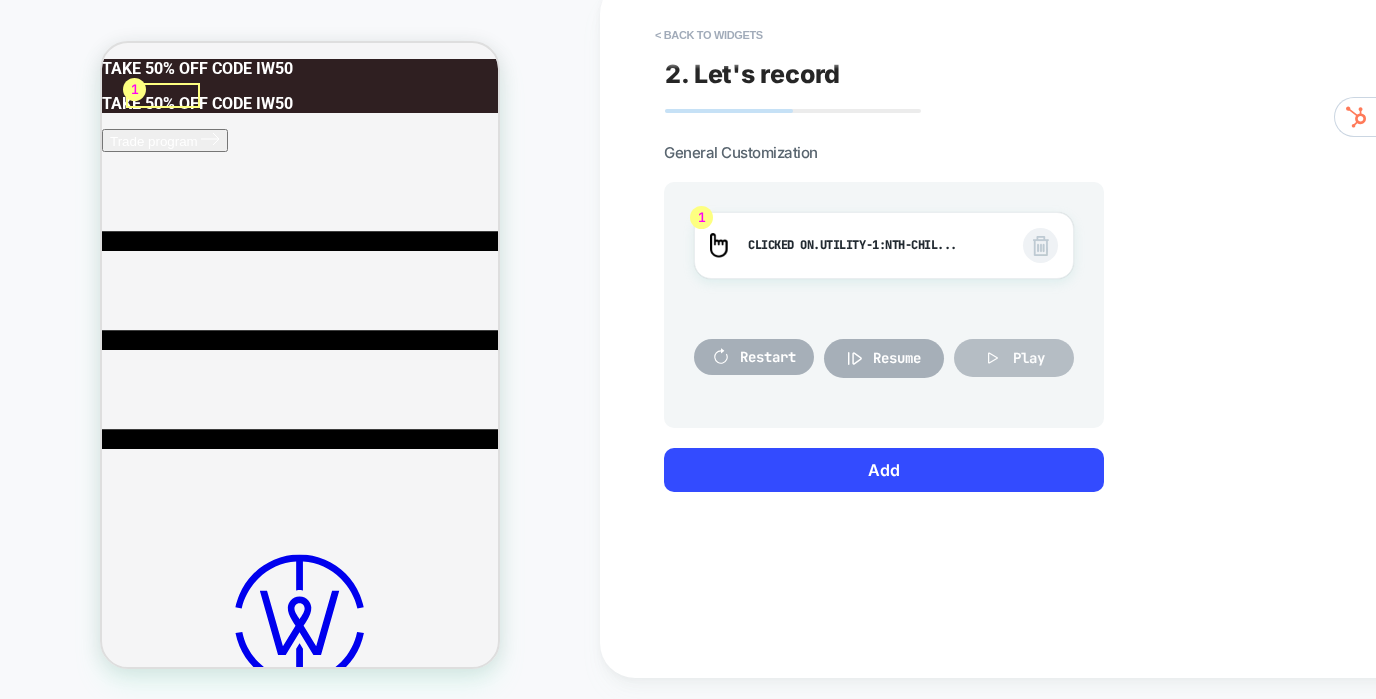 click on "Play" at bounding box center [1029, 358] 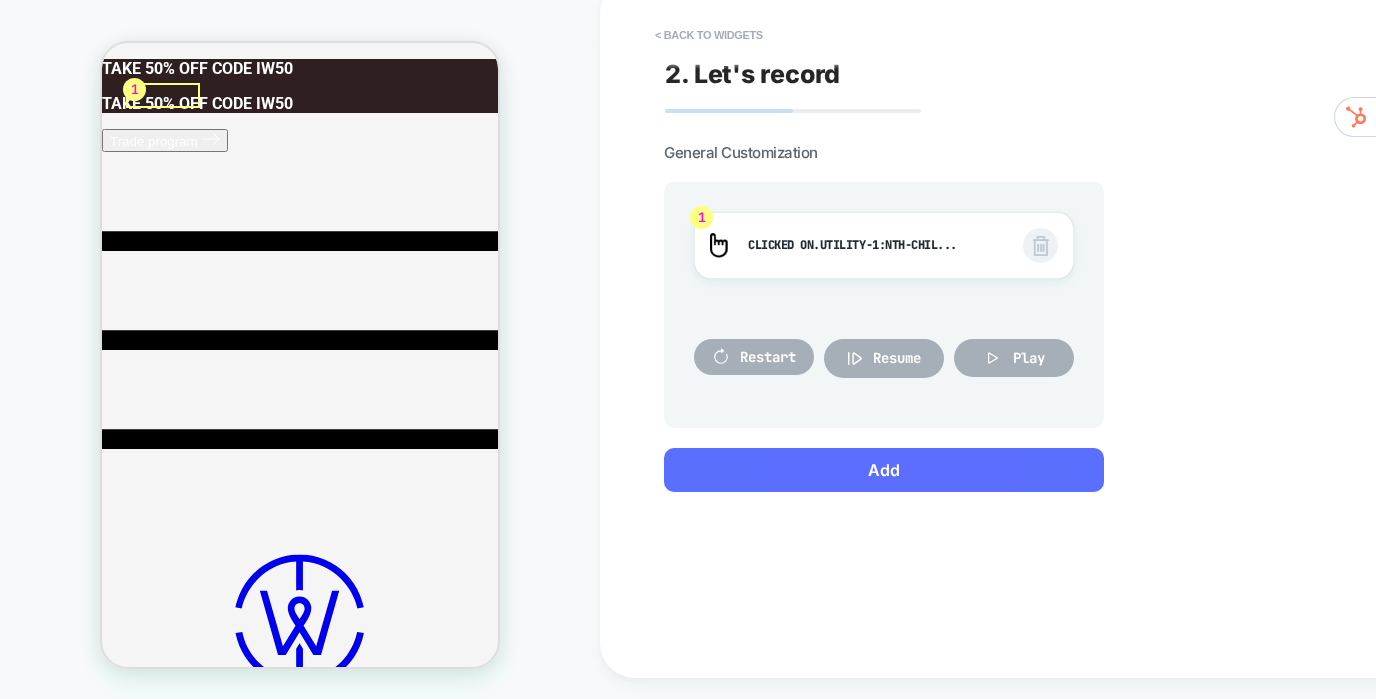 click on "Add" at bounding box center (884, 470) 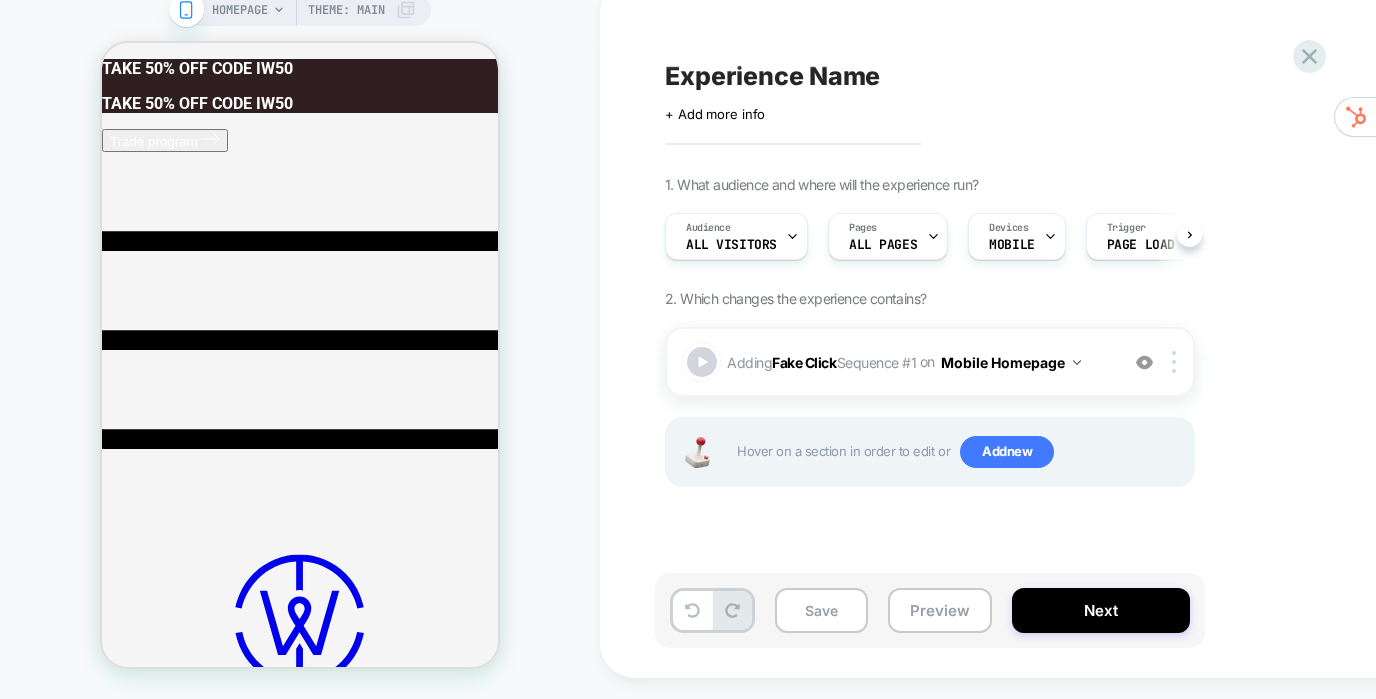 scroll, scrollTop: 0, scrollLeft: 1, axis: horizontal 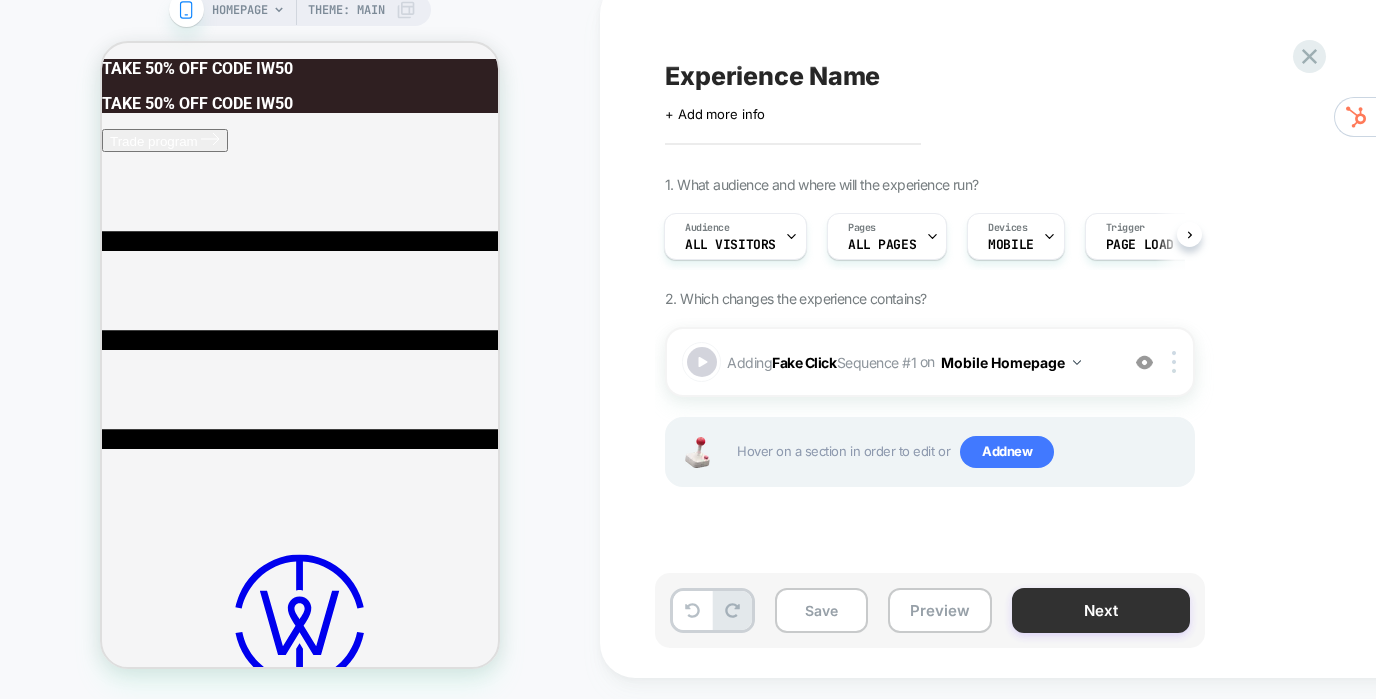click on "Next" at bounding box center (1101, 610) 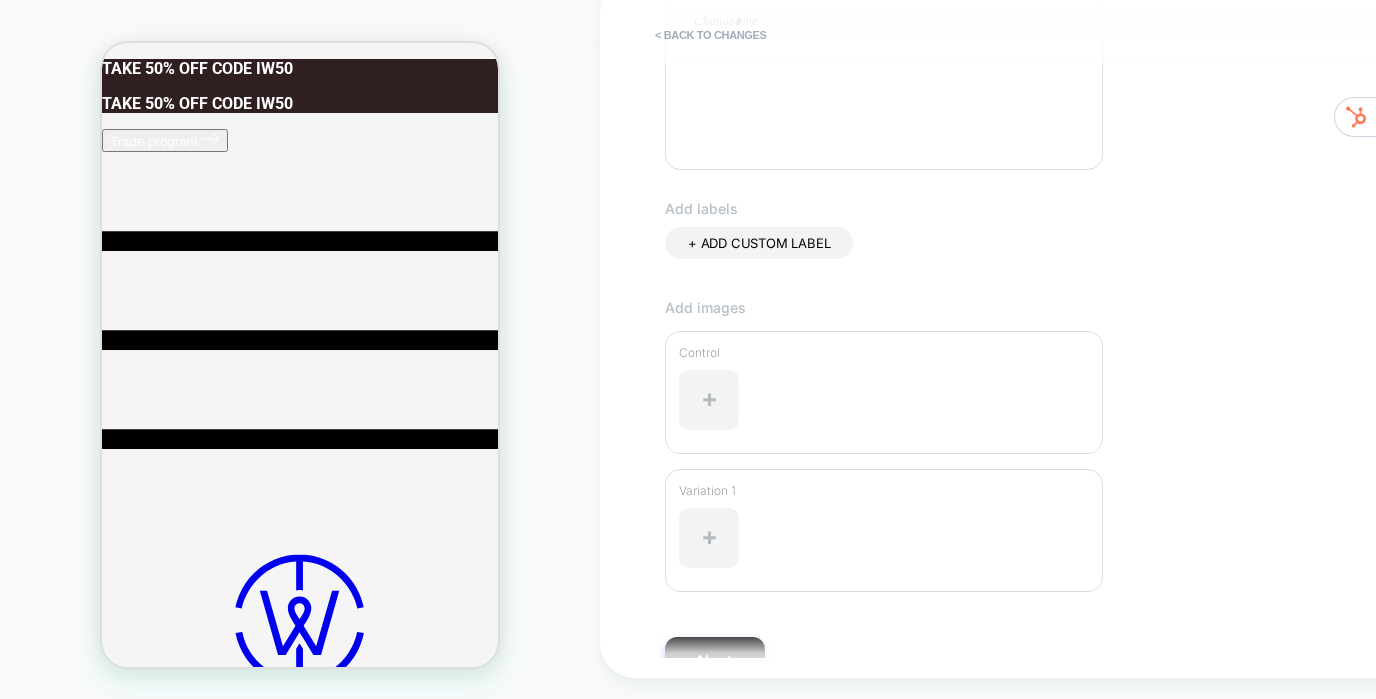 scroll, scrollTop: 575, scrollLeft: 0, axis: vertical 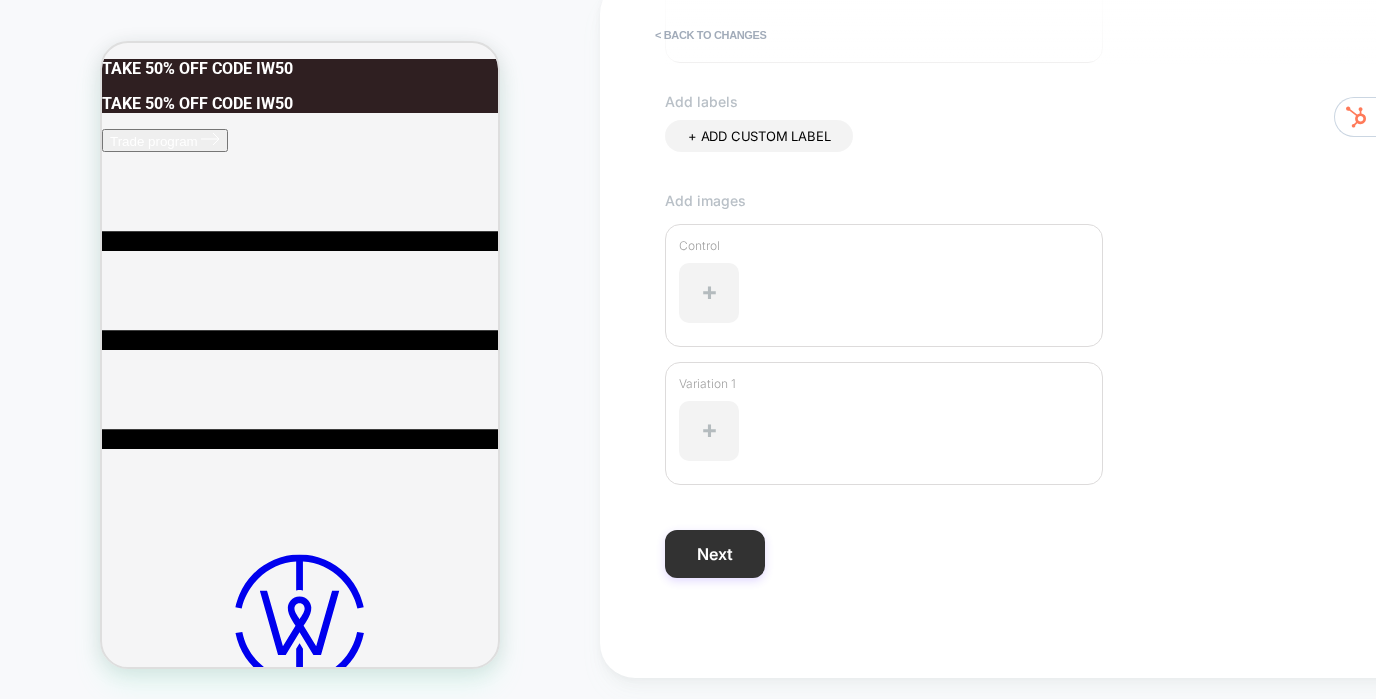type on "**********" 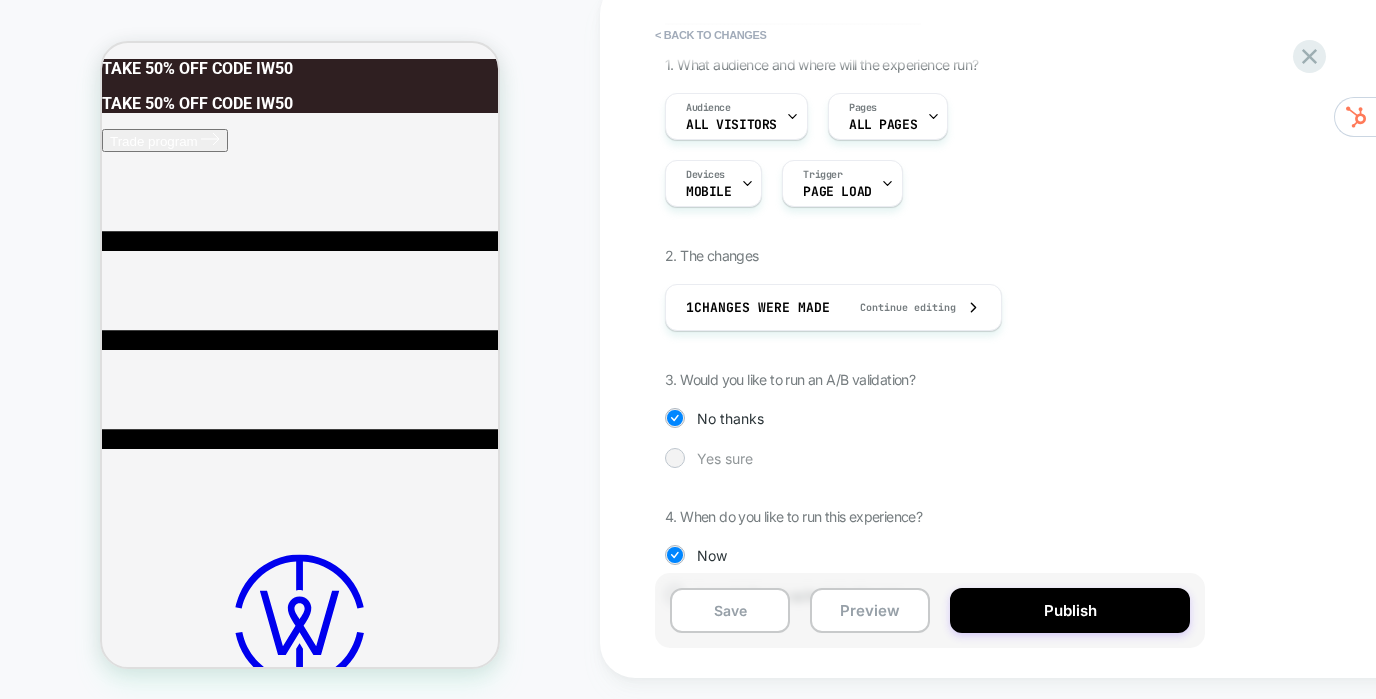 click on "Yes sure" at bounding box center [725, 458] 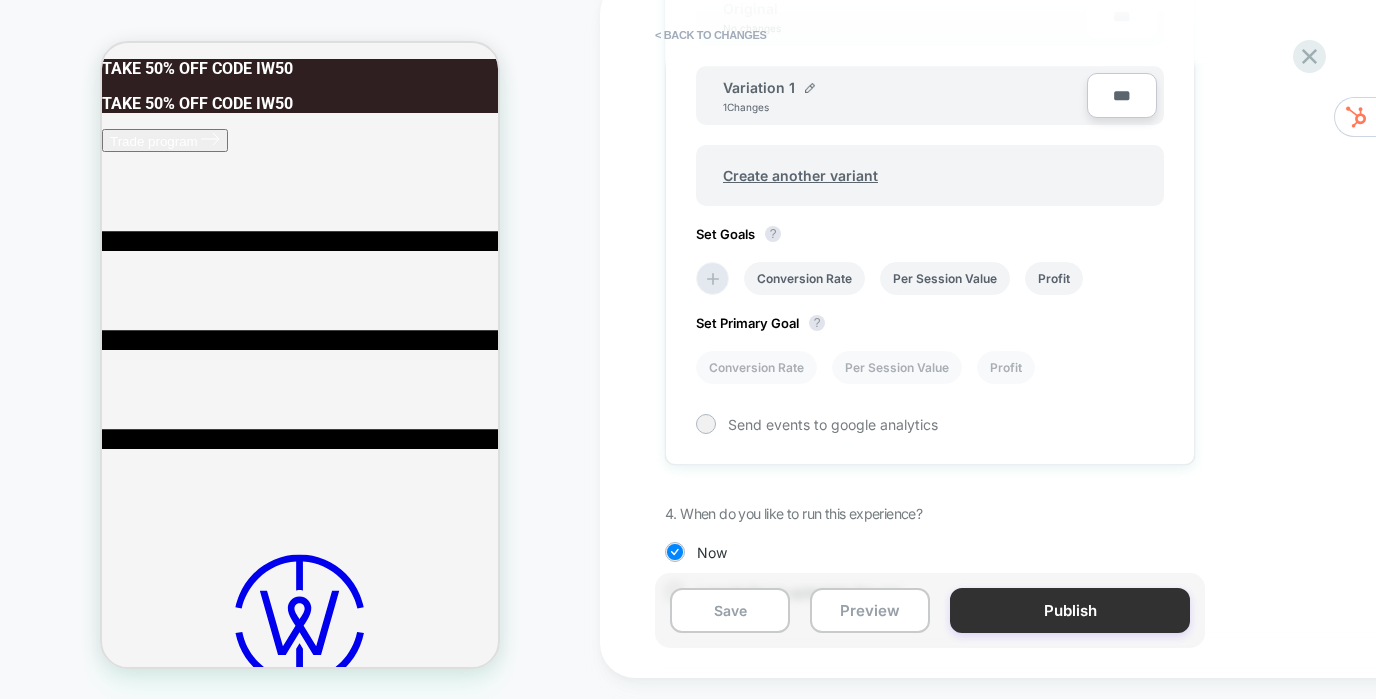 scroll, scrollTop: 772, scrollLeft: 0, axis: vertical 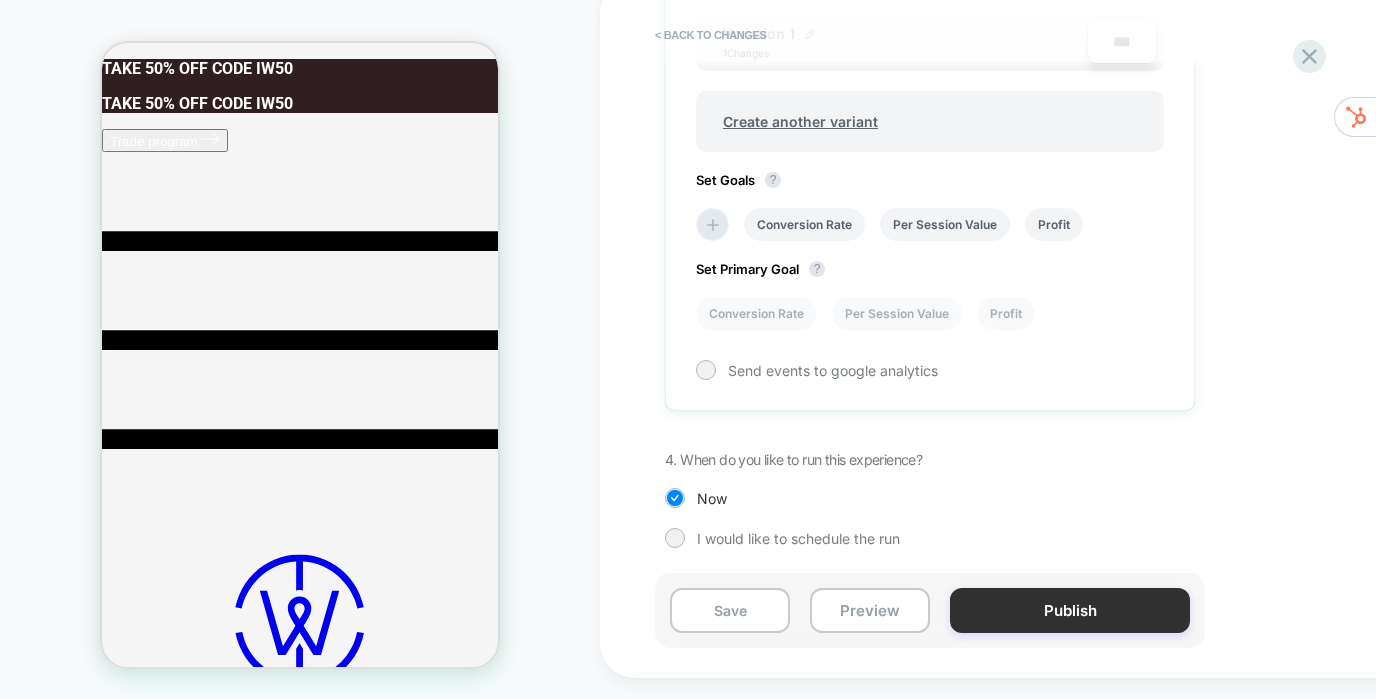 click on "Publish" at bounding box center [1070, 610] 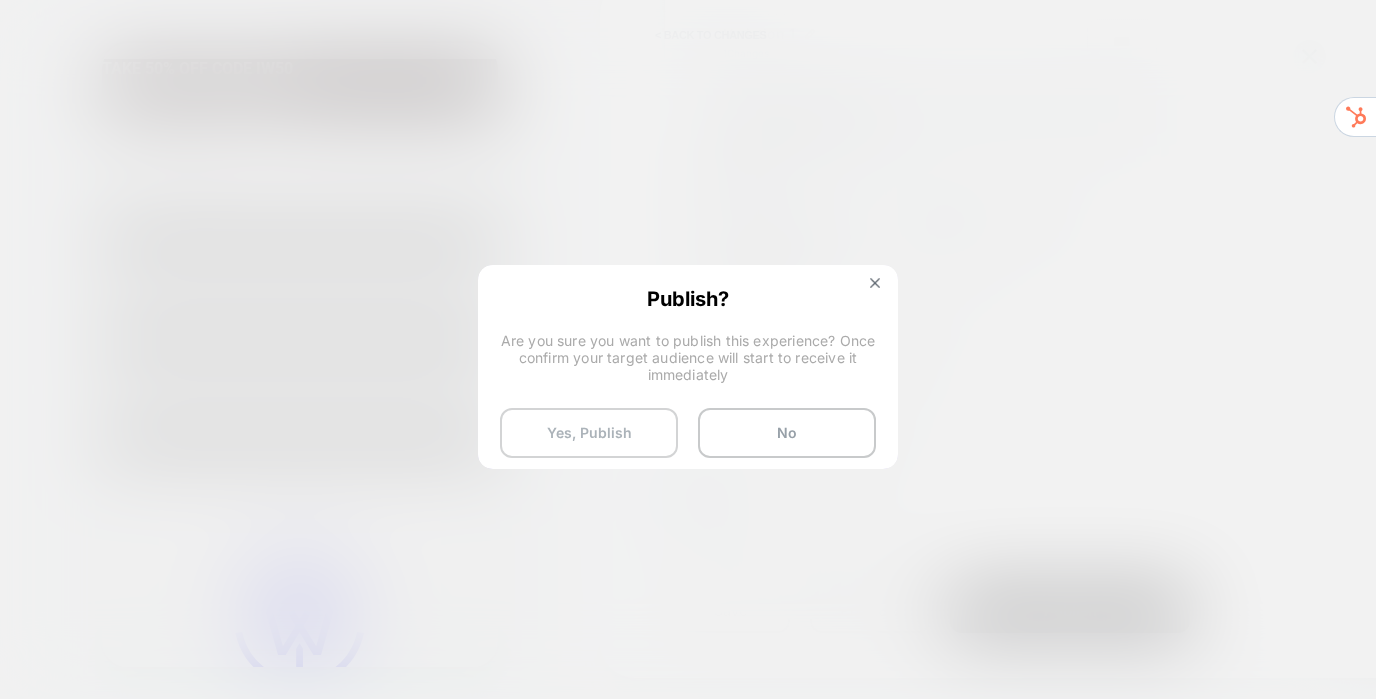 click on "Yes, Publish" at bounding box center (589, 433) 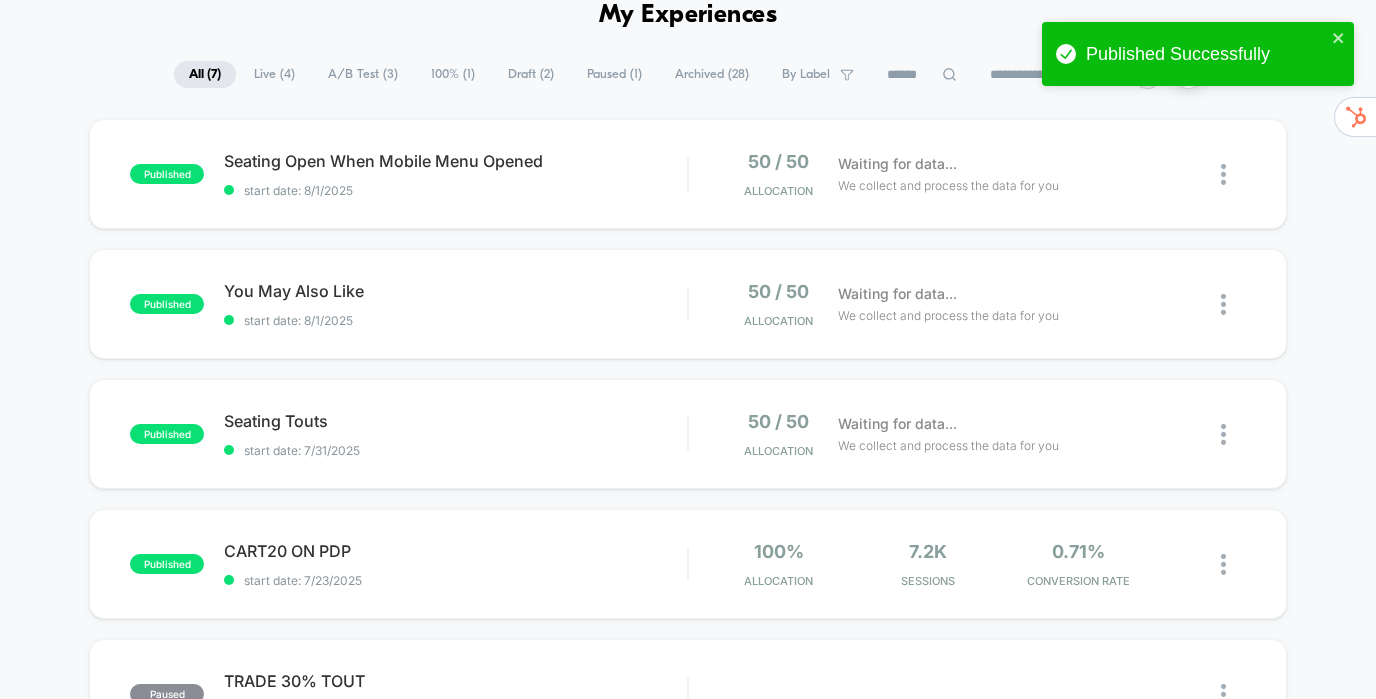 scroll, scrollTop: 103, scrollLeft: 0, axis: vertical 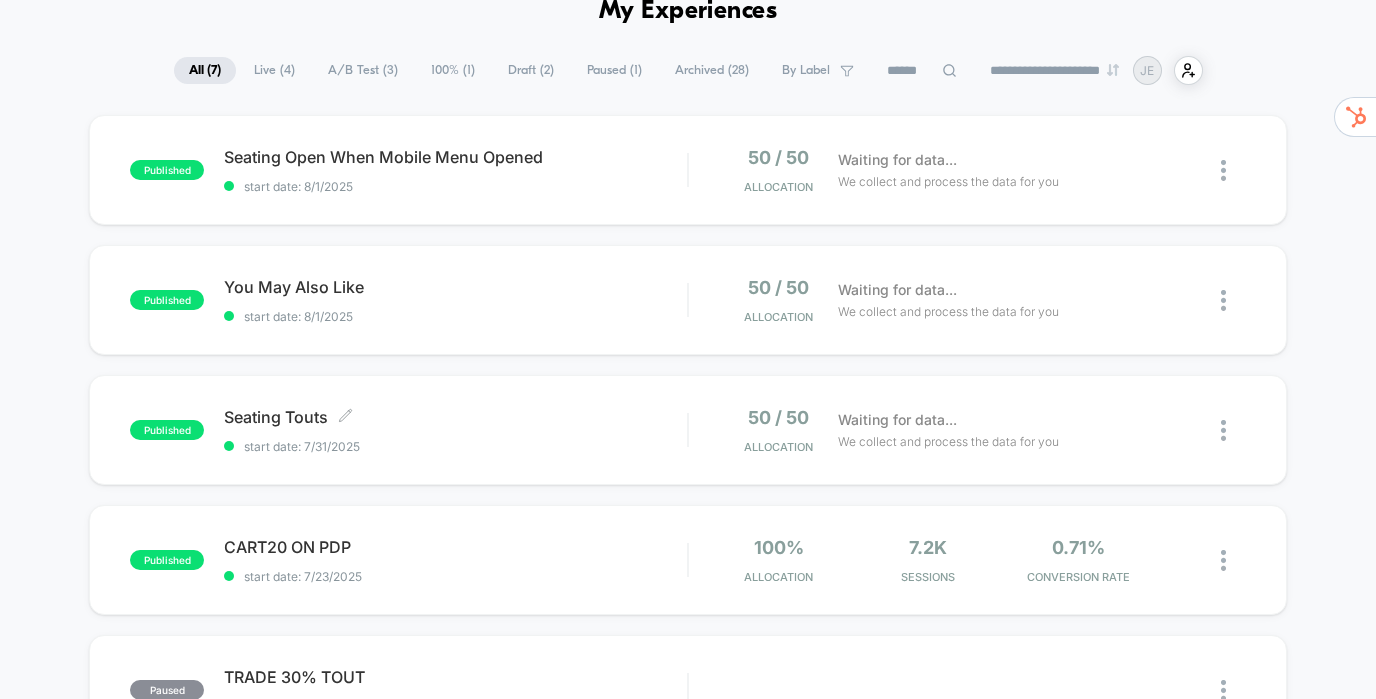 click on "Seating Touts Click to edit experience details Click to edit experience details start date: 7/31/2025" at bounding box center [455, 430] 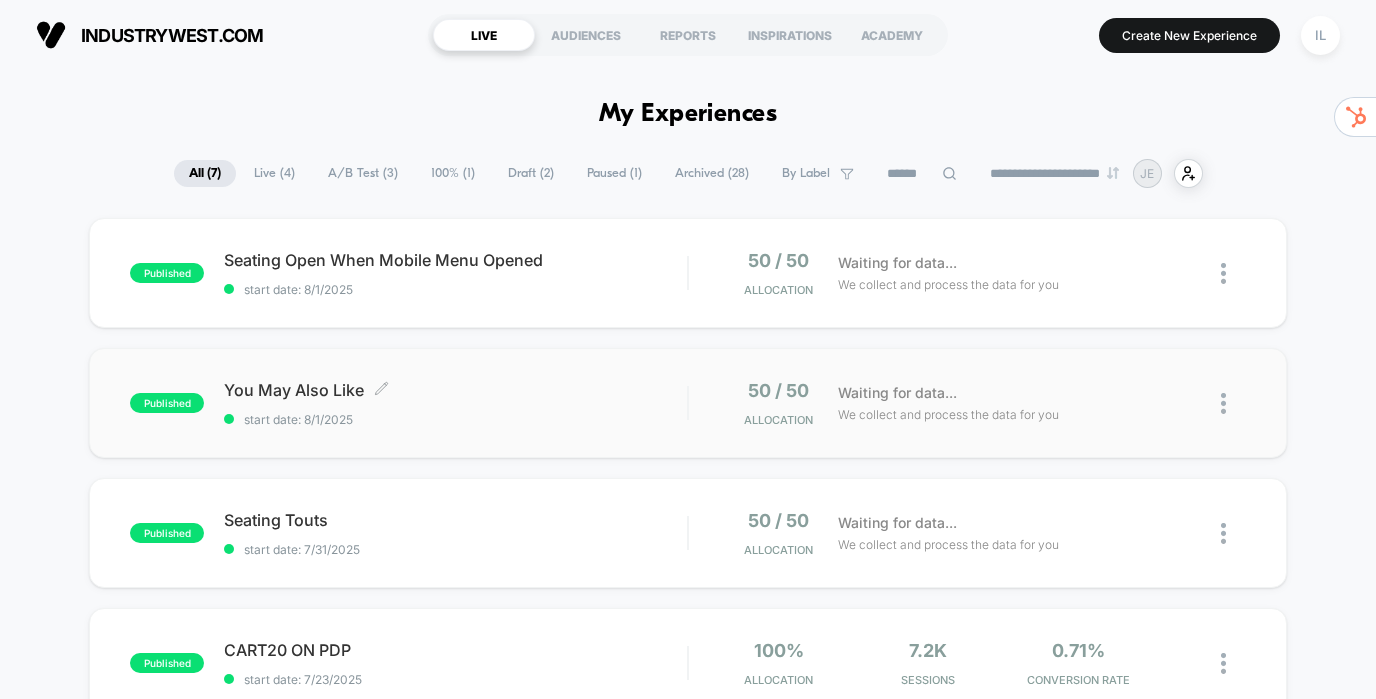 click on "start date: 8/1/2025" at bounding box center [455, 419] 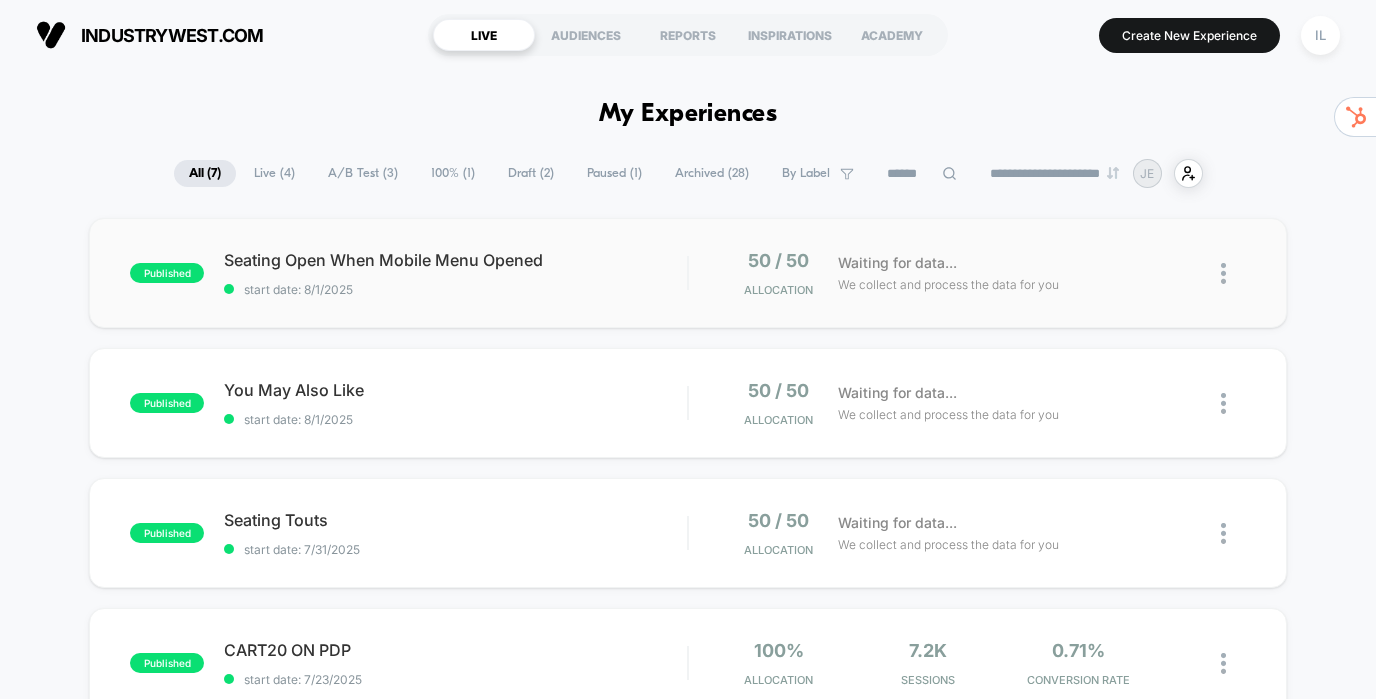 click on "Seating Open When Mobile Menu Opened" at bounding box center [455, 260] 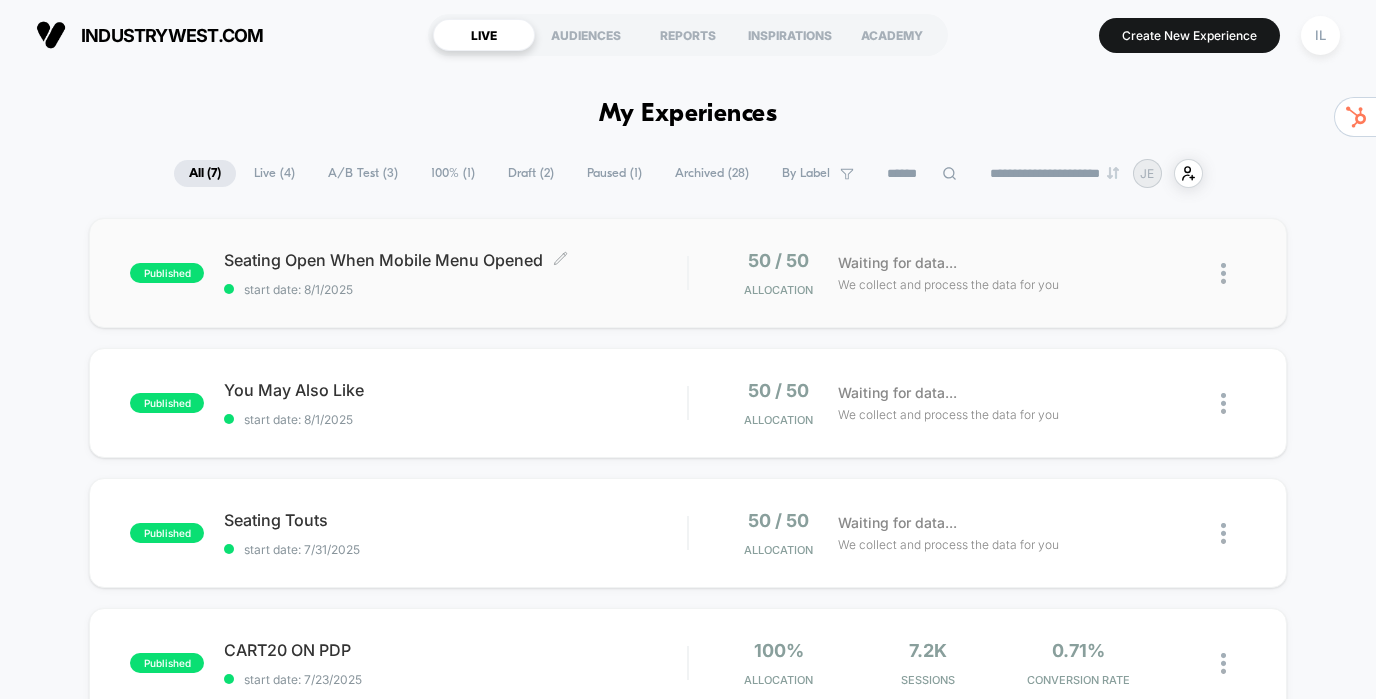 click on "Seating Open When Mobile Menu Opened Click to edit experience details" at bounding box center [455, 260] 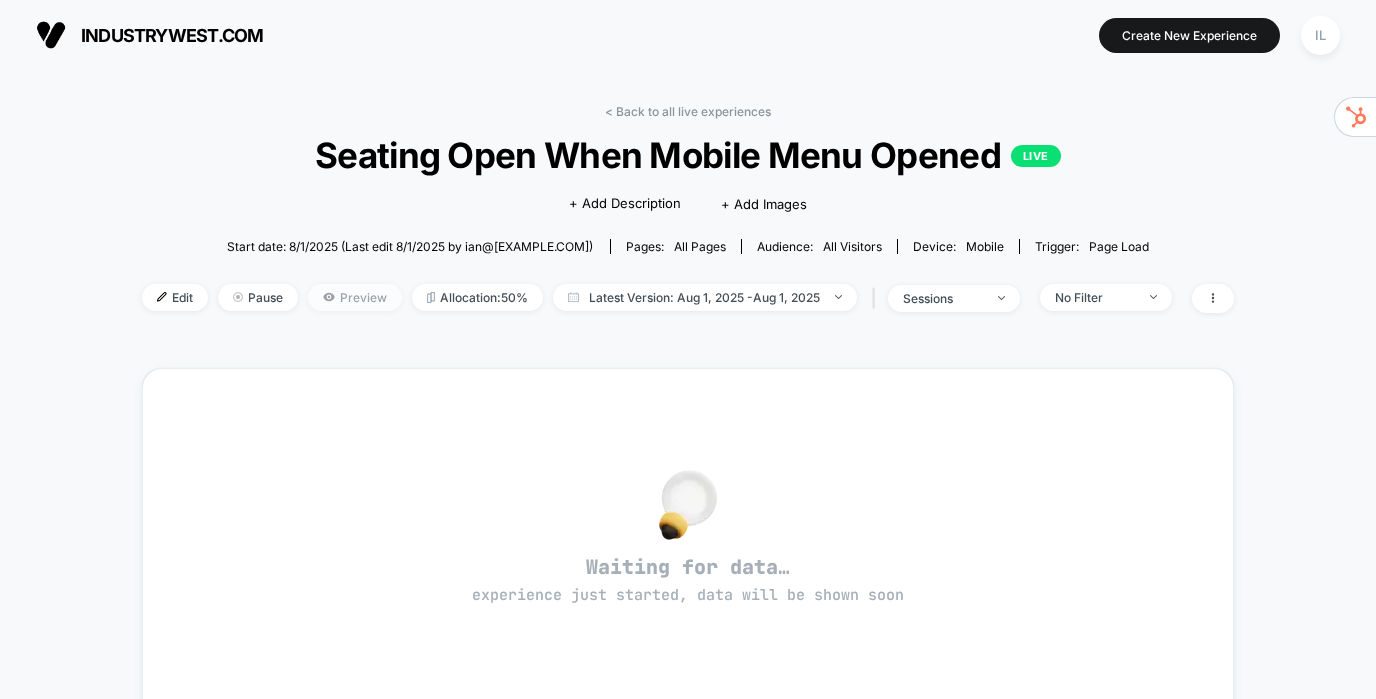 click on "Preview" at bounding box center (355, 297) 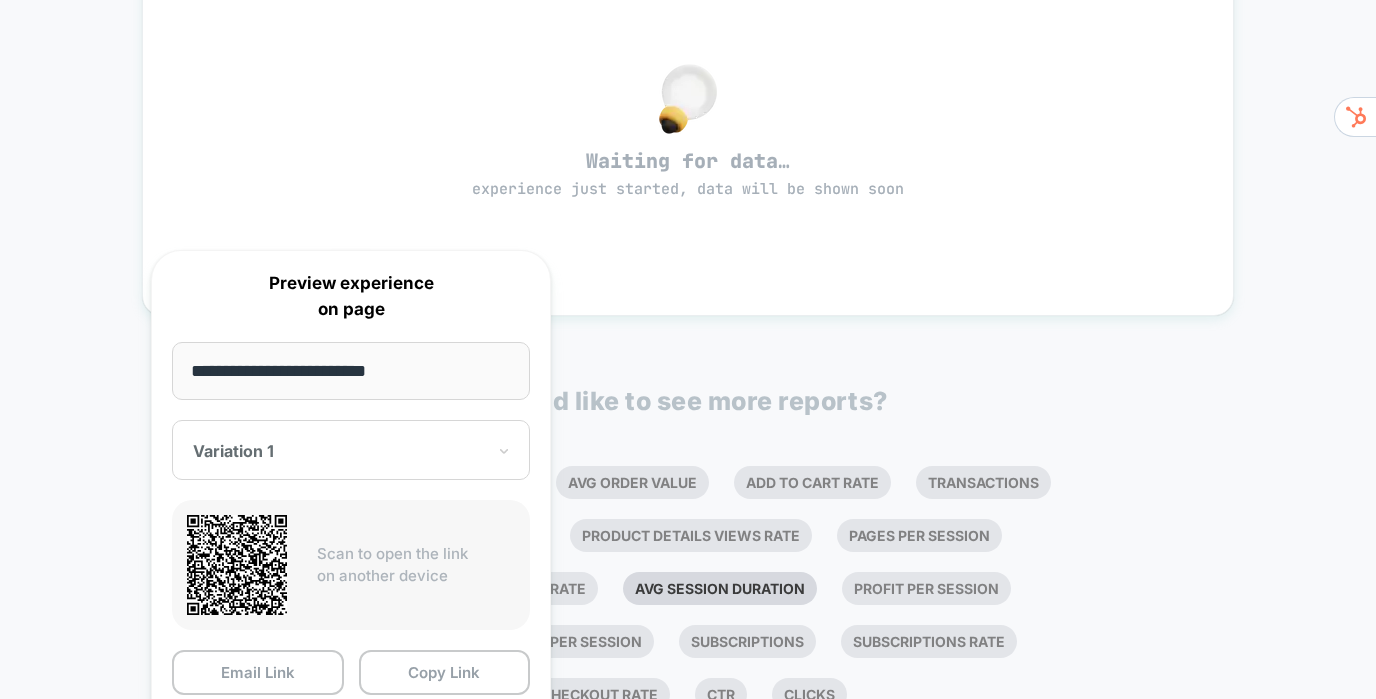 scroll, scrollTop: 451, scrollLeft: 0, axis: vertical 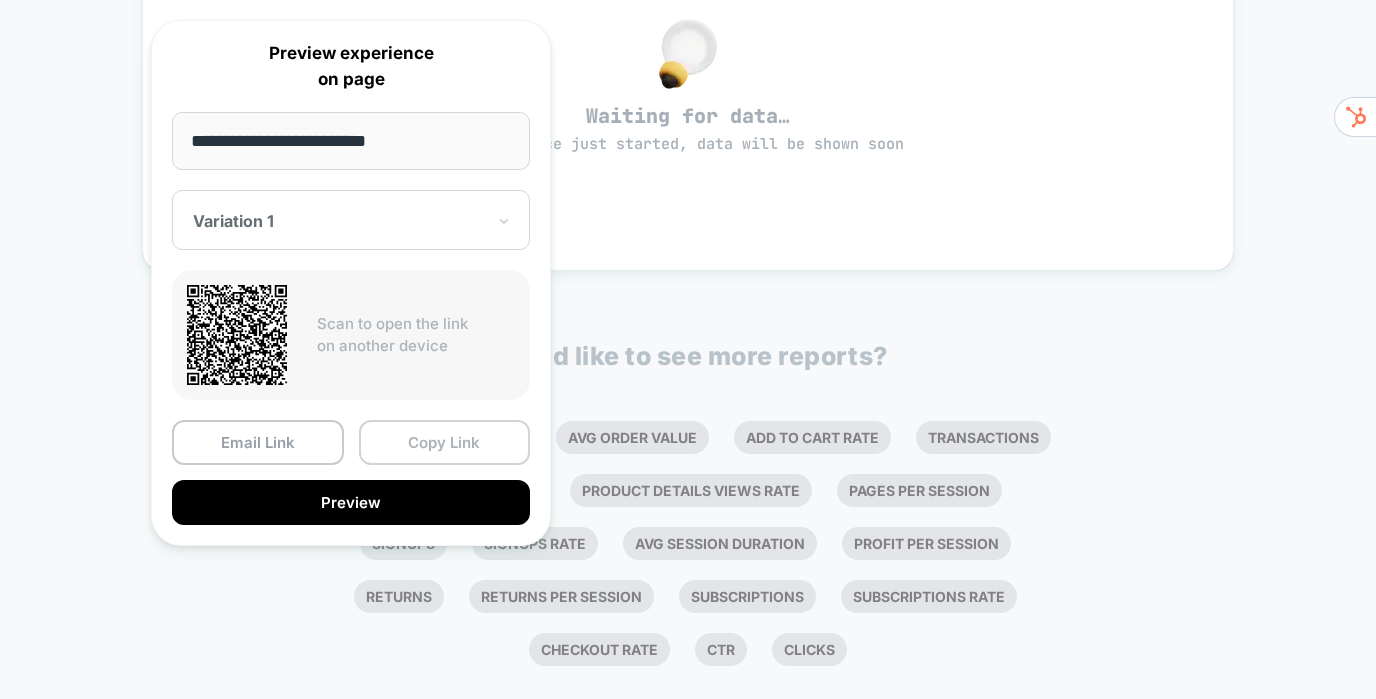 click on "Copy Link" at bounding box center (445, 442) 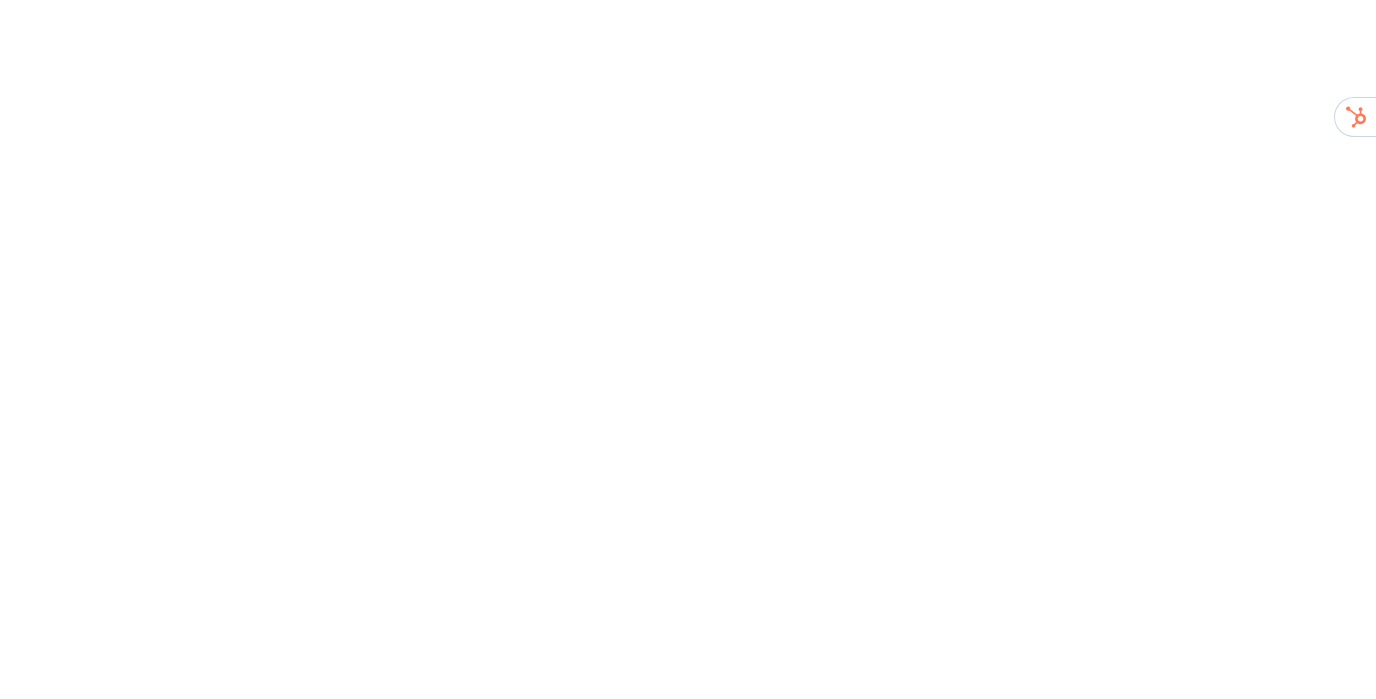 scroll, scrollTop: 0, scrollLeft: 0, axis: both 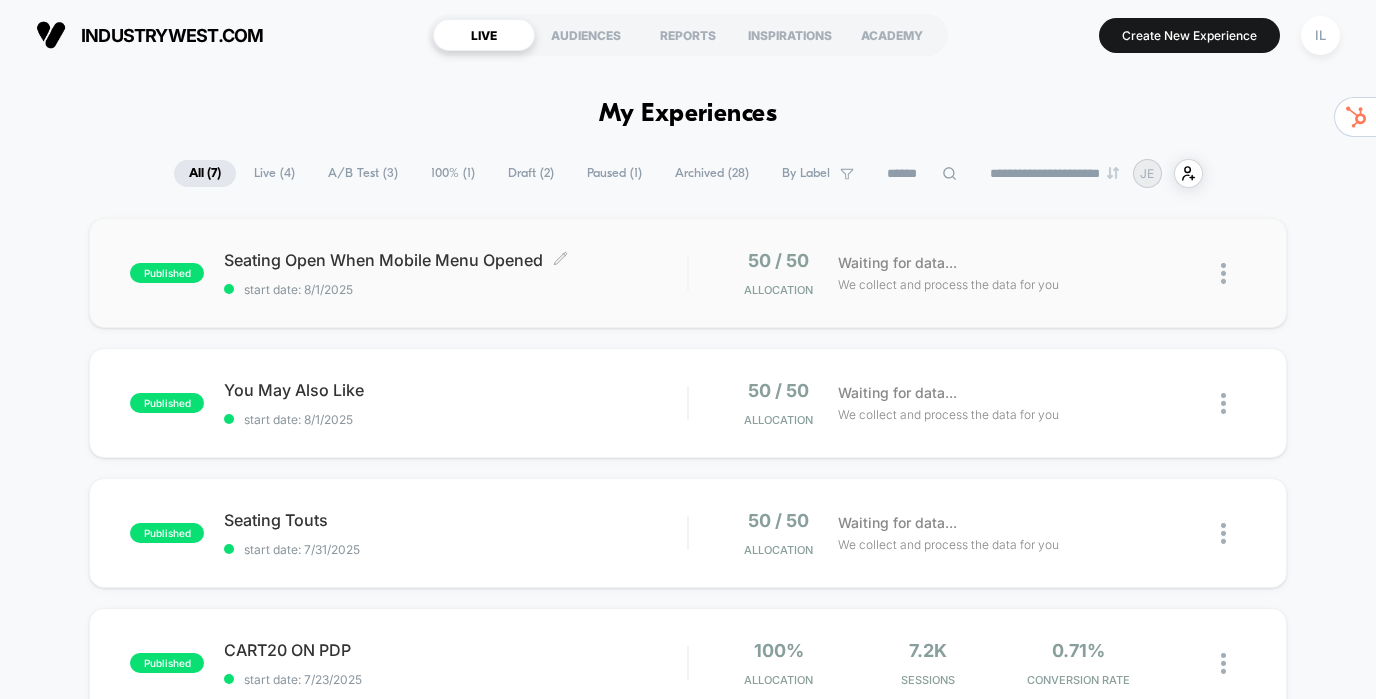 click on "Seating Open When Mobile Menu Opened Click to edit experience details Click to edit experience details start date: 8/1/2025" at bounding box center (455, 273) 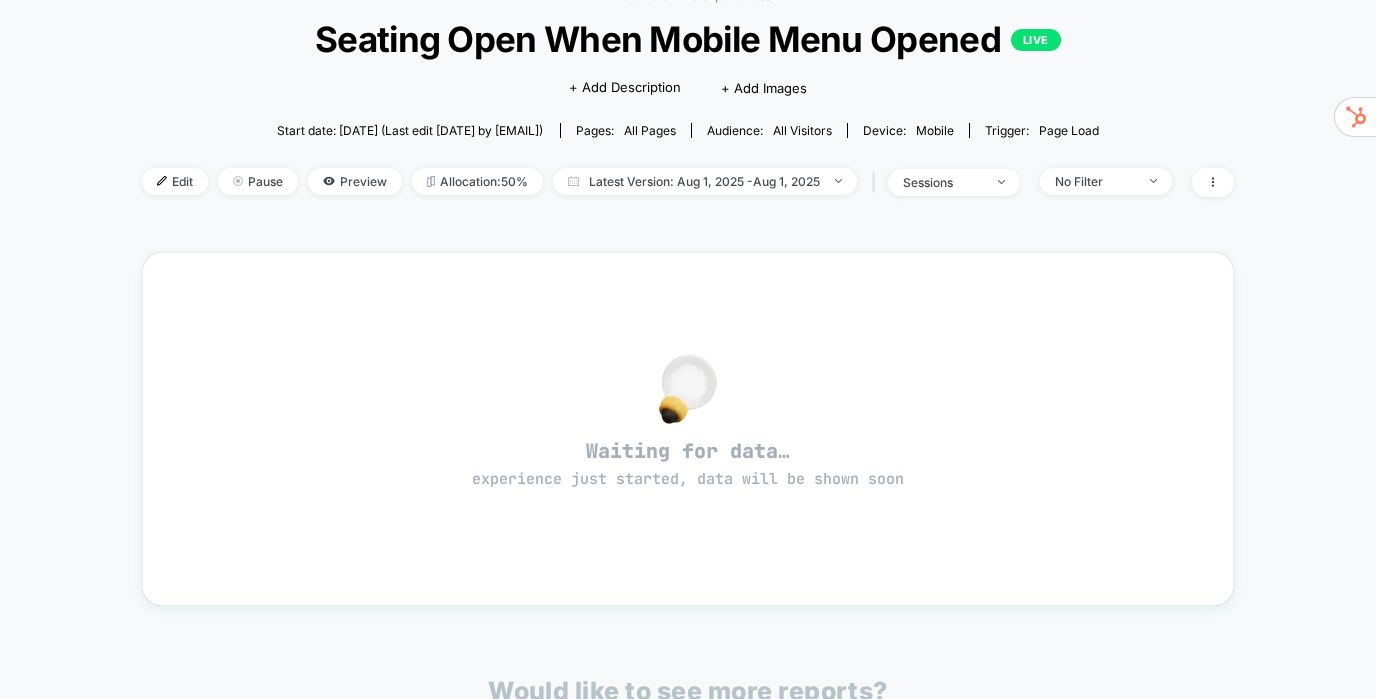 scroll, scrollTop: 0, scrollLeft: 0, axis: both 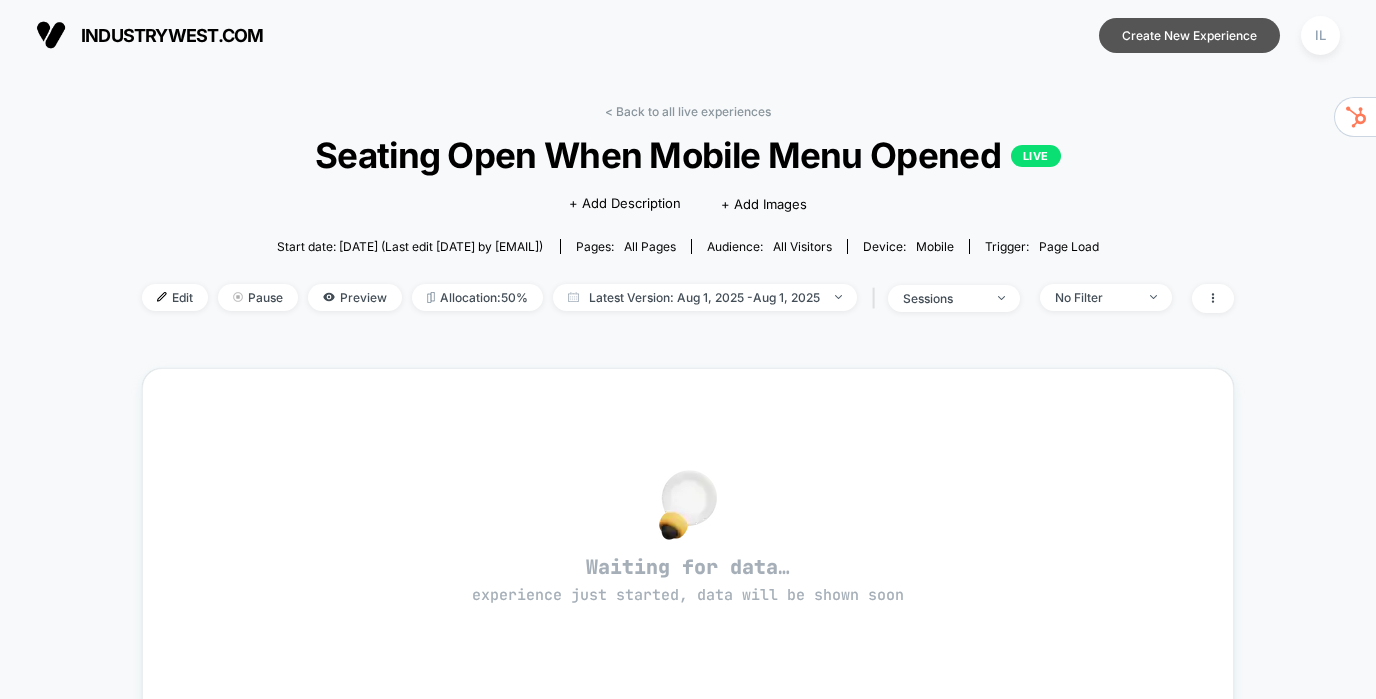 click on "Create New Experience" at bounding box center [1189, 35] 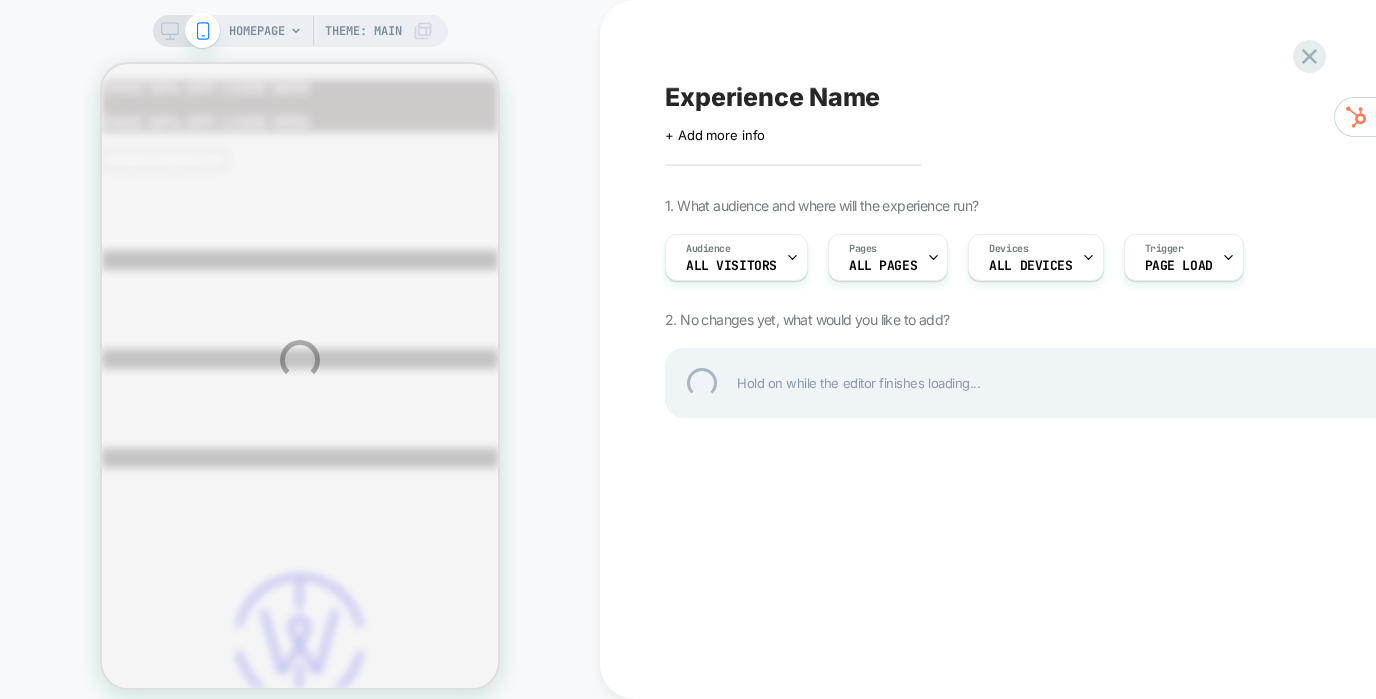 scroll, scrollTop: 0, scrollLeft: 0, axis: both 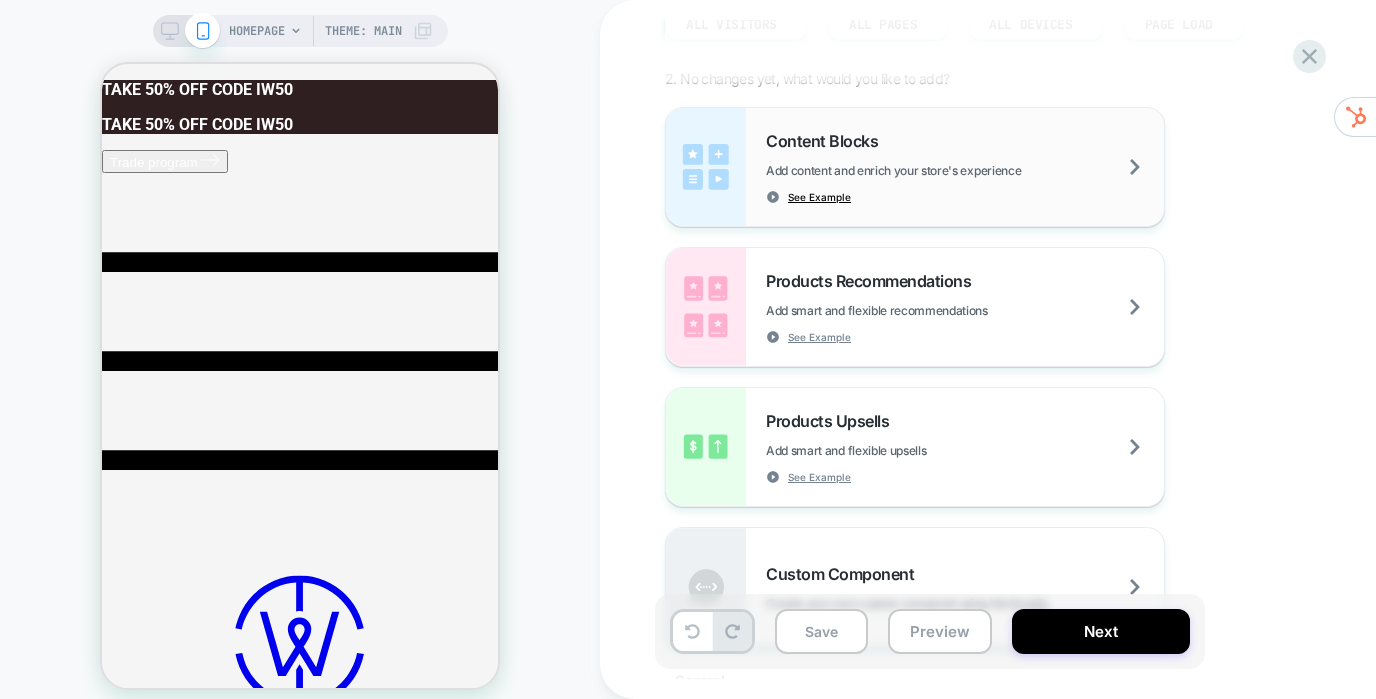 click on "See Example" at bounding box center [819, 197] 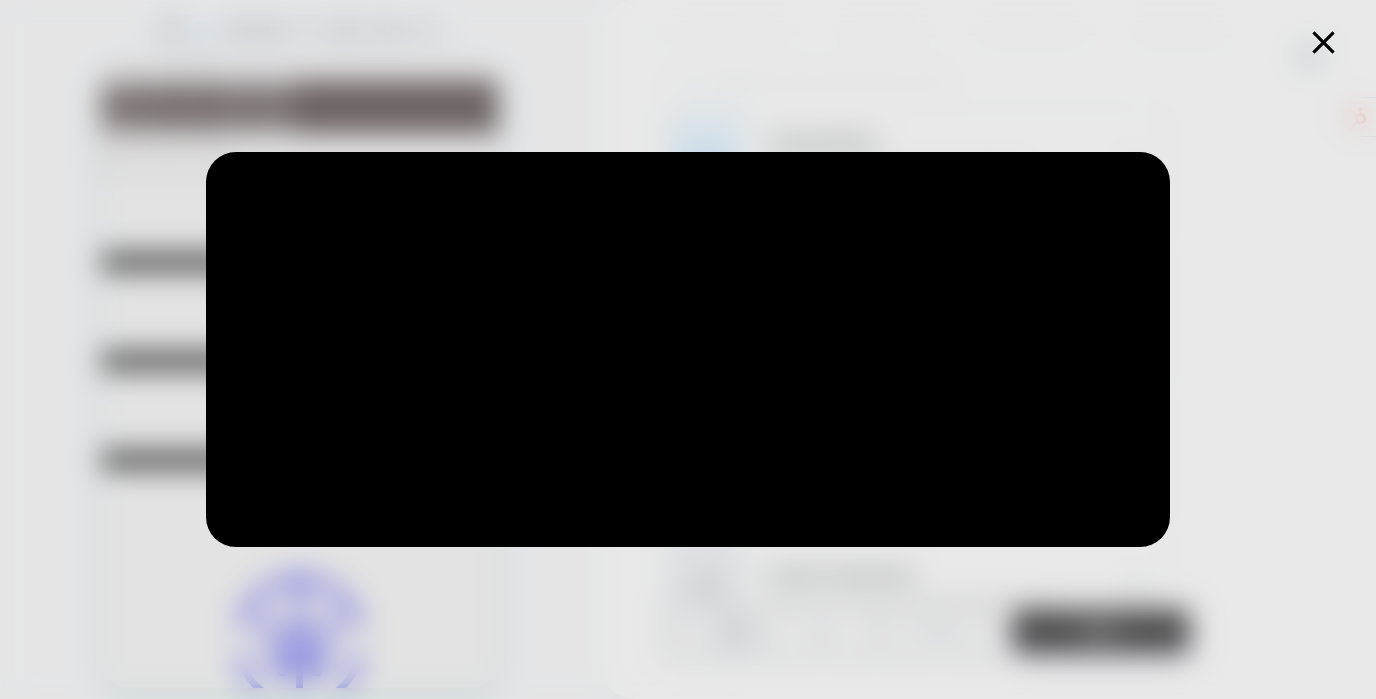 click 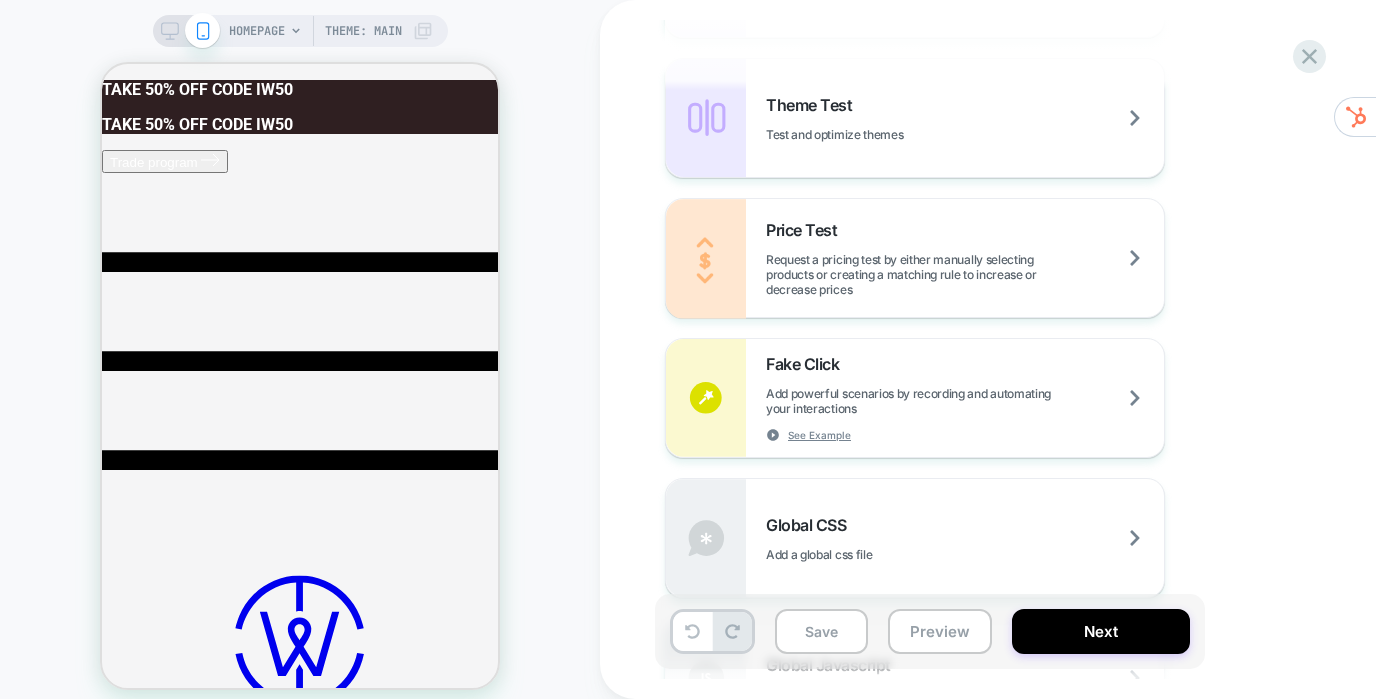 scroll, scrollTop: 1389, scrollLeft: 0, axis: vertical 